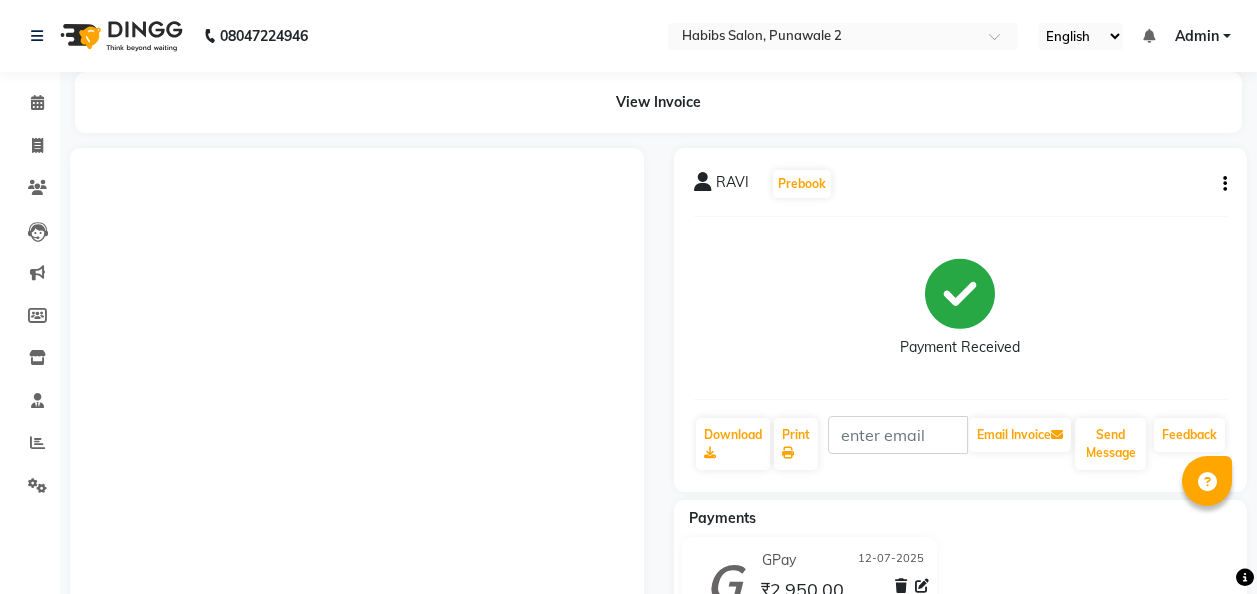 scroll, scrollTop: 0, scrollLeft: 0, axis: both 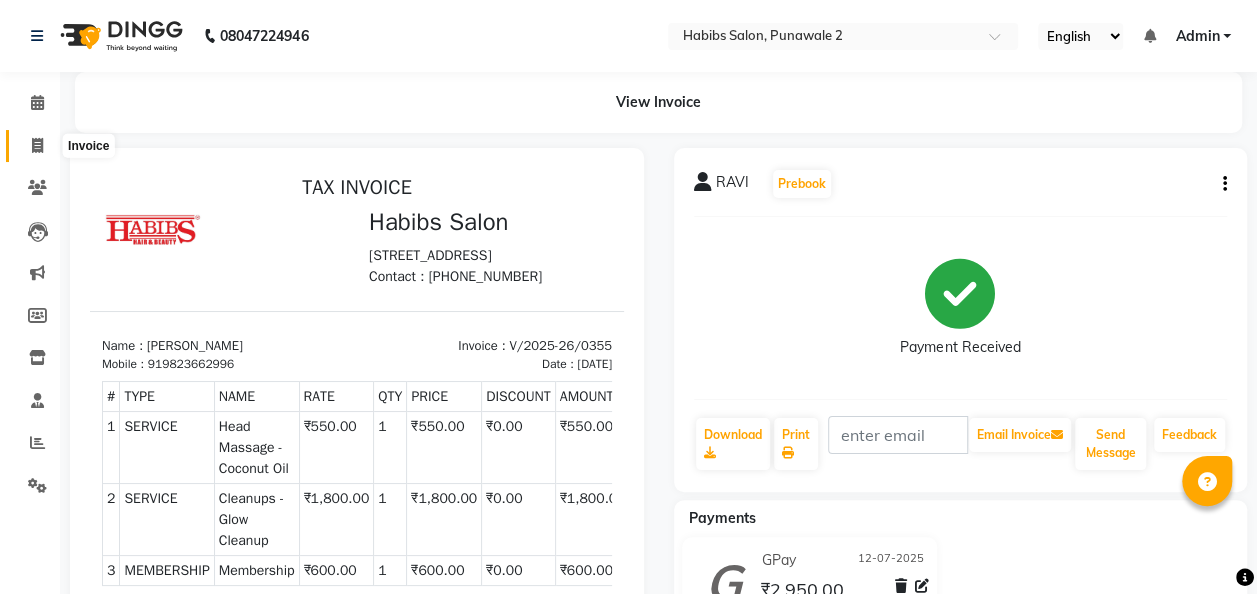 click 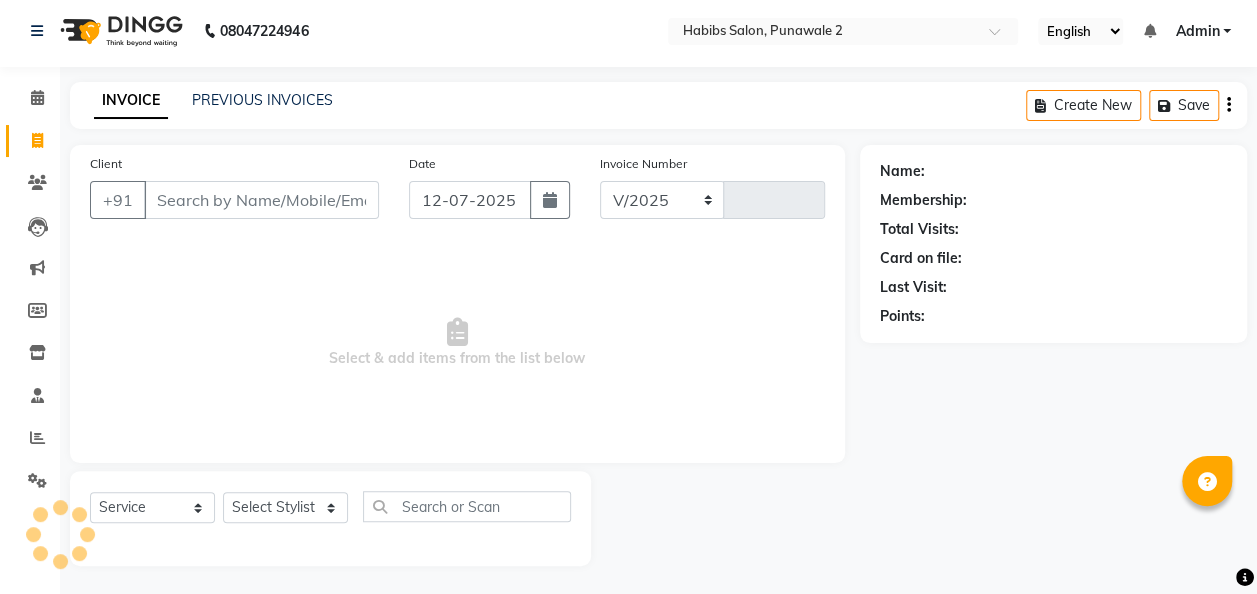 select on "8475" 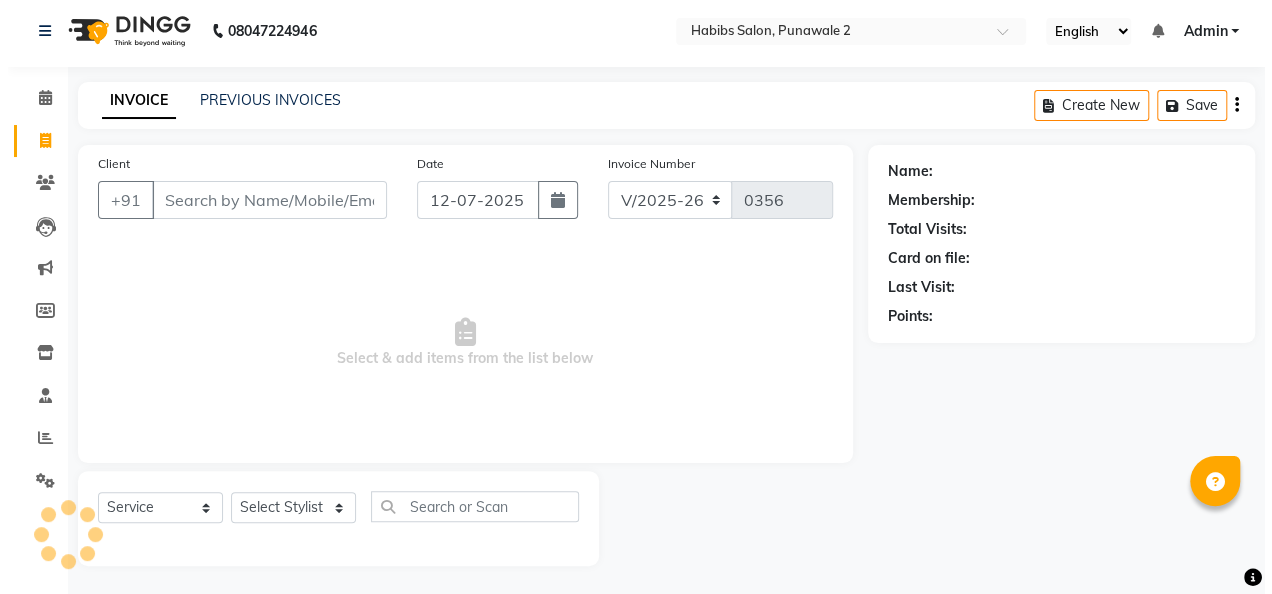 scroll, scrollTop: 6, scrollLeft: 0, axis: vertical 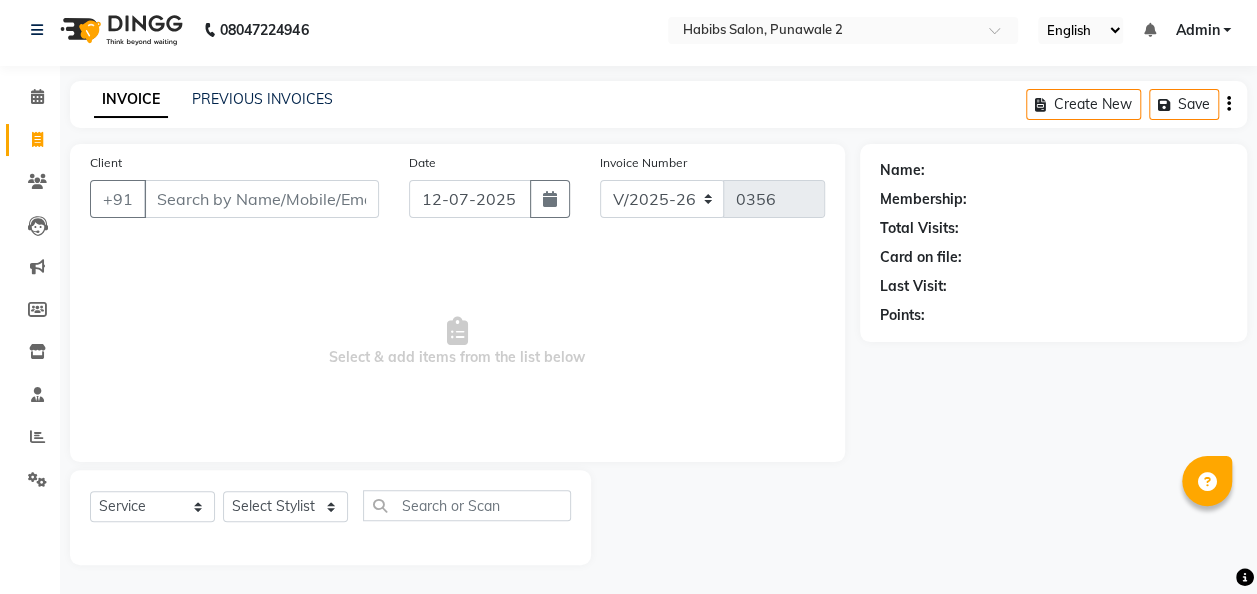 click on "Client" at bounding box center [261, 199] 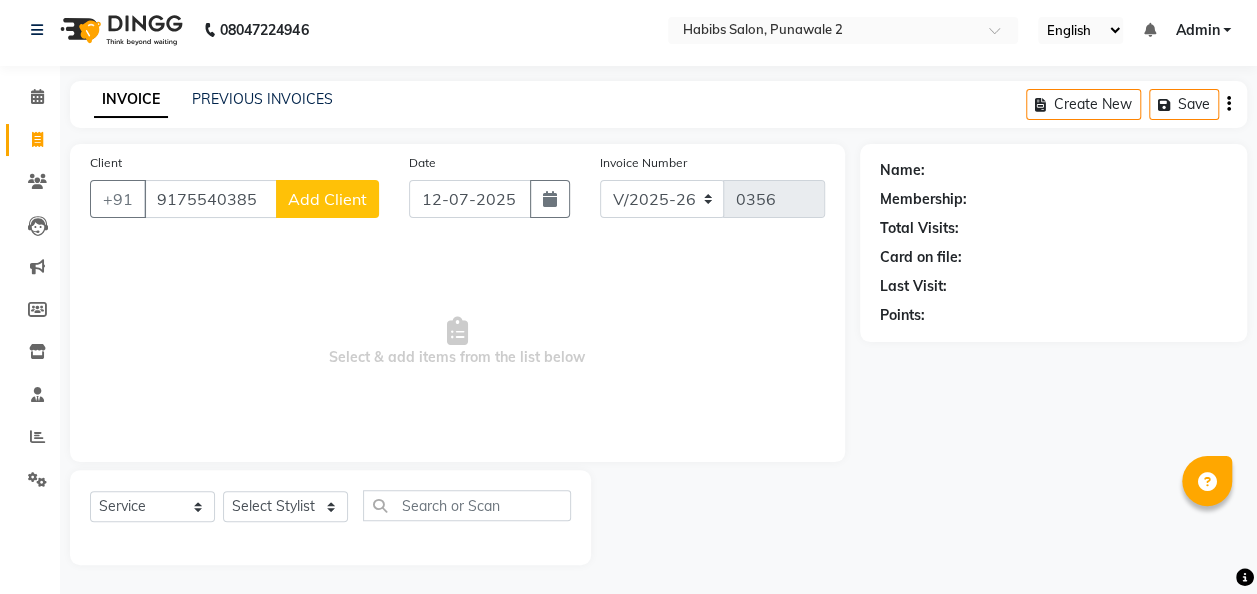 type on "9175540385" 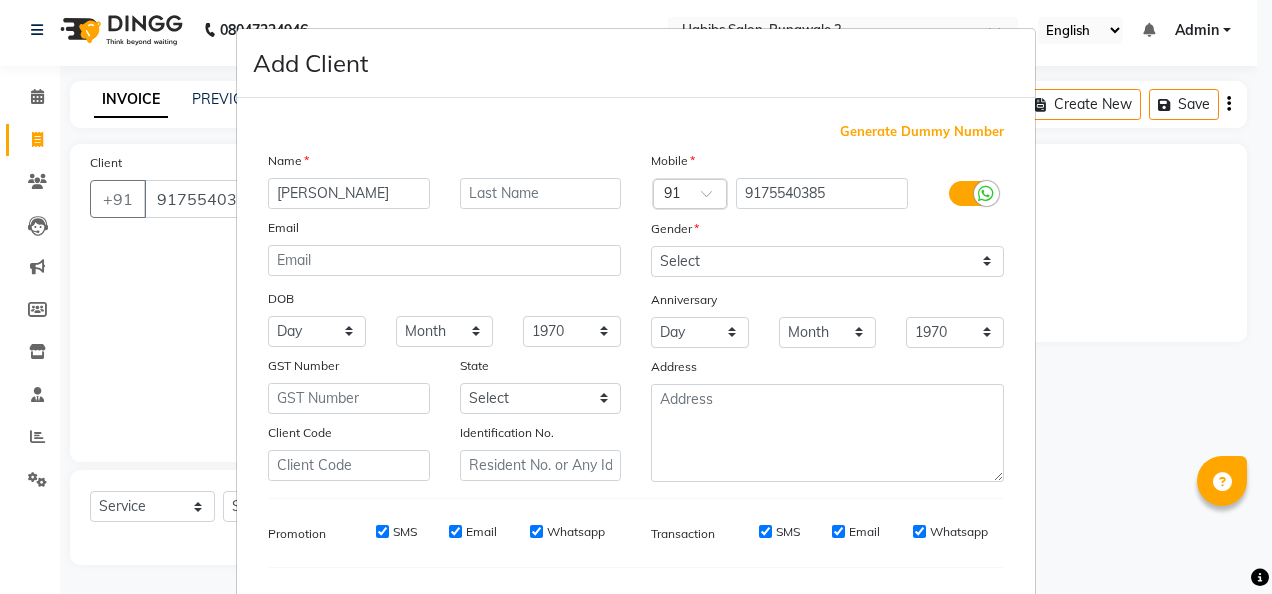 type on "[PERSON_NAME]" 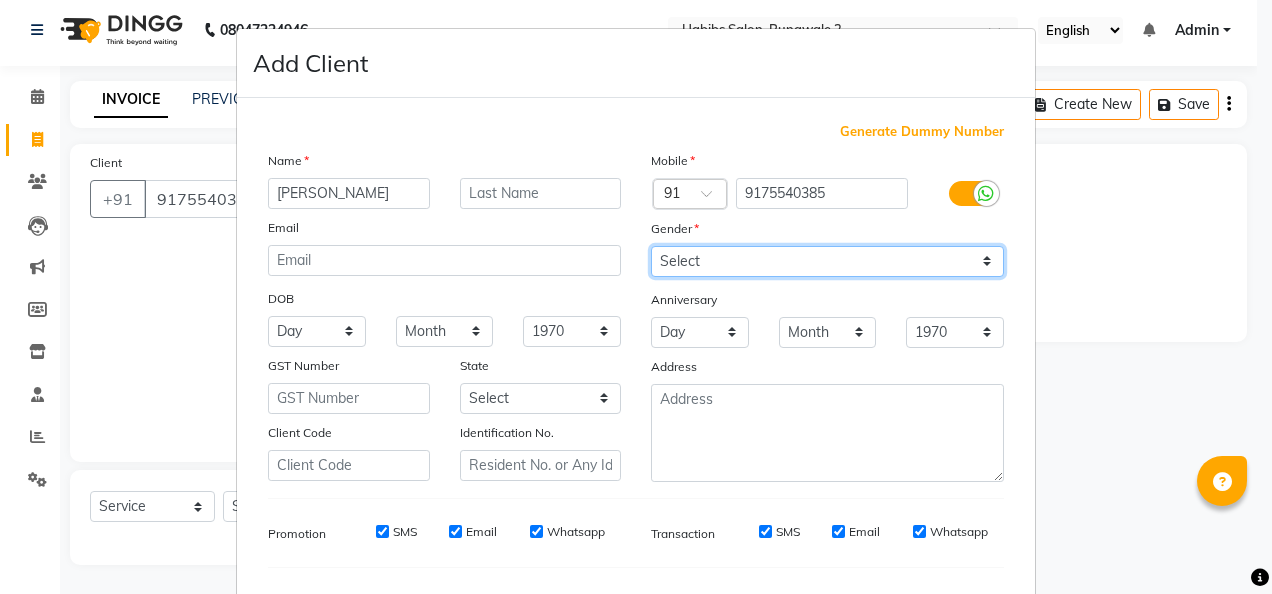 click on "Select [DEMOGRAPHIC_DATA] [DEMOGRAPHIC_DATA] Other Prefer Not To Say" at bounding box center [827, 261] 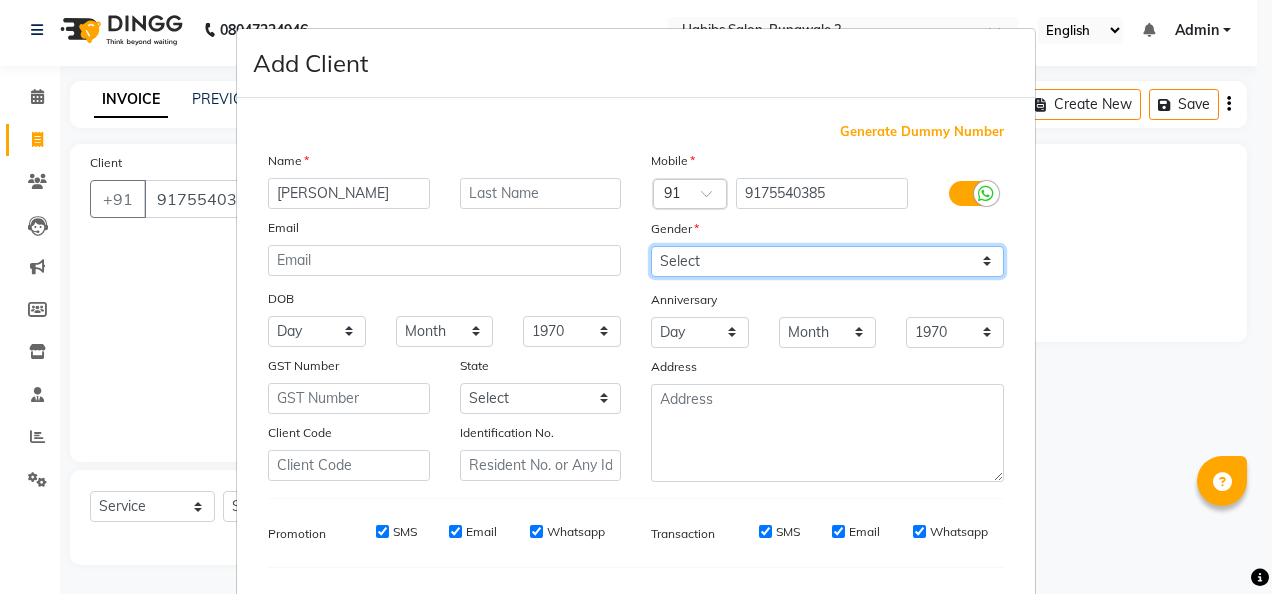 select on "female" 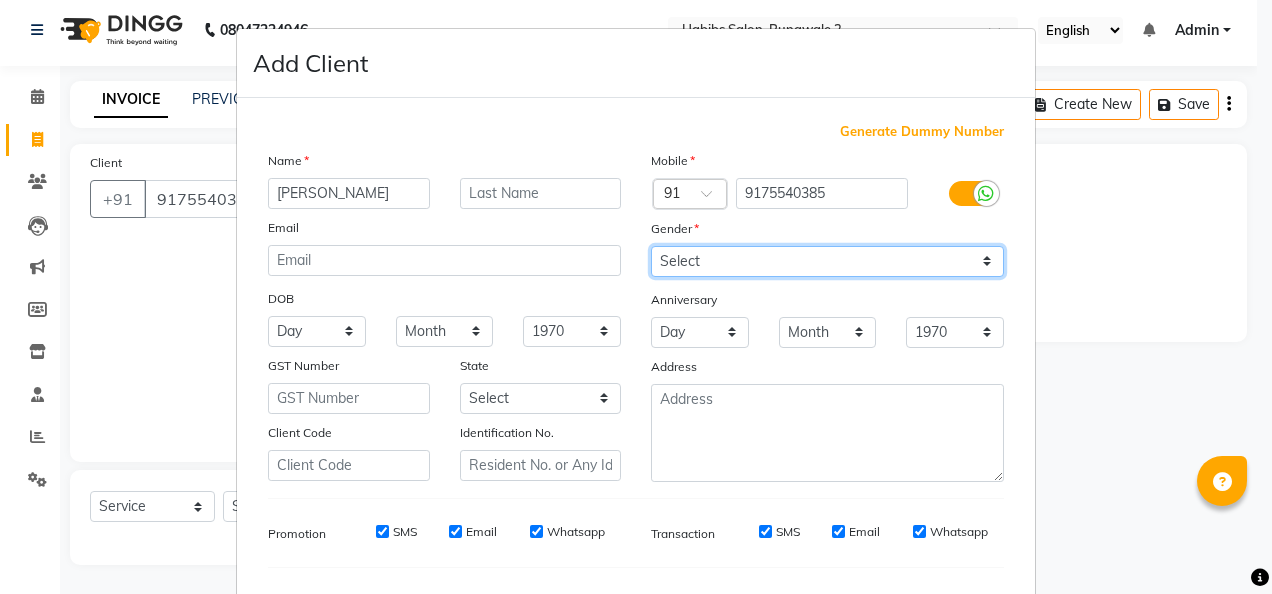 click on "Select [DEMOGRAPHIC_DATA] [DEMOGRAPHIC_DATA] Other Prefer Not To Say" at bounding box center [827, 261] 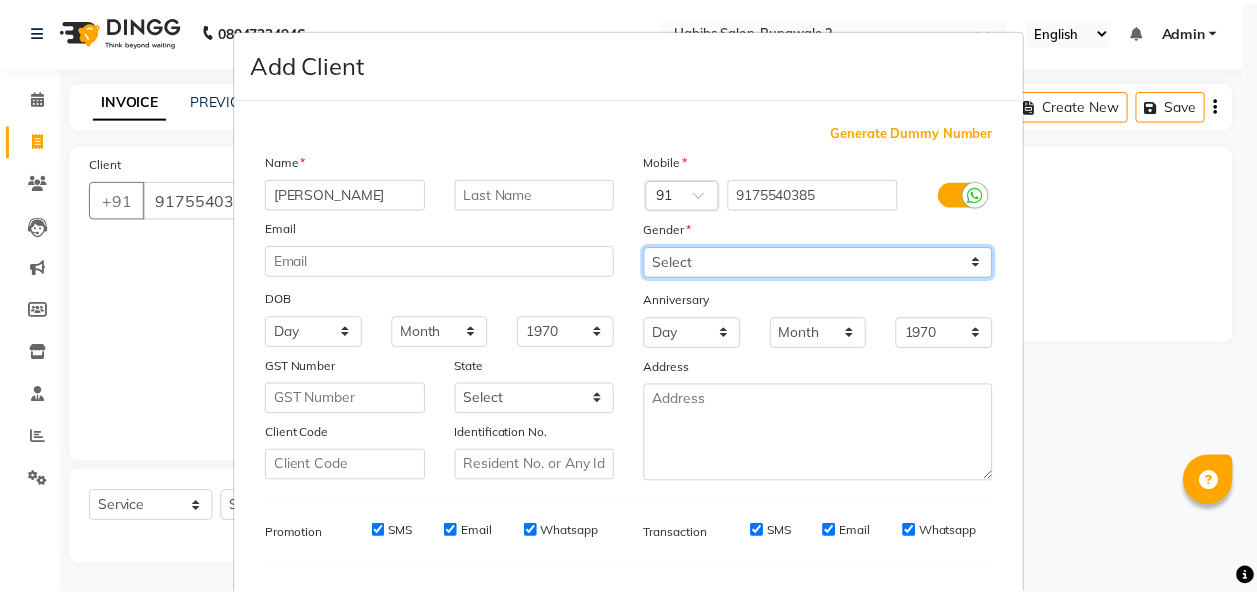 scroll, scrollTop: 251, scrollLeft: 0, axis: vertical 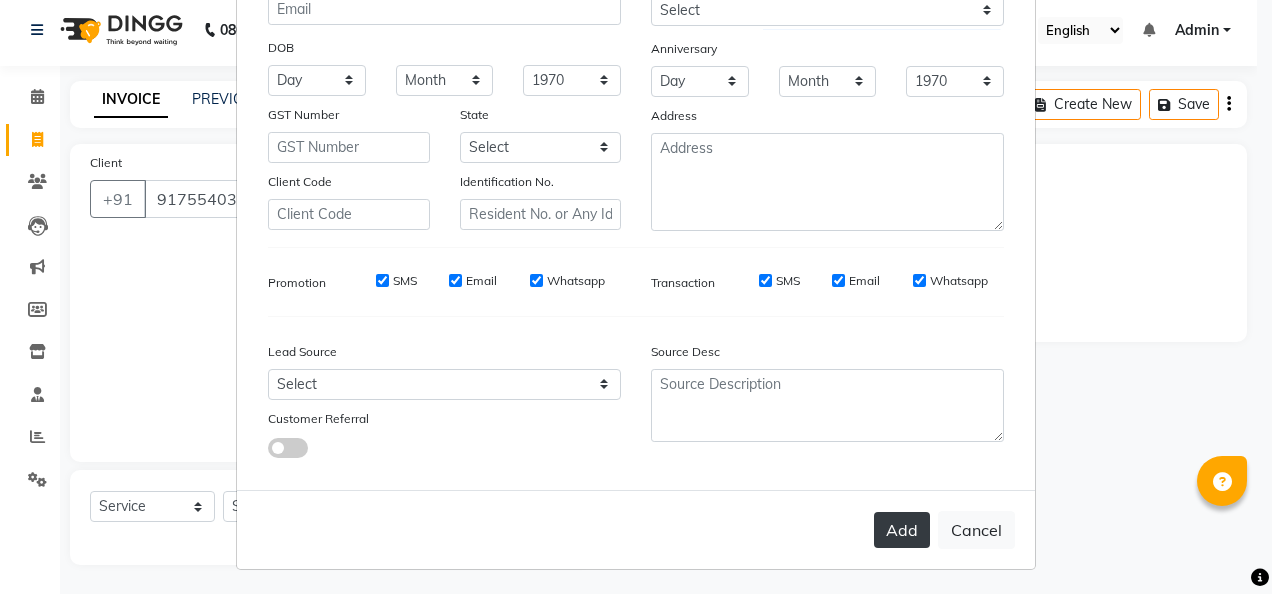 click on "Add" at bounding box center [902, 530] 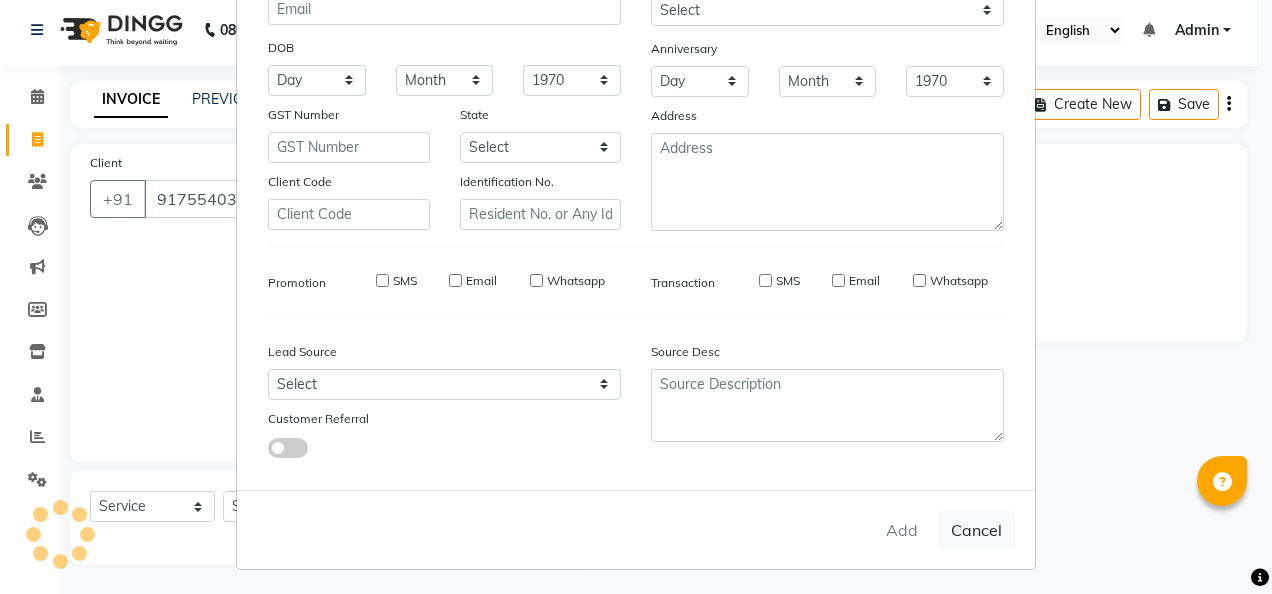 type 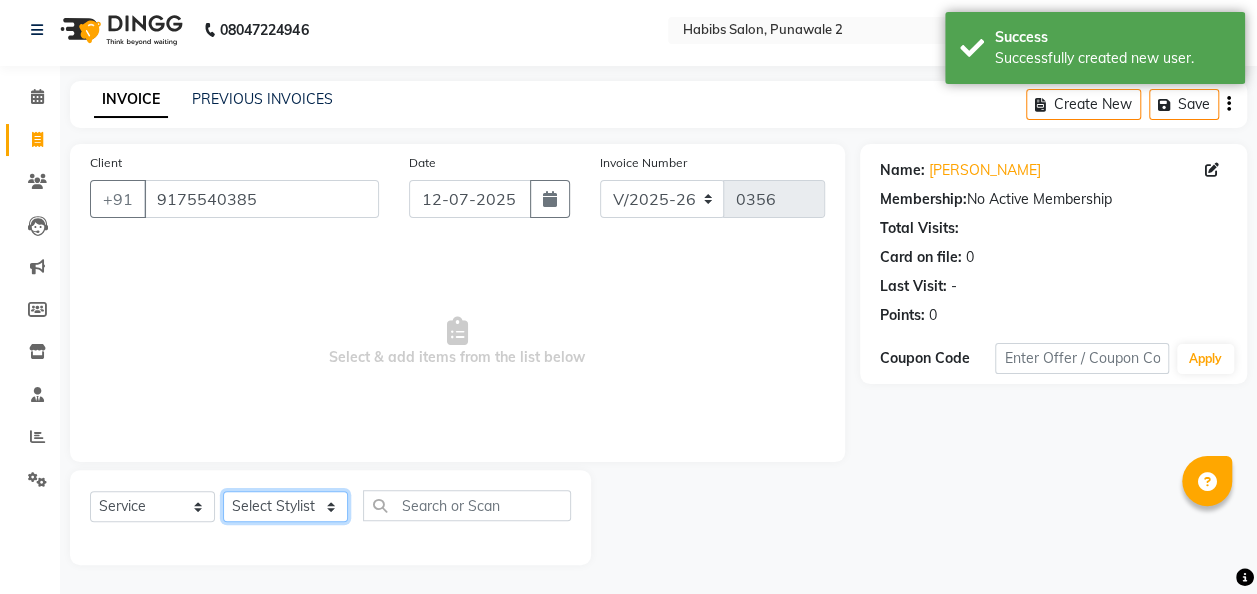 click on "Select Stylist Chandan [PERSON_NAME] [PERSON_NAME] [PERSON_NAME]" 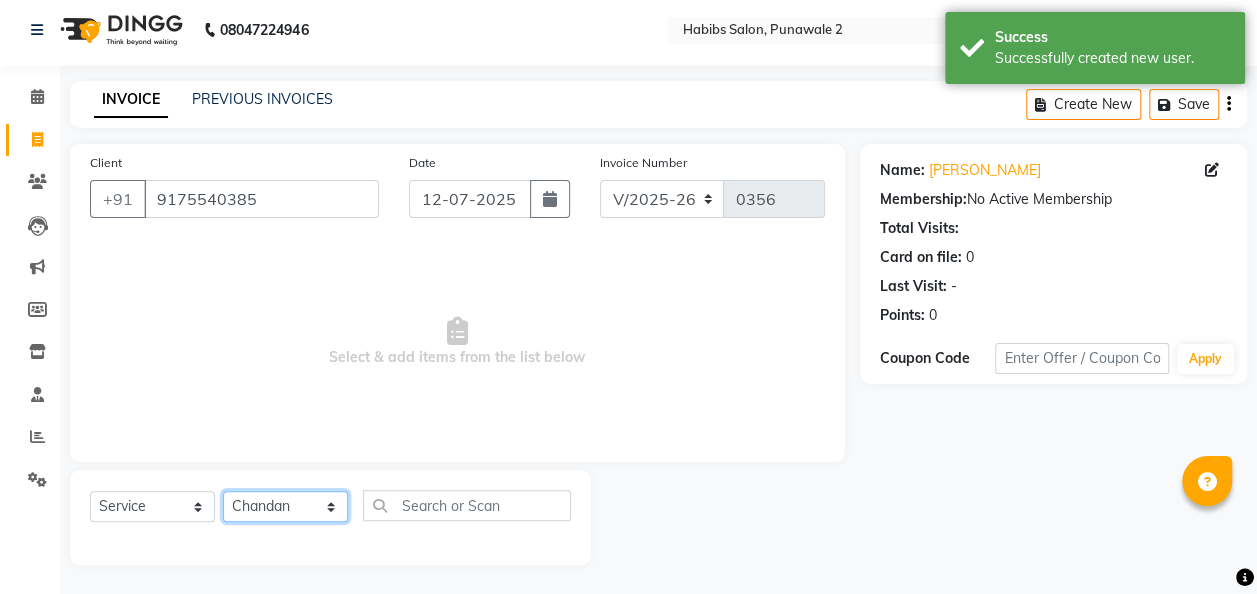 click on "Select Stylist Chandan [PERSON_NAME] [PERSON_NAME] [PERSON_NAME]" 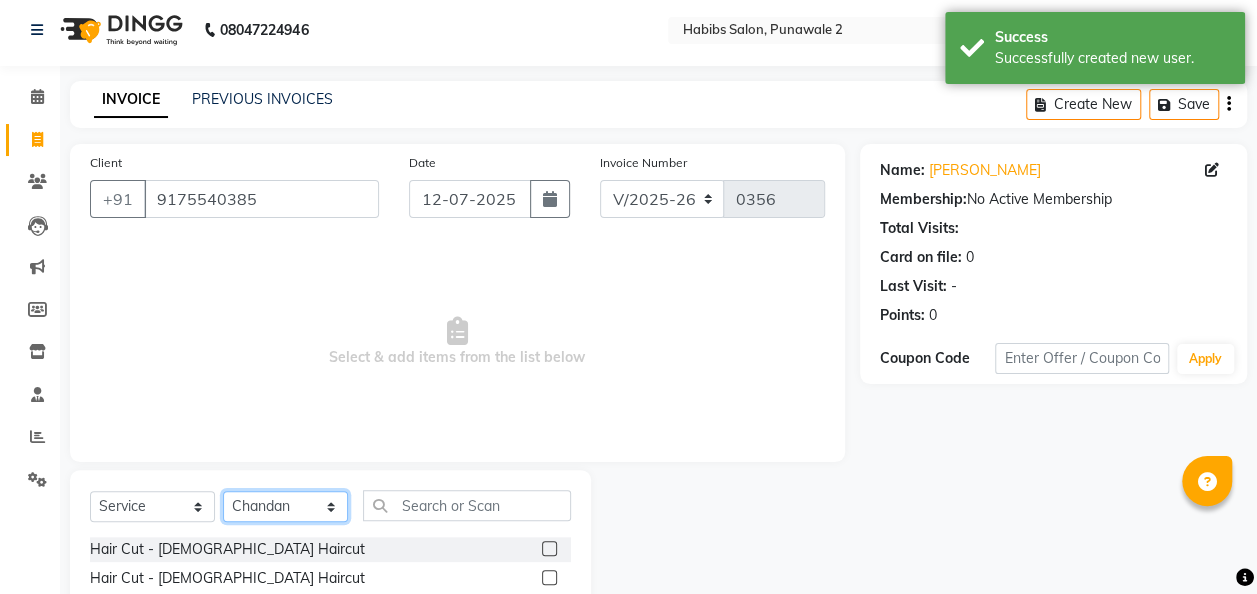 scroll, scrollTop: 206, scrollLeft: 0, axis: vertical 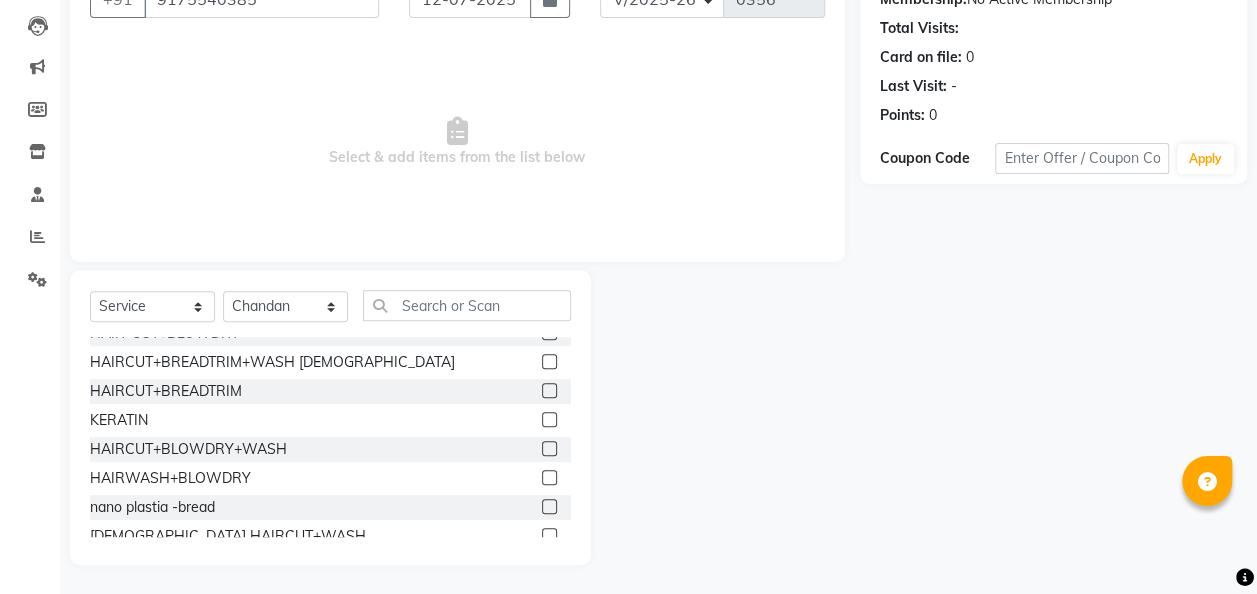 click 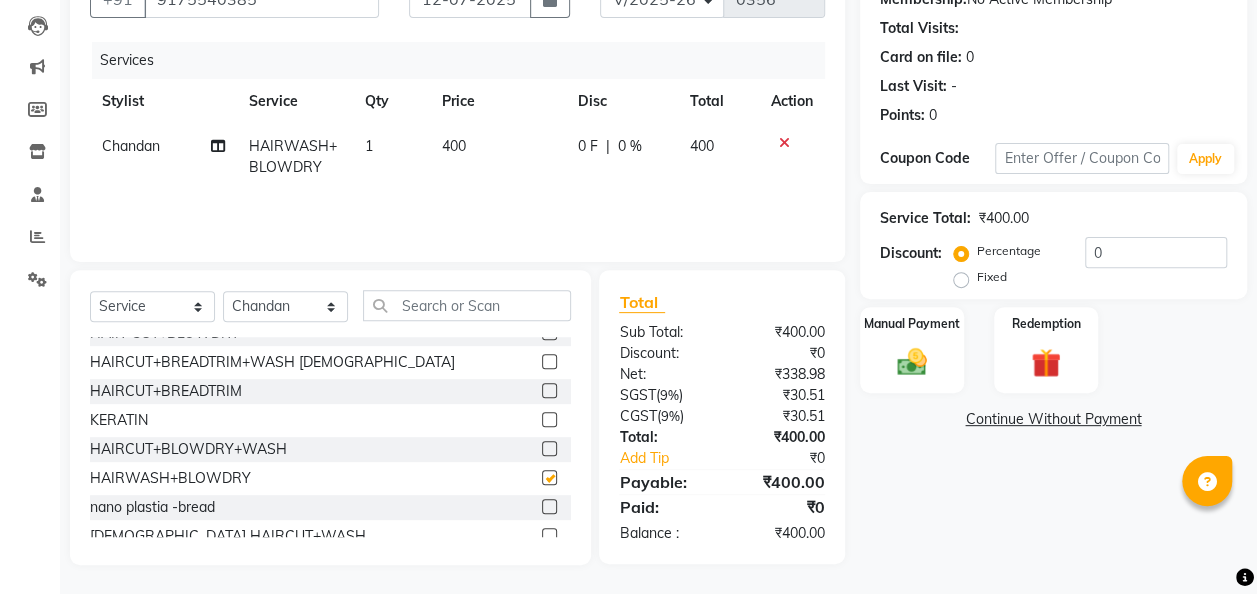 checkbox on "false" 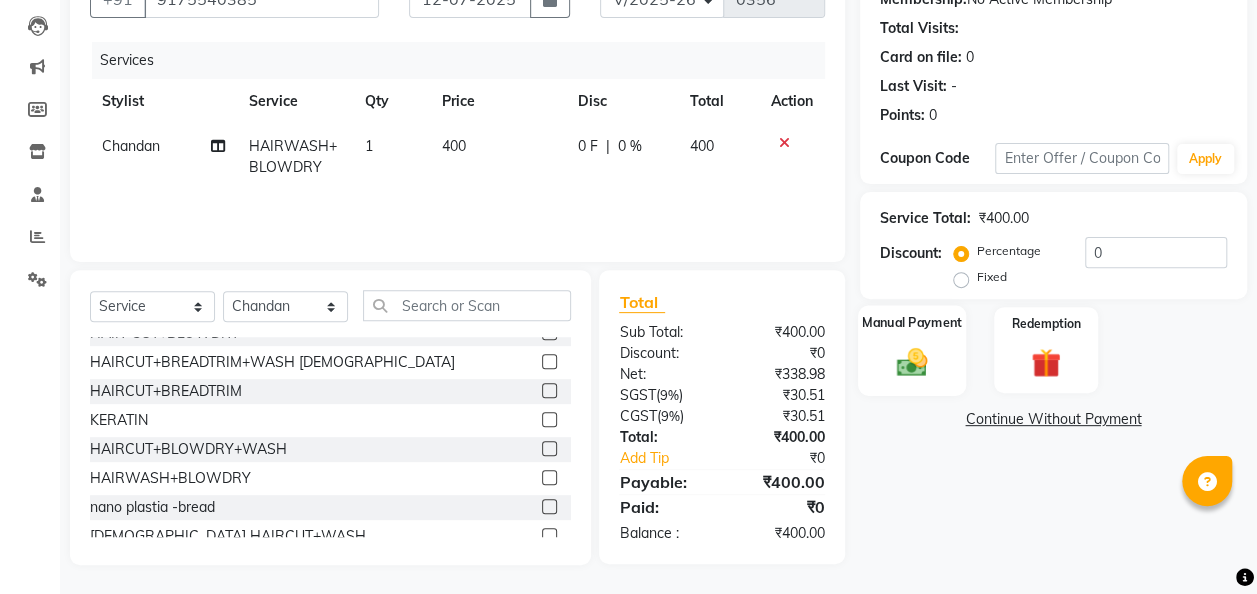 click on "Manual Payment" 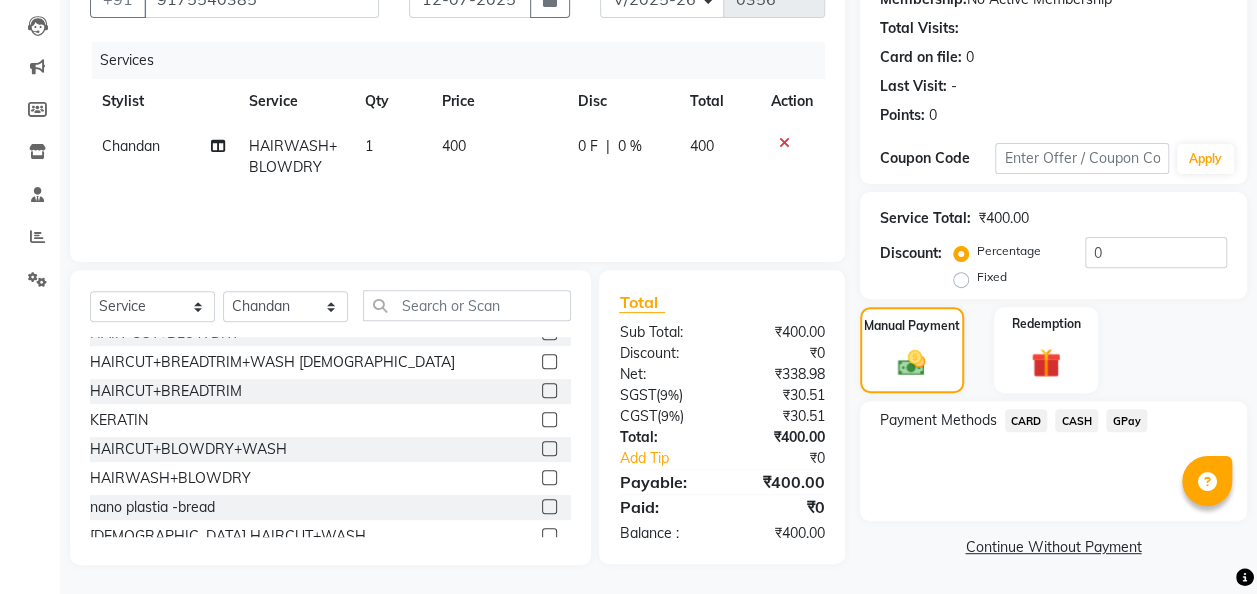 click on "GPay" 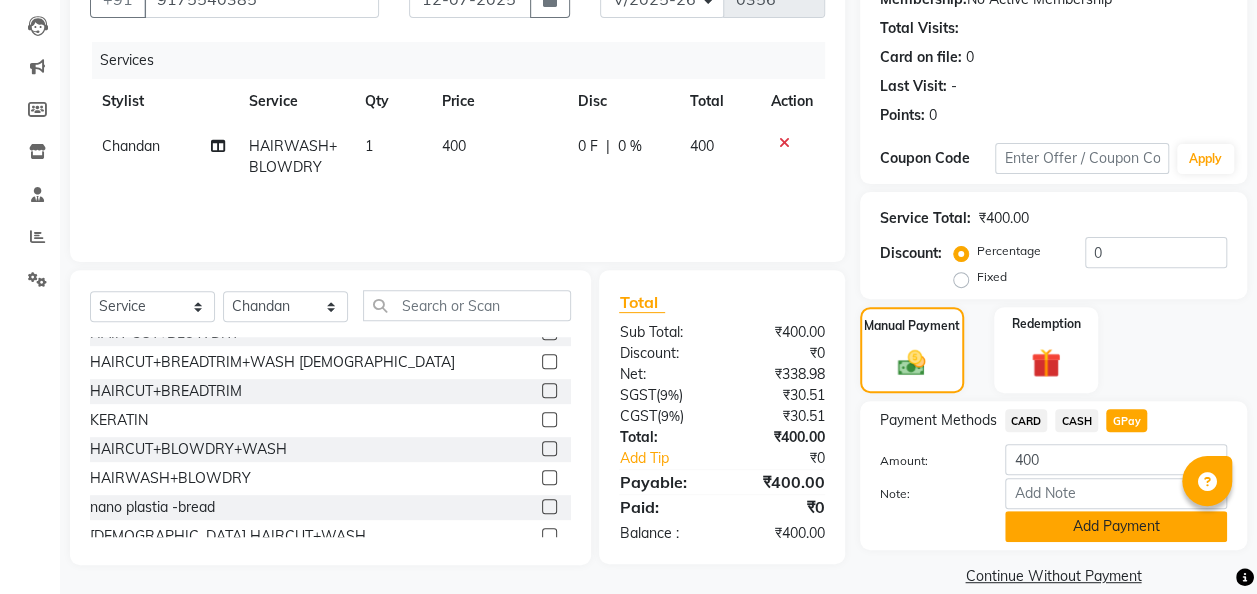 click on "Add Payment" 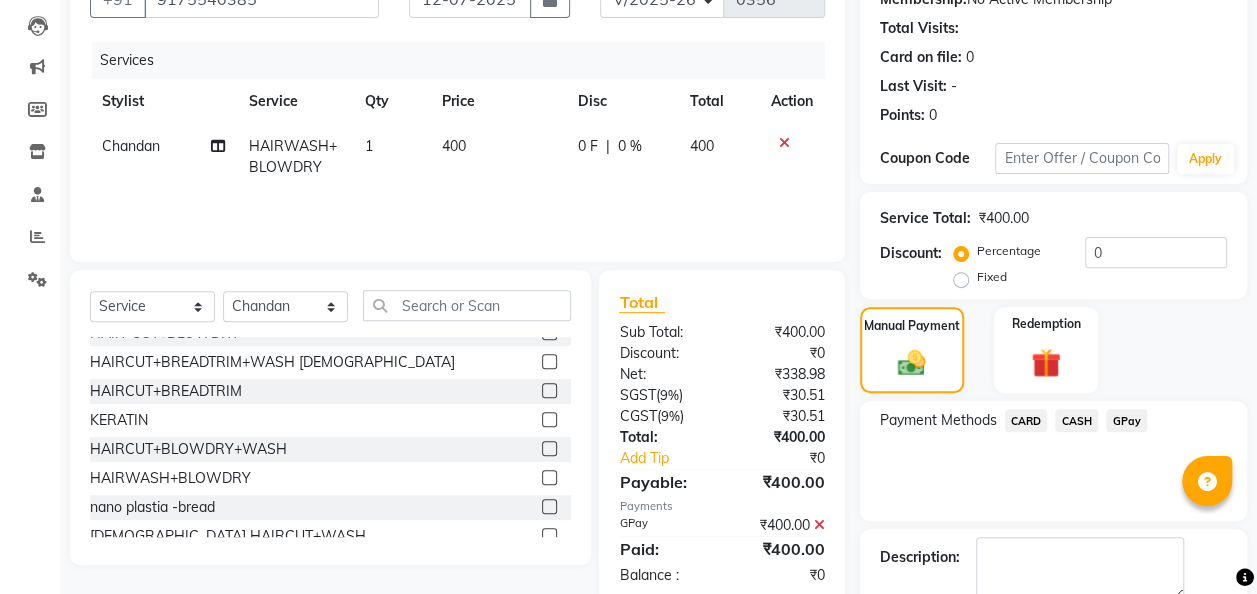 scroll, scrollTop: 316, scrollLeft: 0, axis: vertical 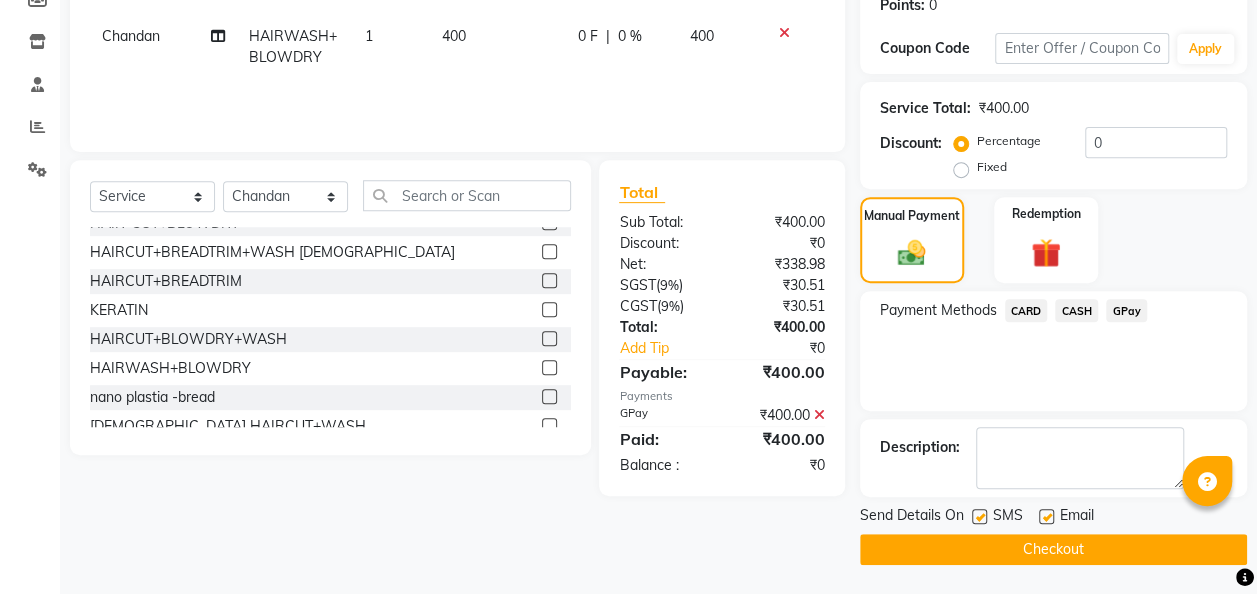 click on "Checkout" 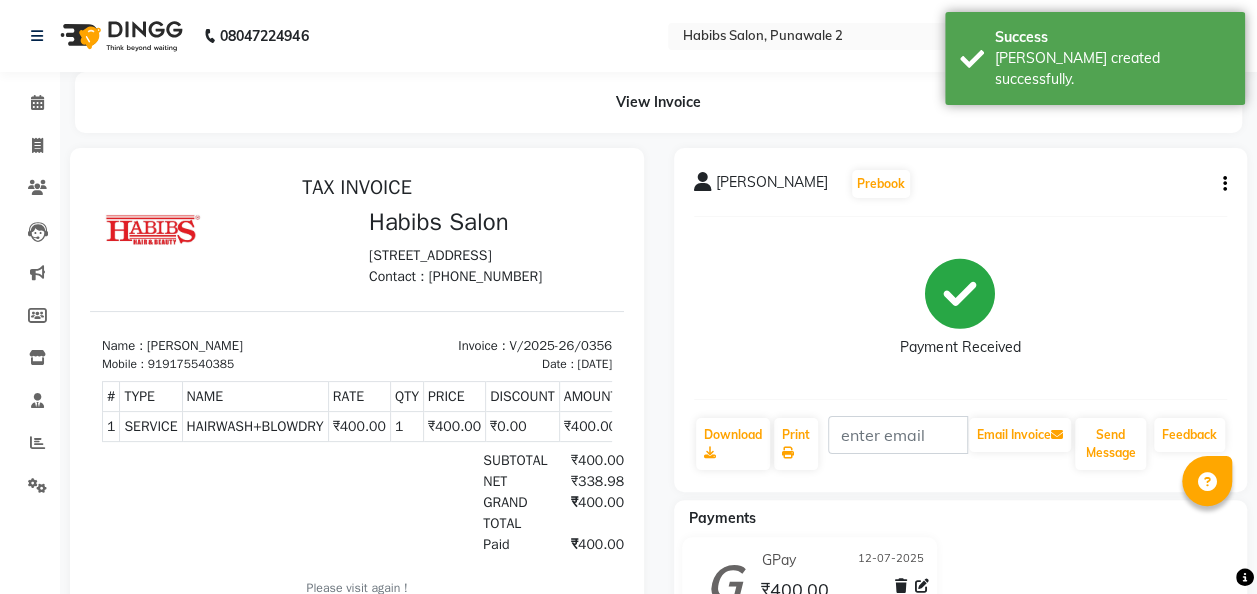 scroll, scrollTop: 0, scrollLeft: 0, axis: both 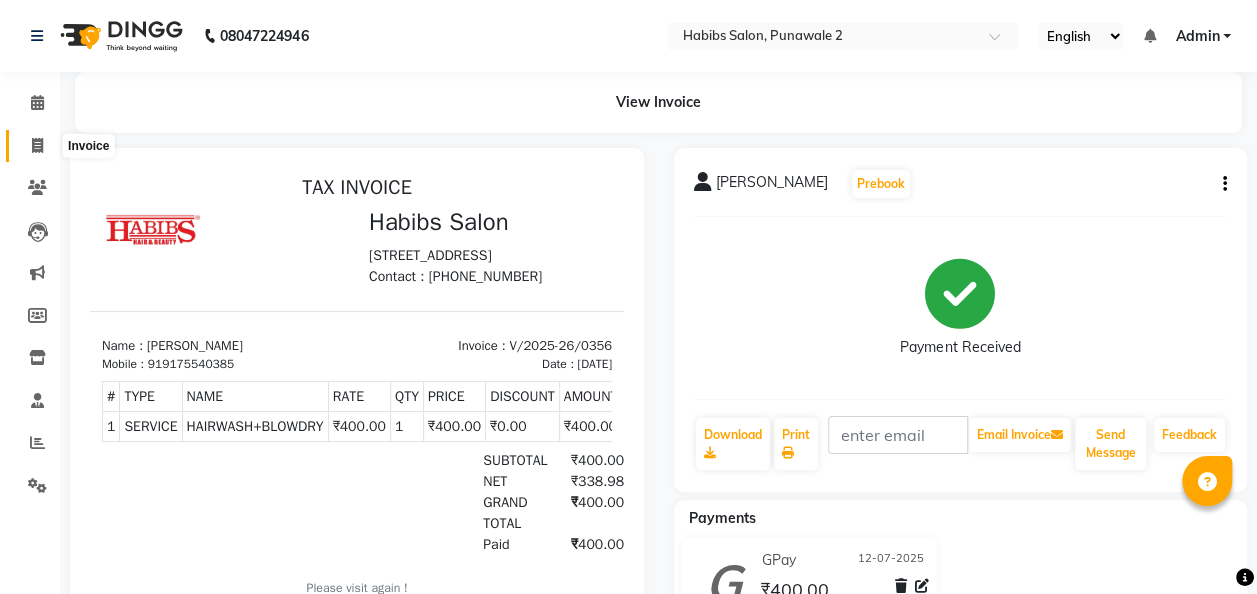 click 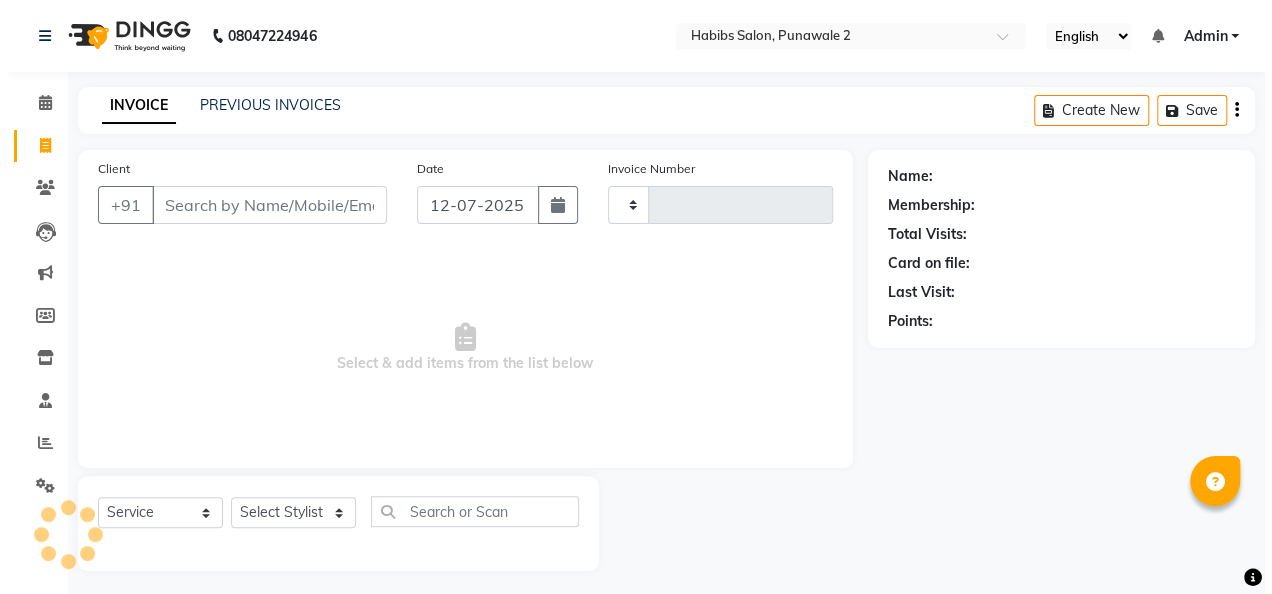 scroll, scrollTop: 6, scrollLeft: 0, axis: vertical 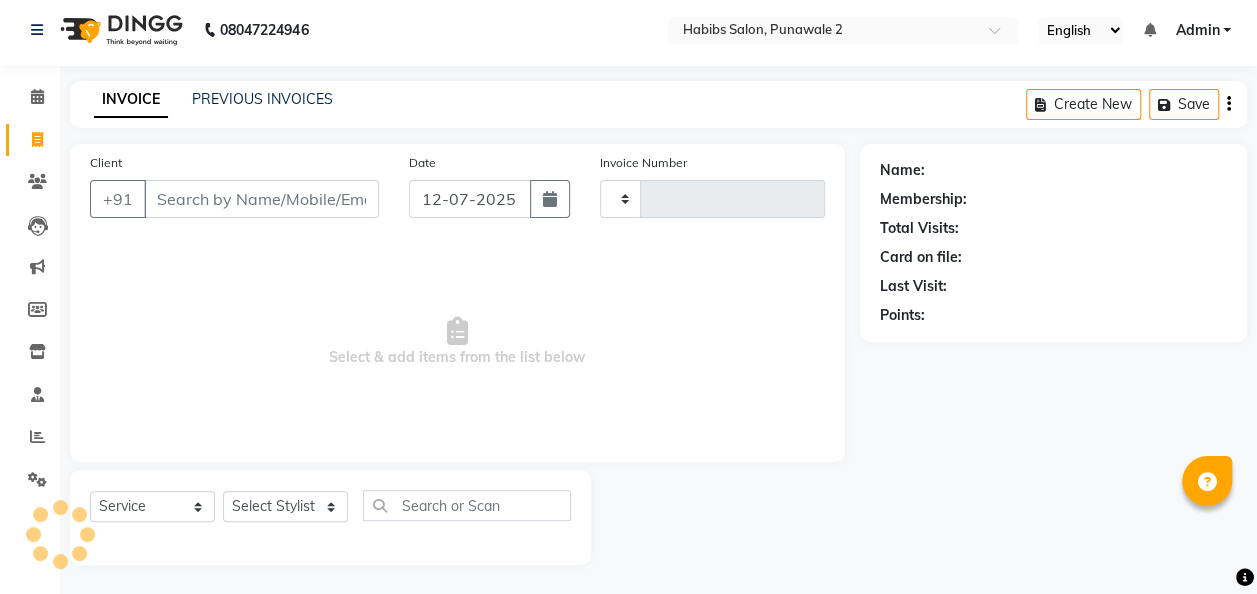 type on "0357" 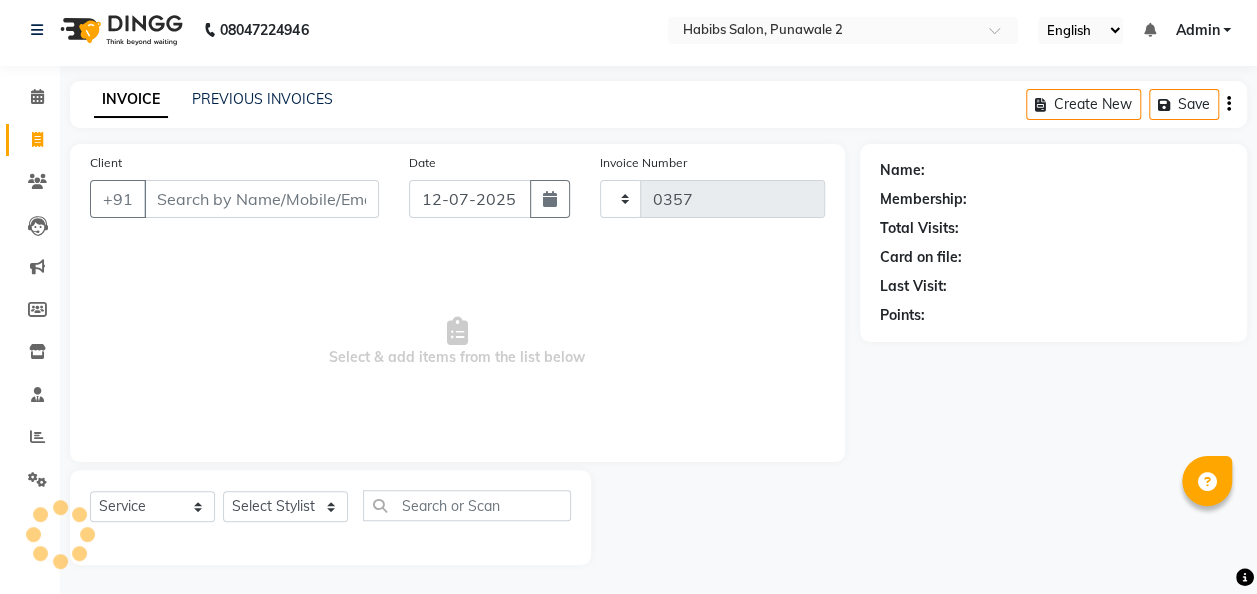 select on "8475" 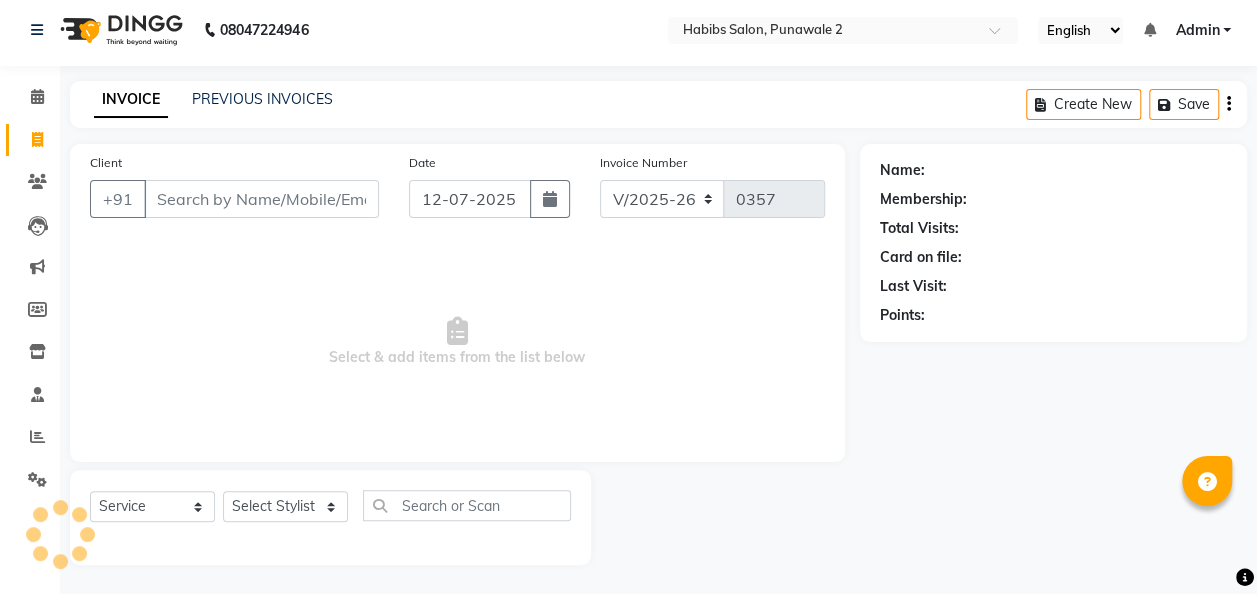 click on "Client" at bounding box center (261, 199) 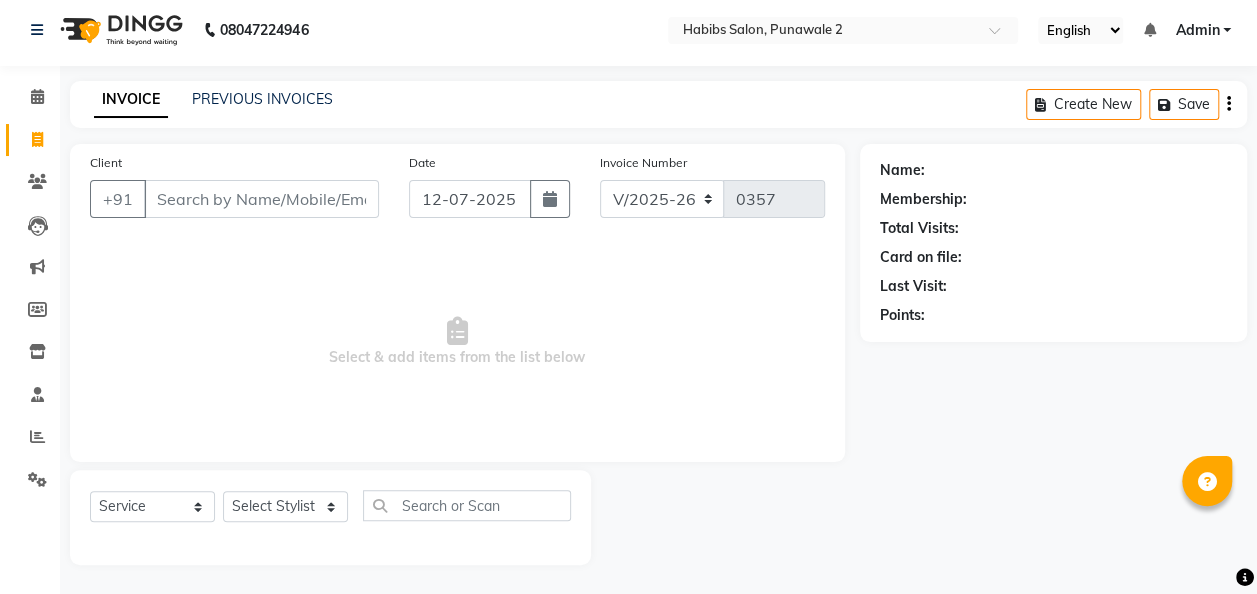 click on "Client" at bounding box center (261, 199) 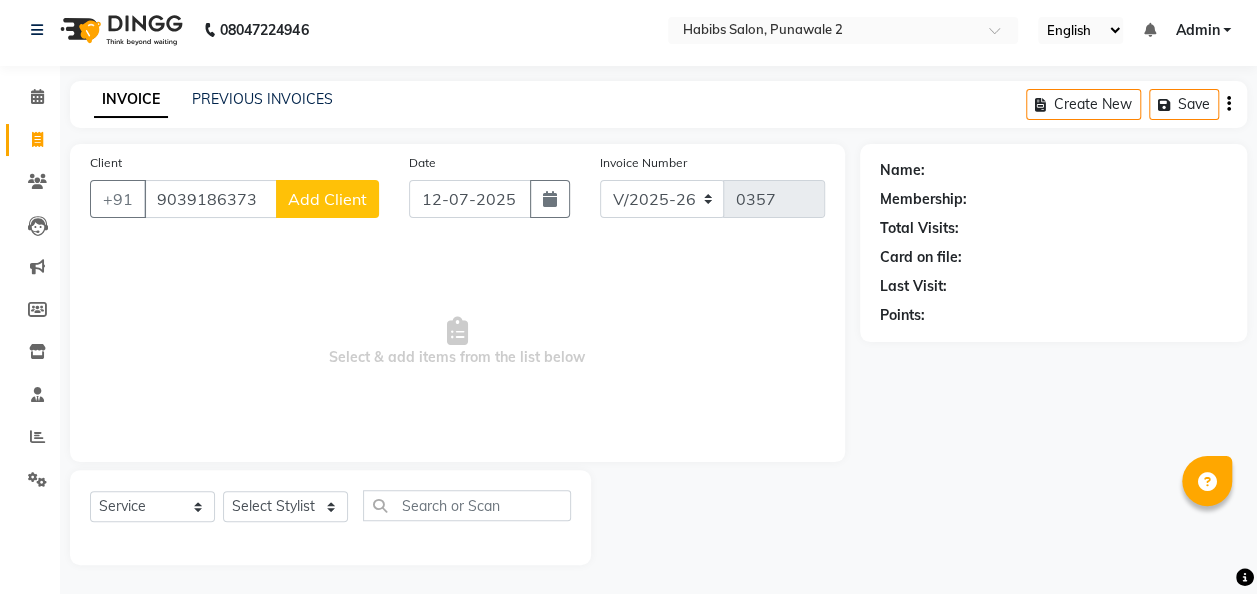 type on "9039186373" 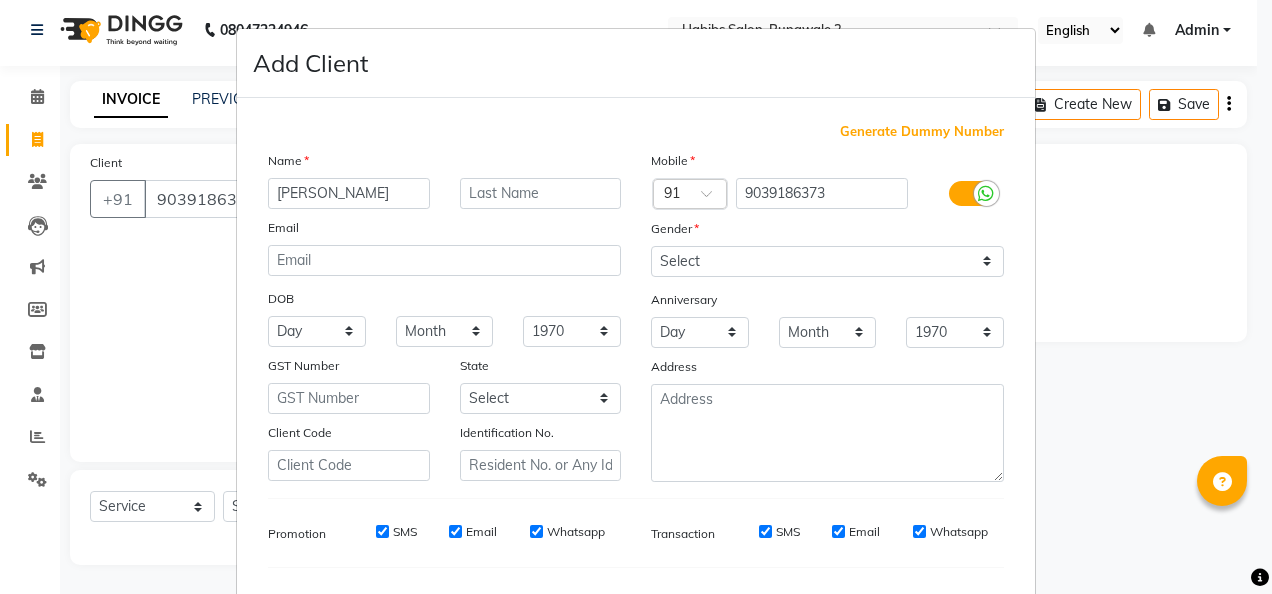 type on "[PERSON_NAME]" 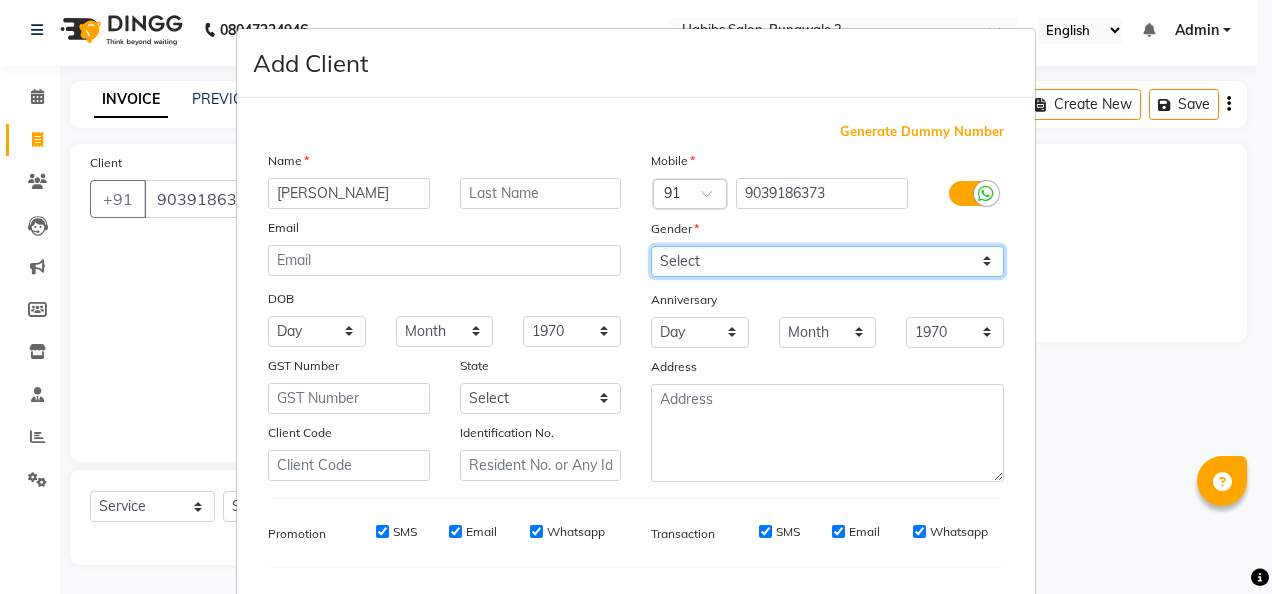 click on "Select [DEMOGRAPHIC_DATA] [DEMOGRAPHIC_DATA] Other Prefer Not To Say" at bounding box center (827, 261) 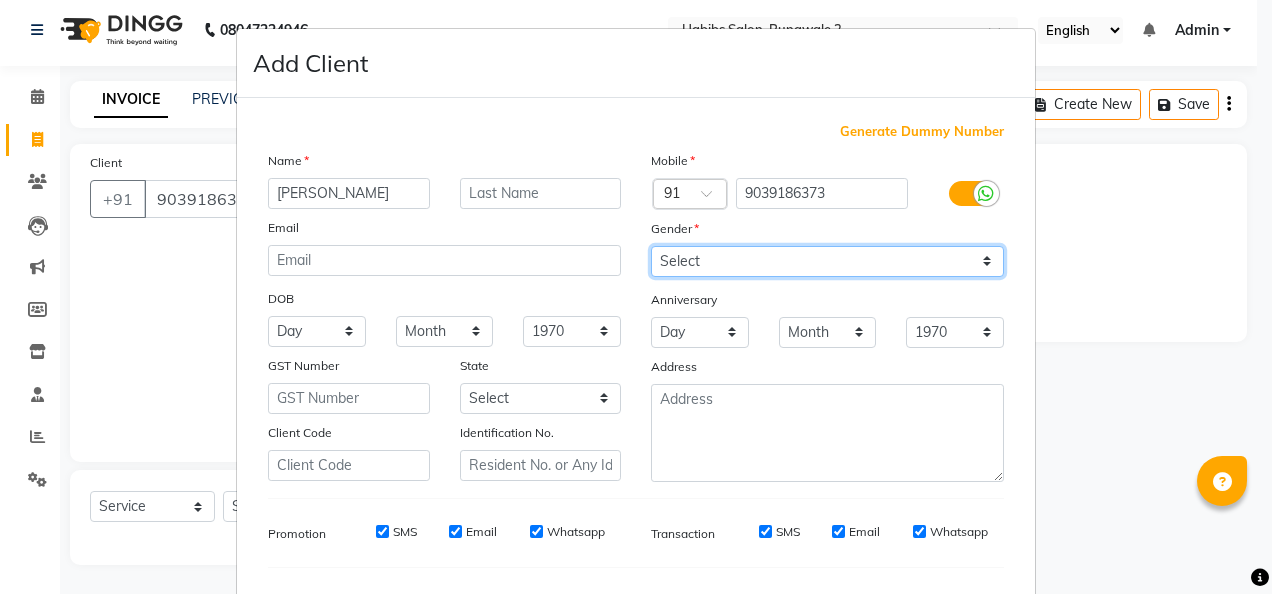 select on "female" 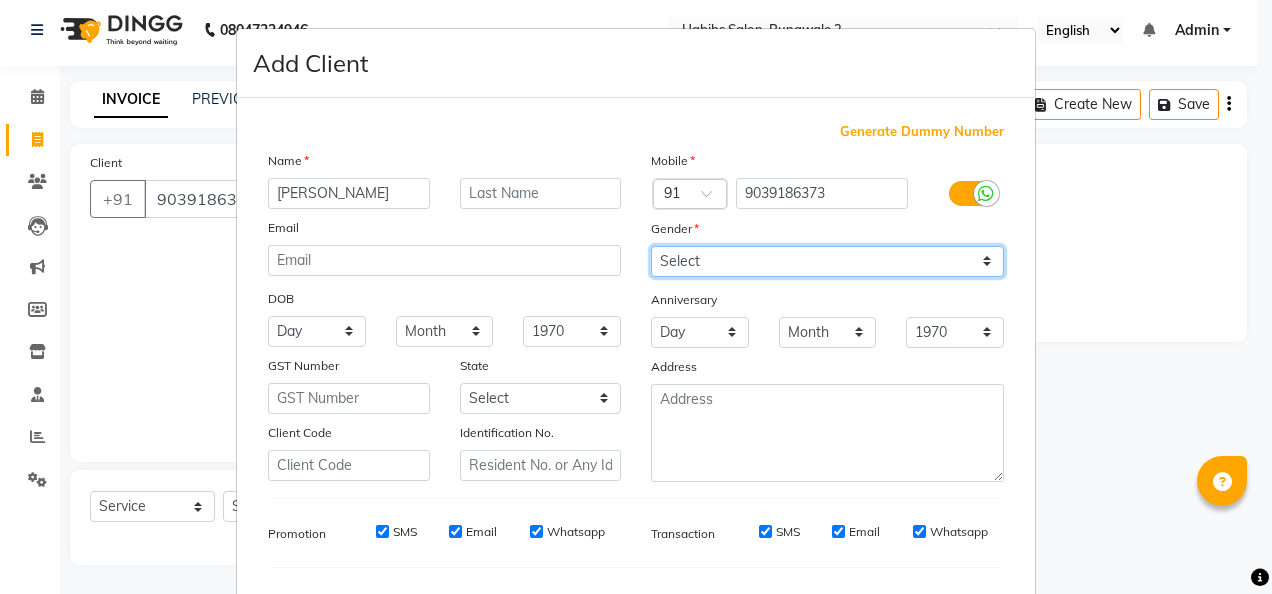 click on "Select [DEMOGRAPHIC_DATA] [DEMOGRAPHIC_DATA] Other Prefer Not To Say" at bounding box center (827, 261) 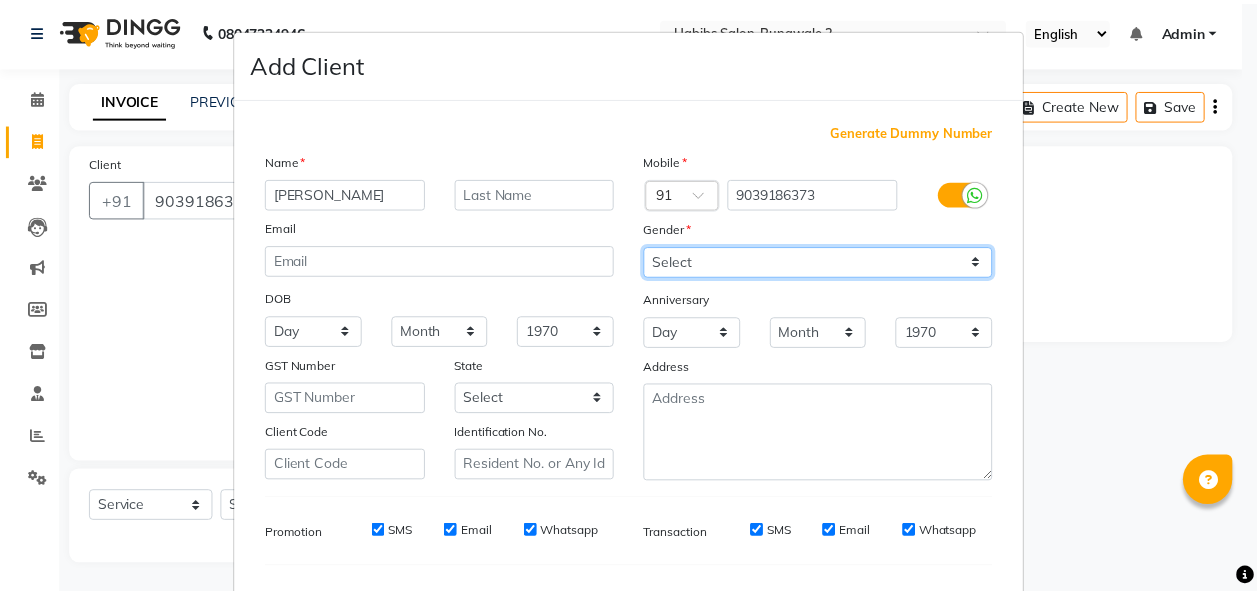 scroll, scrollTop: 251, scrollLeft: 0, axis: vertical 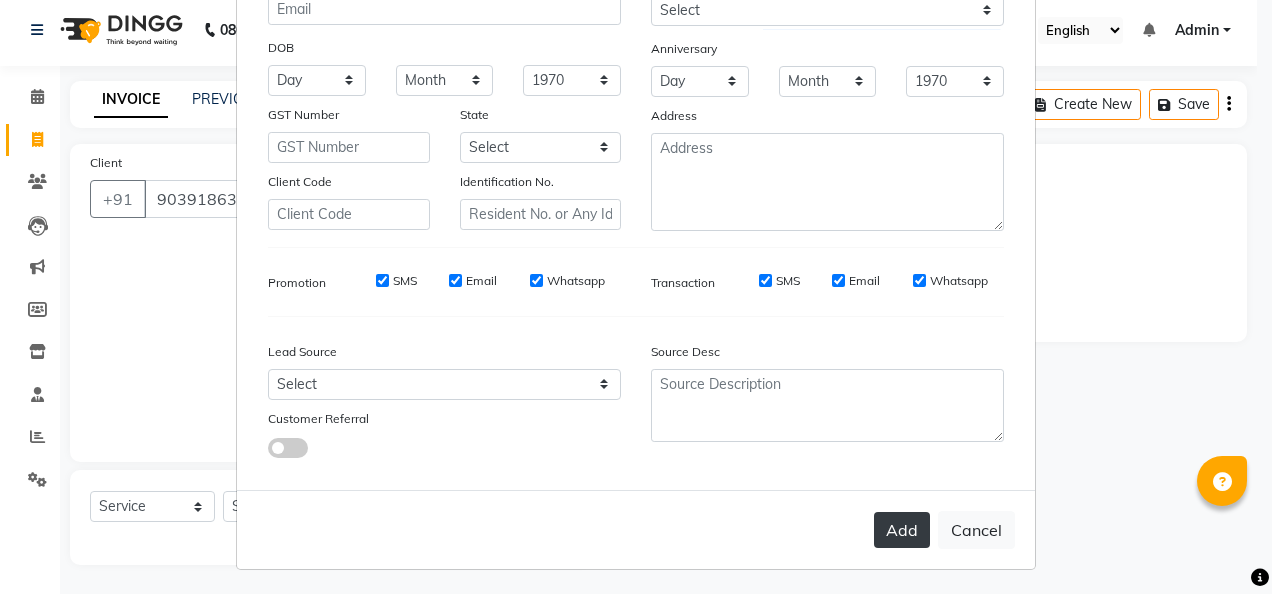 click on "Add" at bounding box center [902, 530] 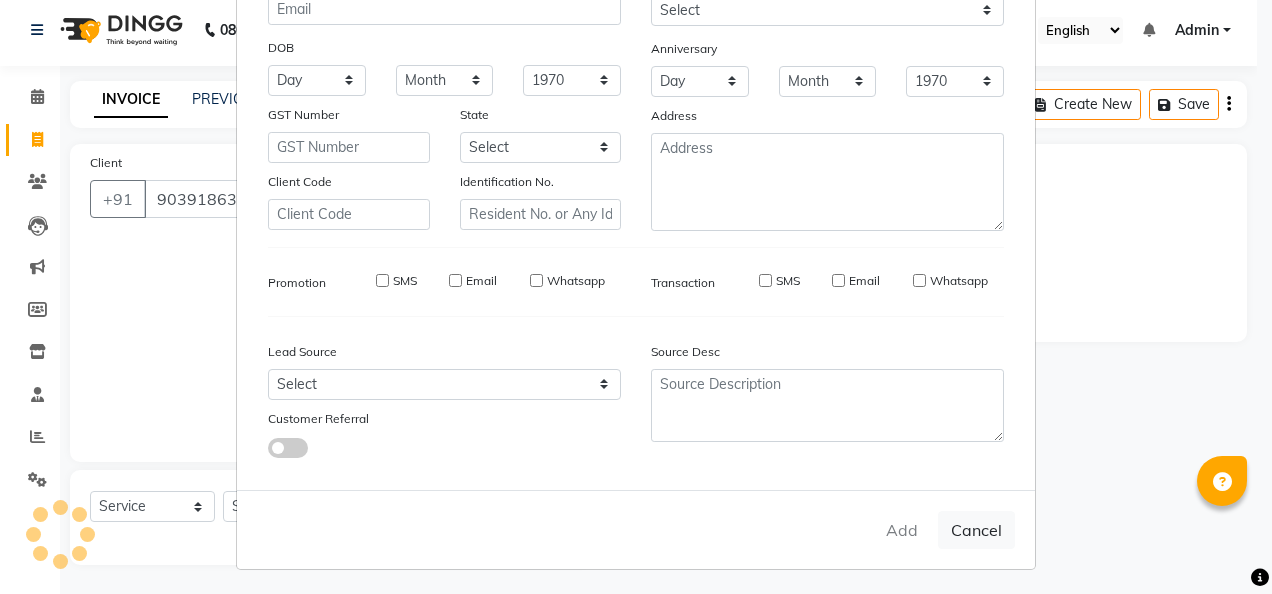 type 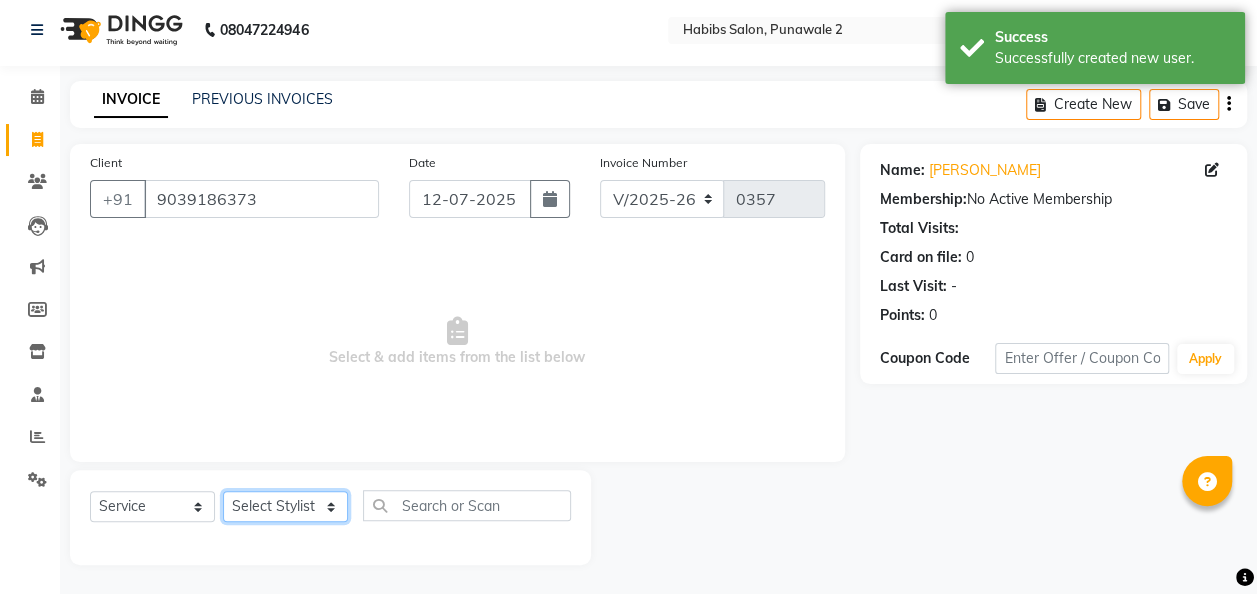 click on "Select Stylist Chandan [PERSON_NAME] [PERSON_NAME] [PERSON_NAME]" 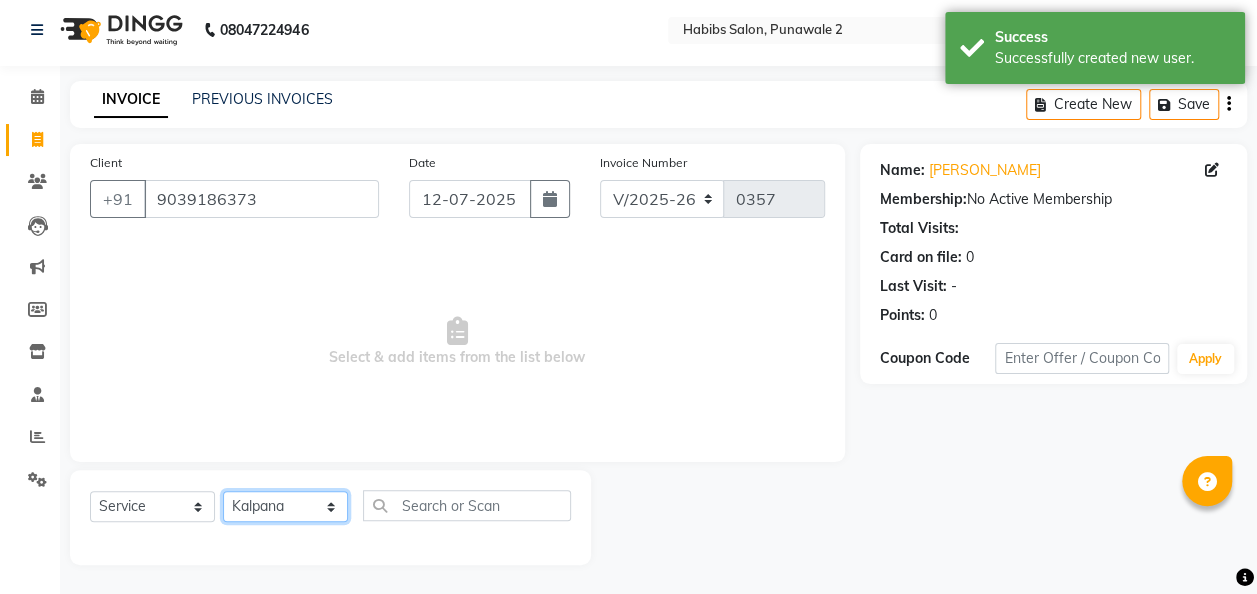 click on "Select Stylist Chandan [PERSON_NAME] [PERSON_NAME] [PERSON_NAME]" 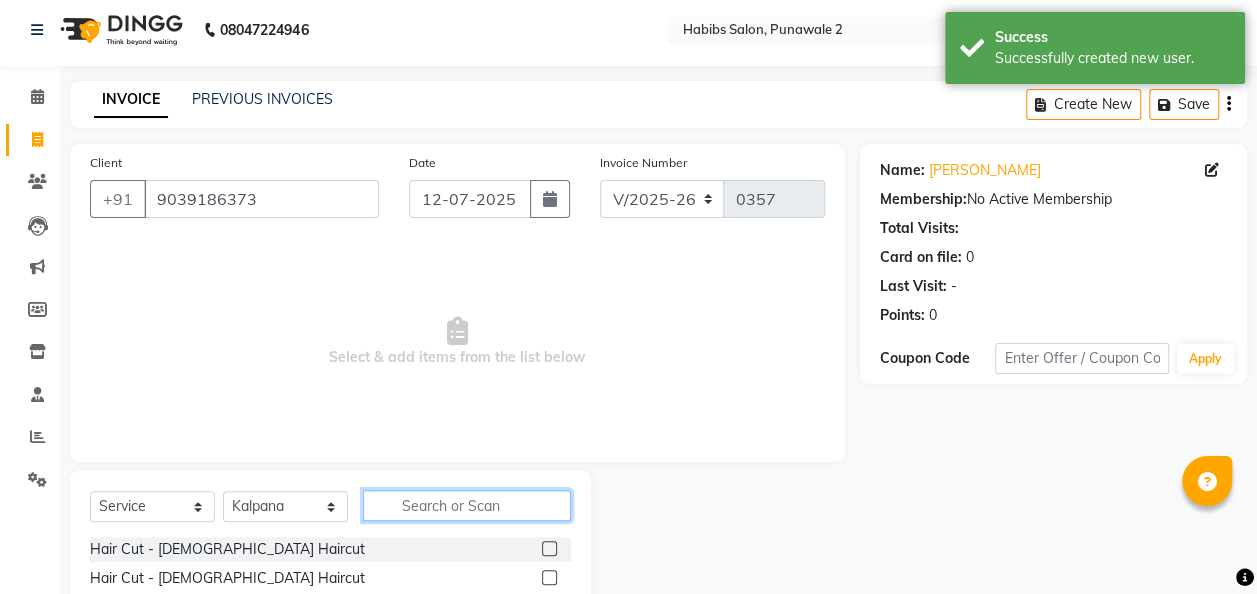 click 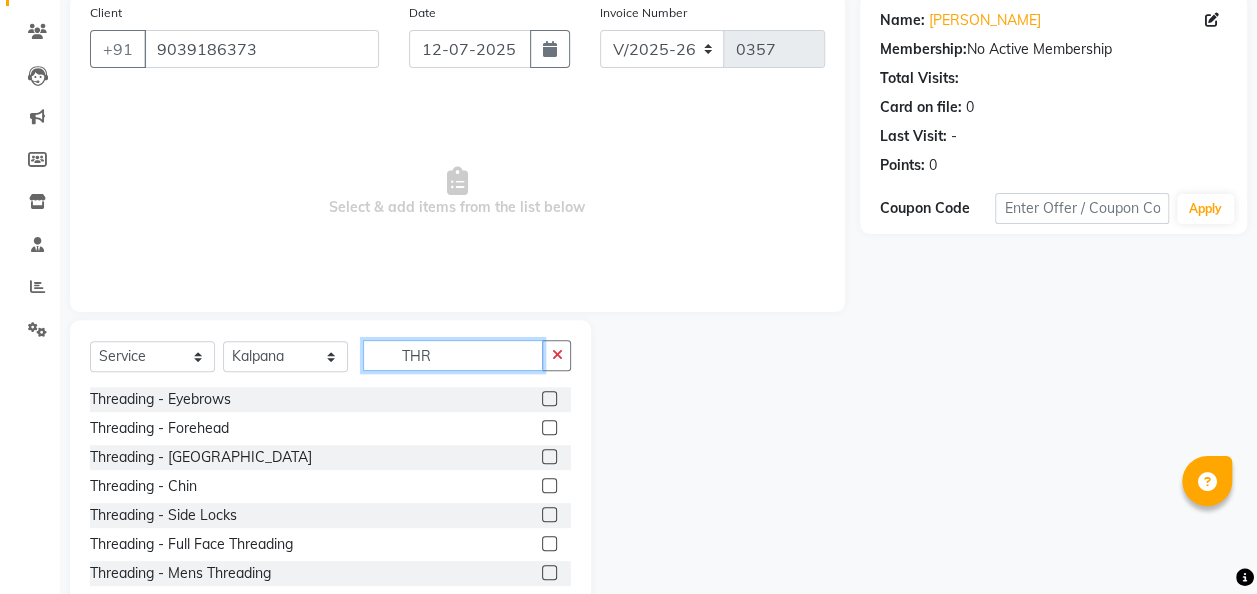 scroll, scrollTop: 156, scrollLeft: 0, axis: vertical 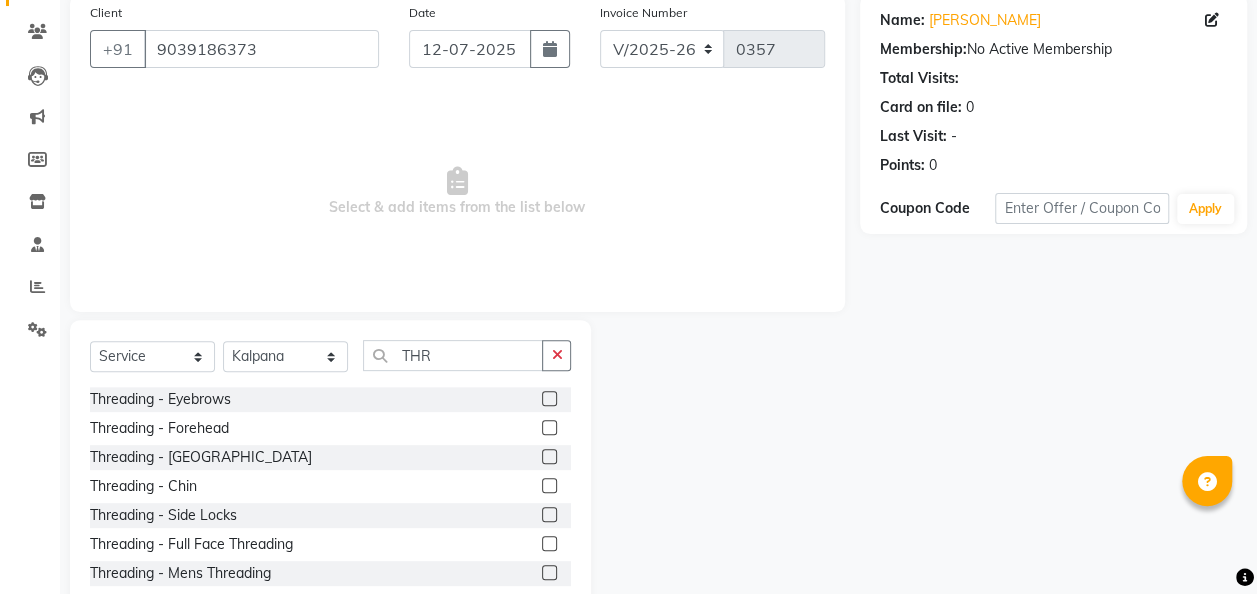 click 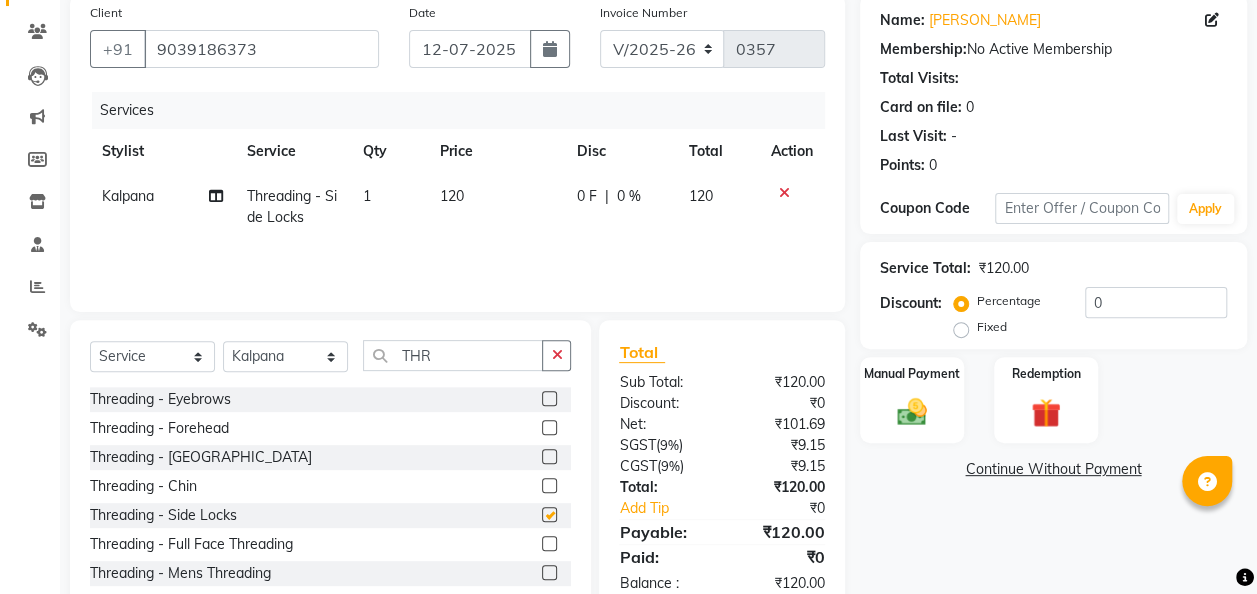 checkbox on "false" 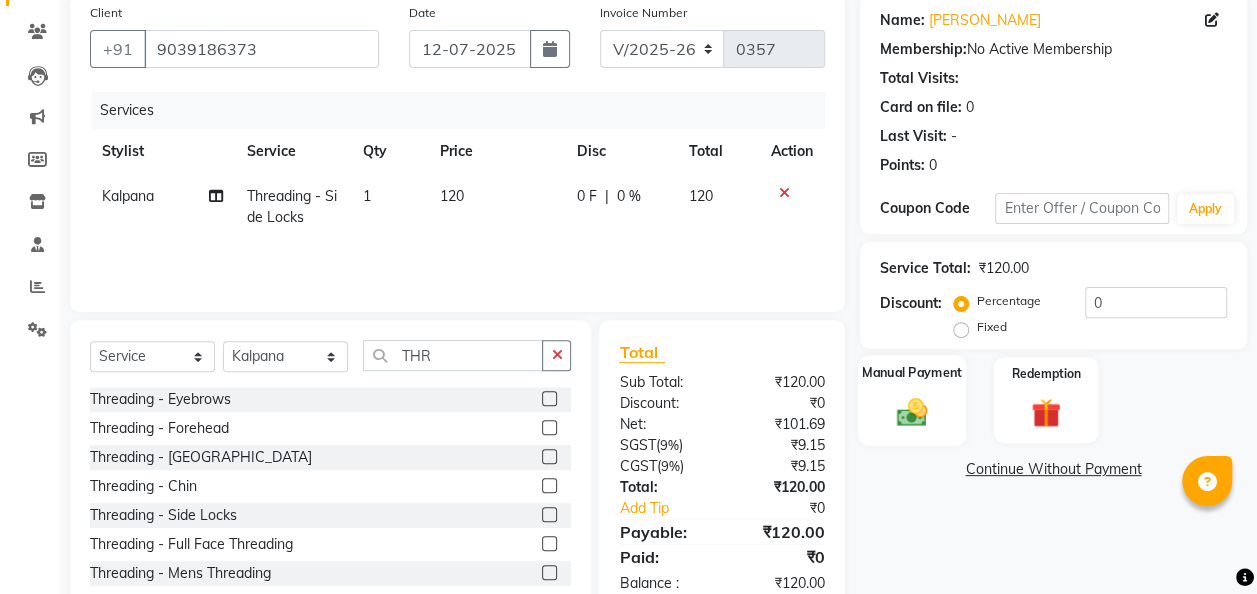 click 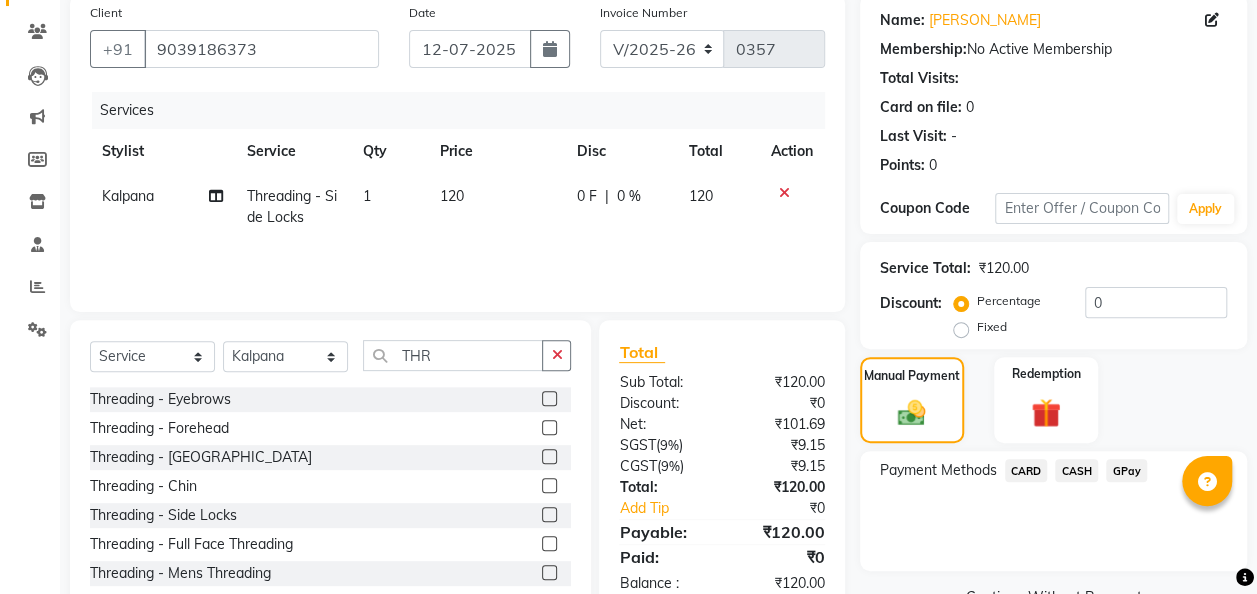 click on "GPay" 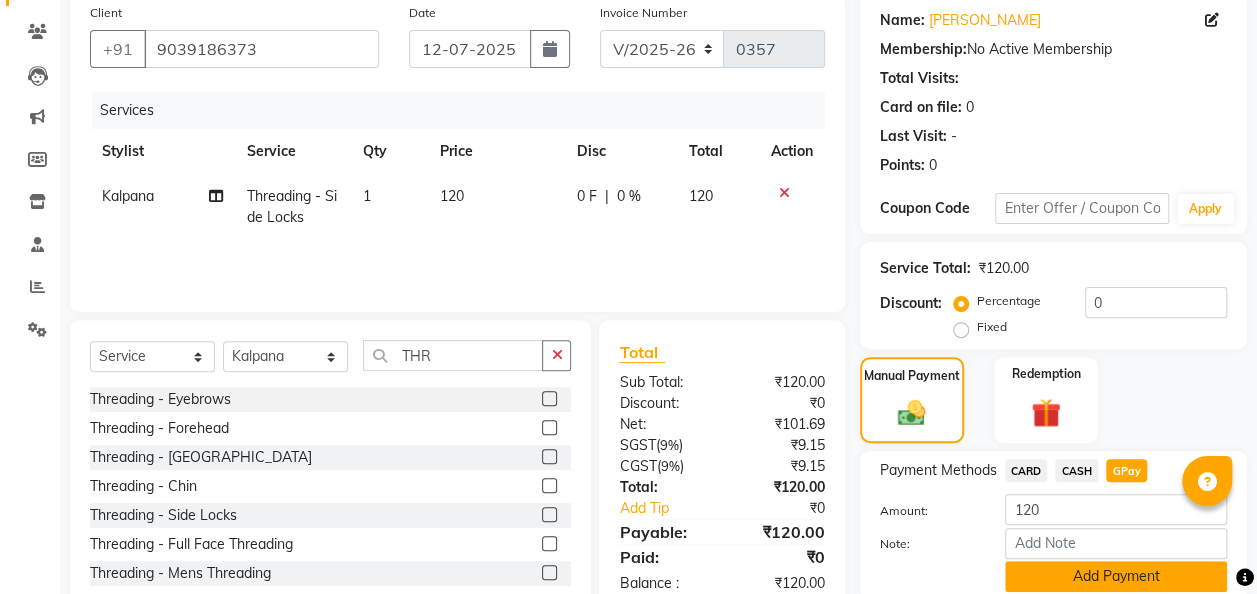 click on "Add Payment" 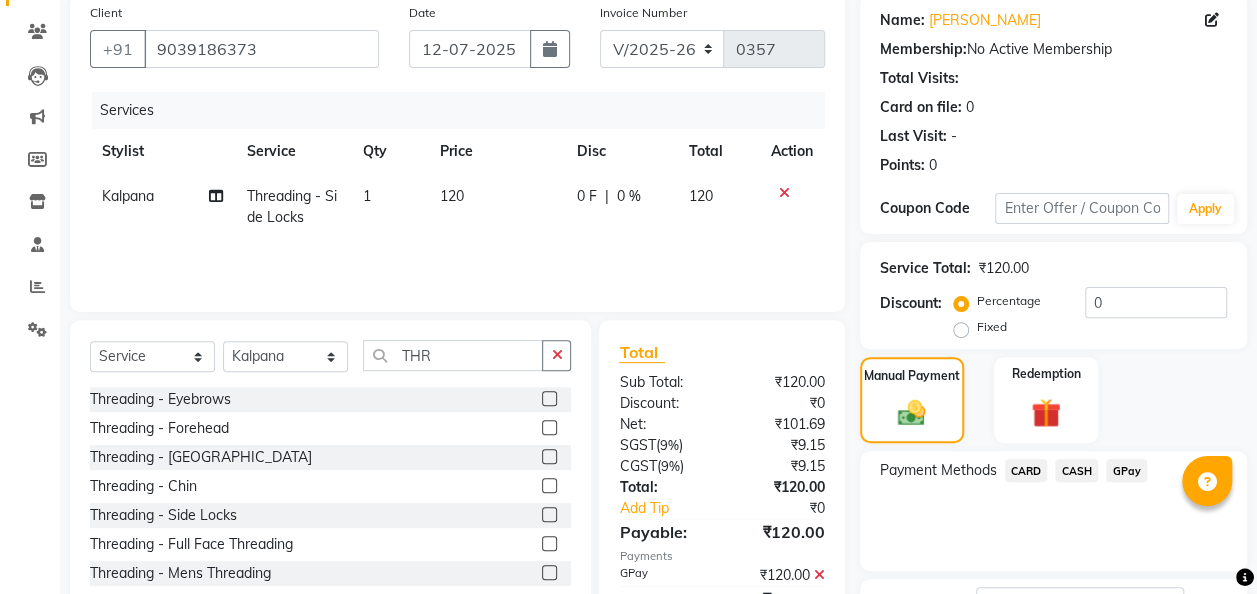 scroll, scrollTop: 316, scrollLeft: 0, axis: vertical 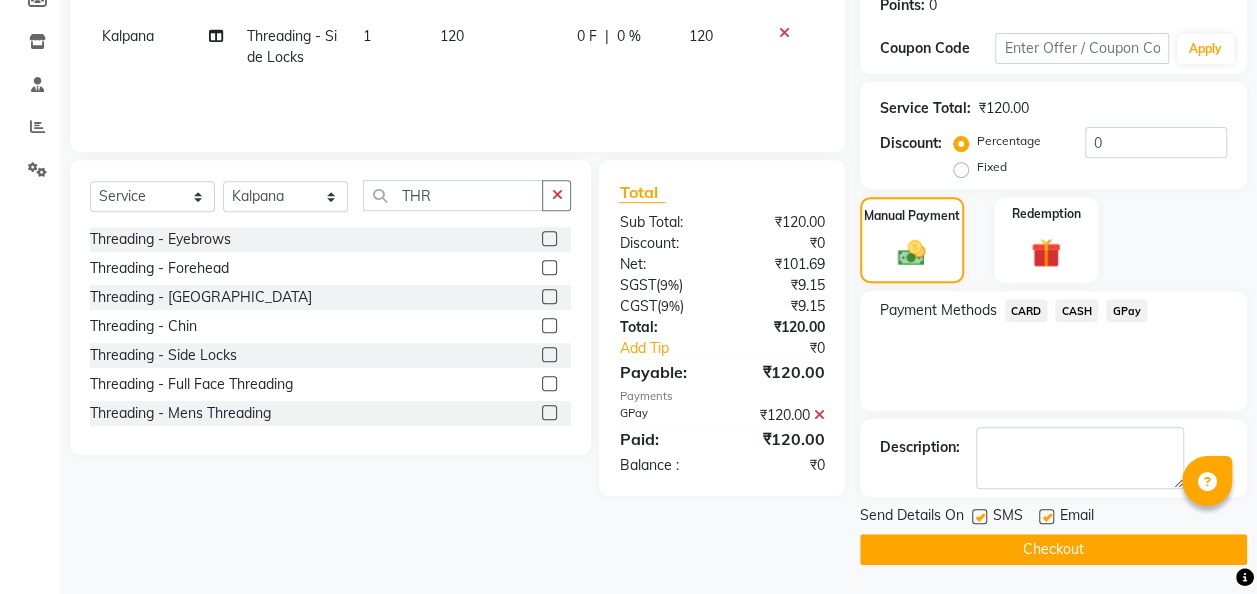click on "Checkout" 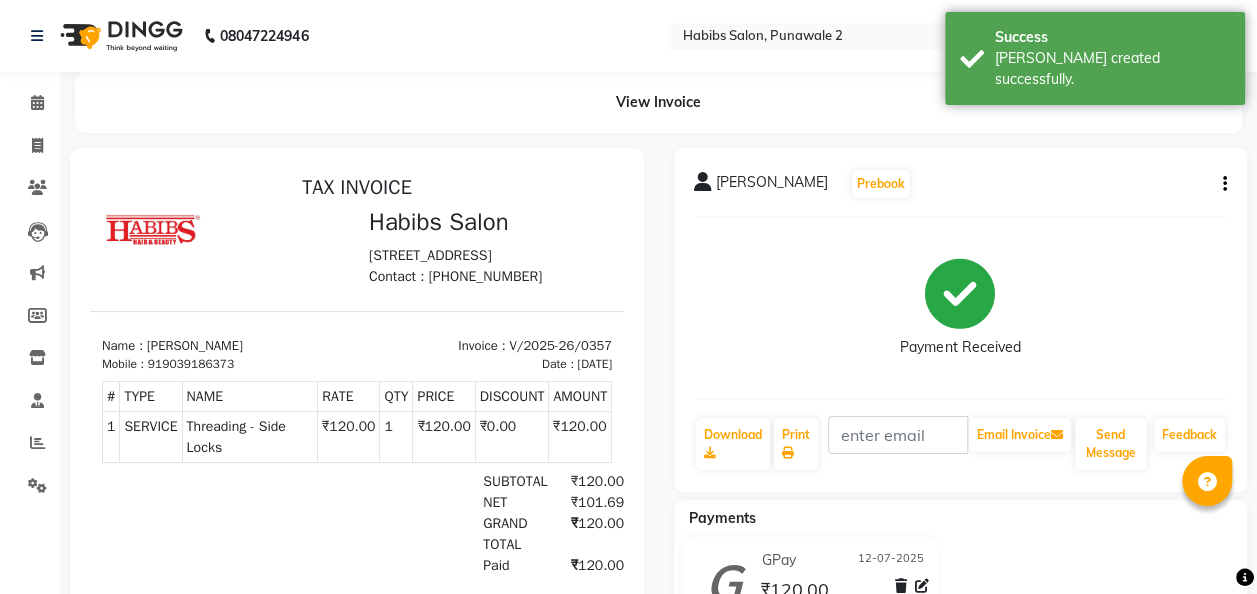 scroll, scrollTop: 134, scrollLeft: 0, axis: vertical 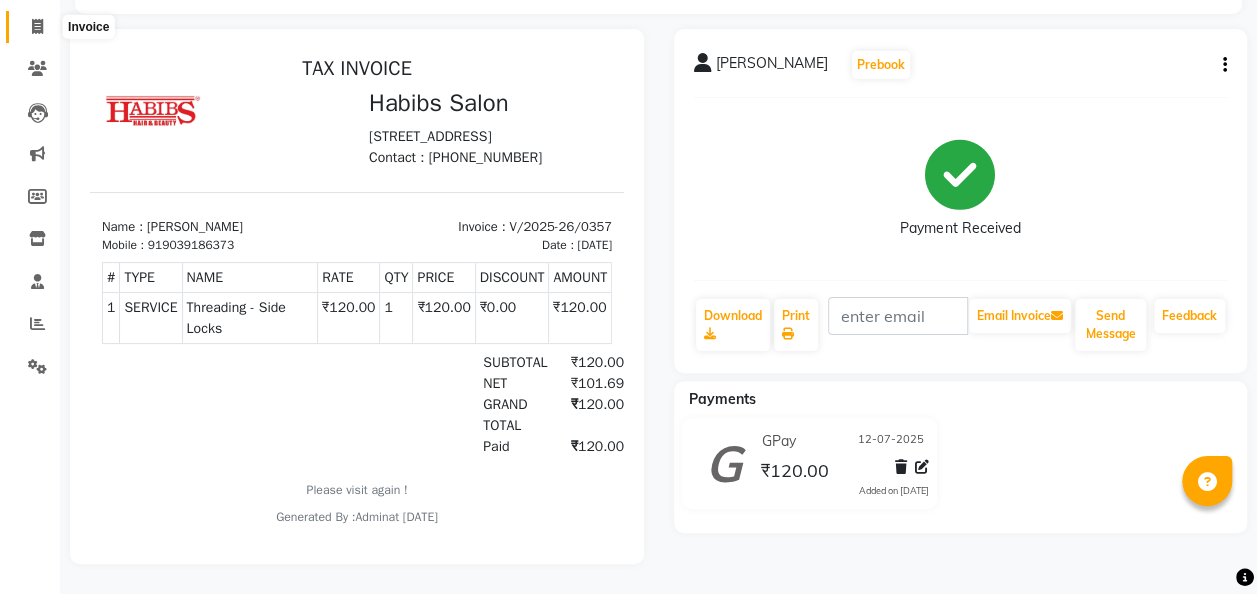 click 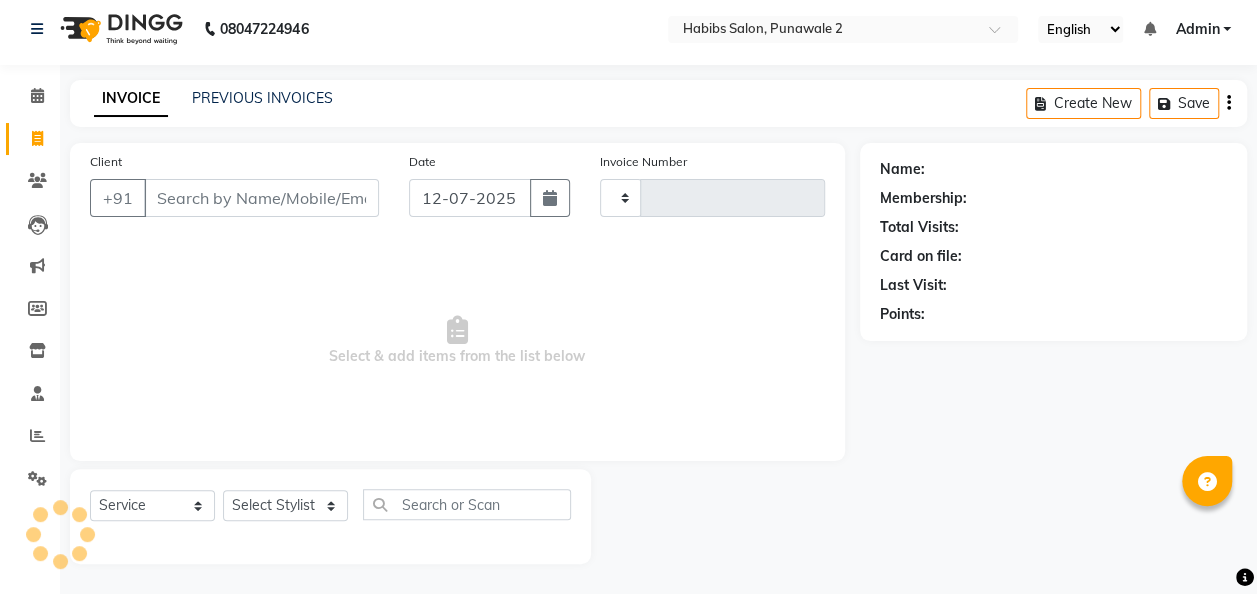 scroll, scrollTop: 6, scrollLeft: 0, axis: vertical 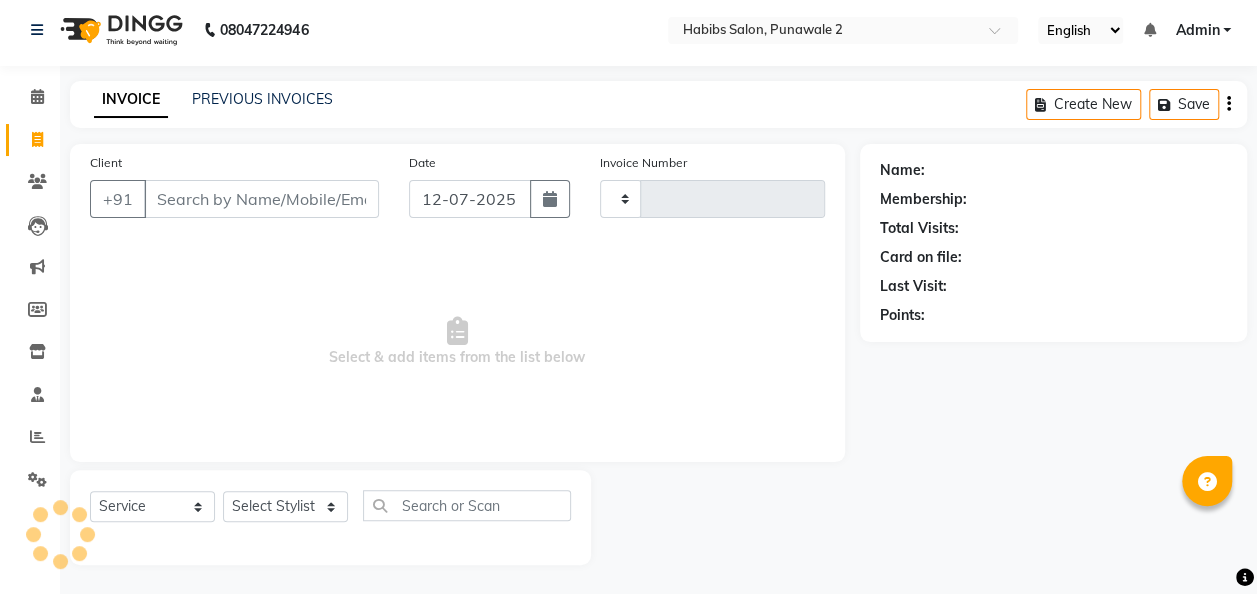 type on "0358" 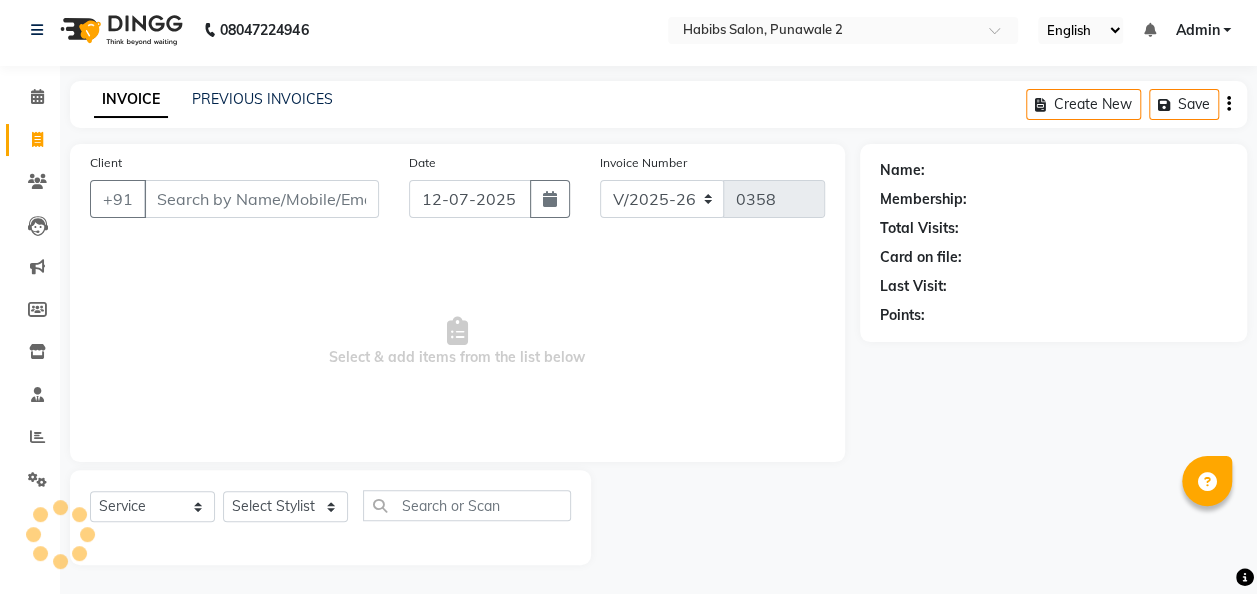 click on "Client" at bounding box center [261, 199] 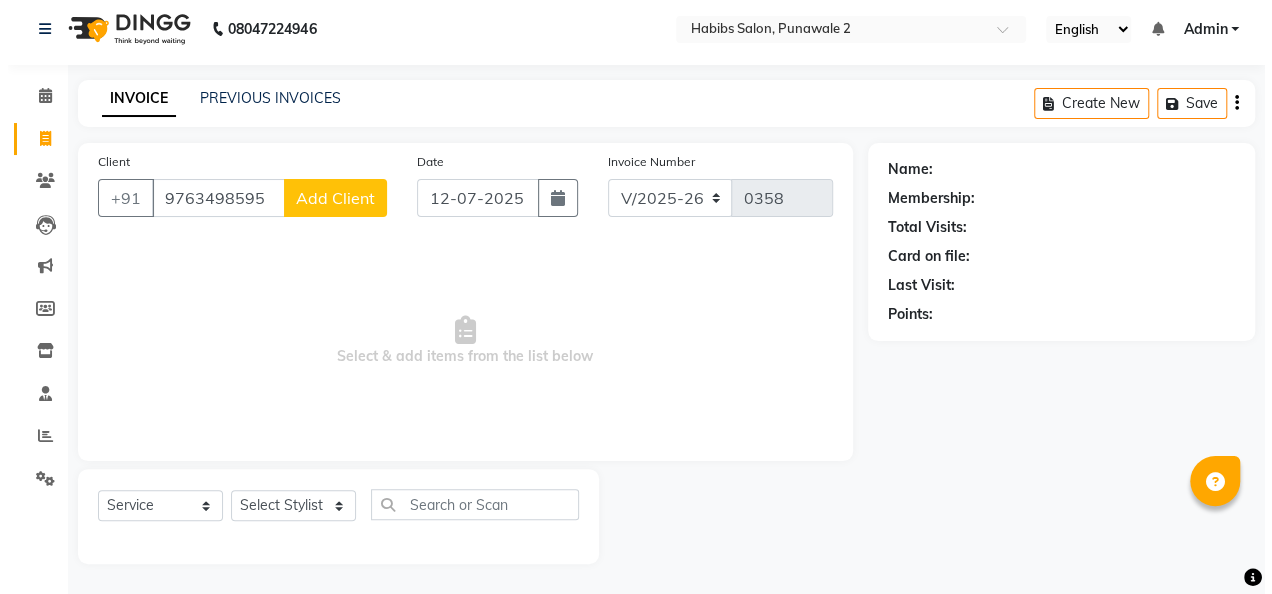 scroll, scrollTop: 6, scrollLeft: 0, axis: vertical 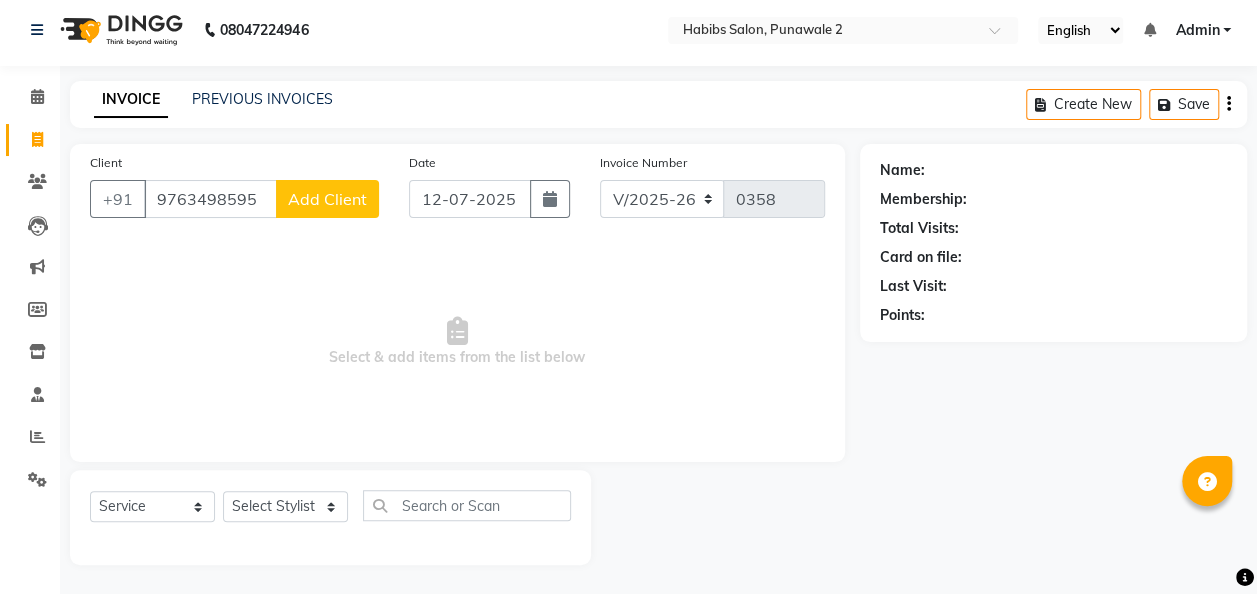 type on "9763498595" 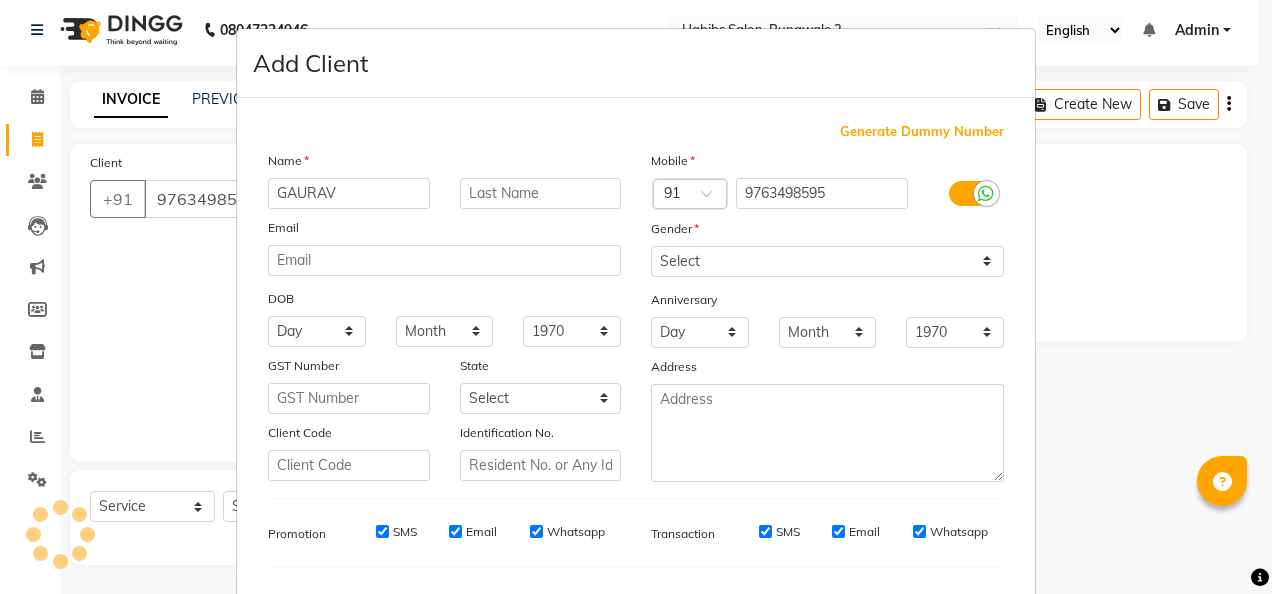 type on "GAURAV" 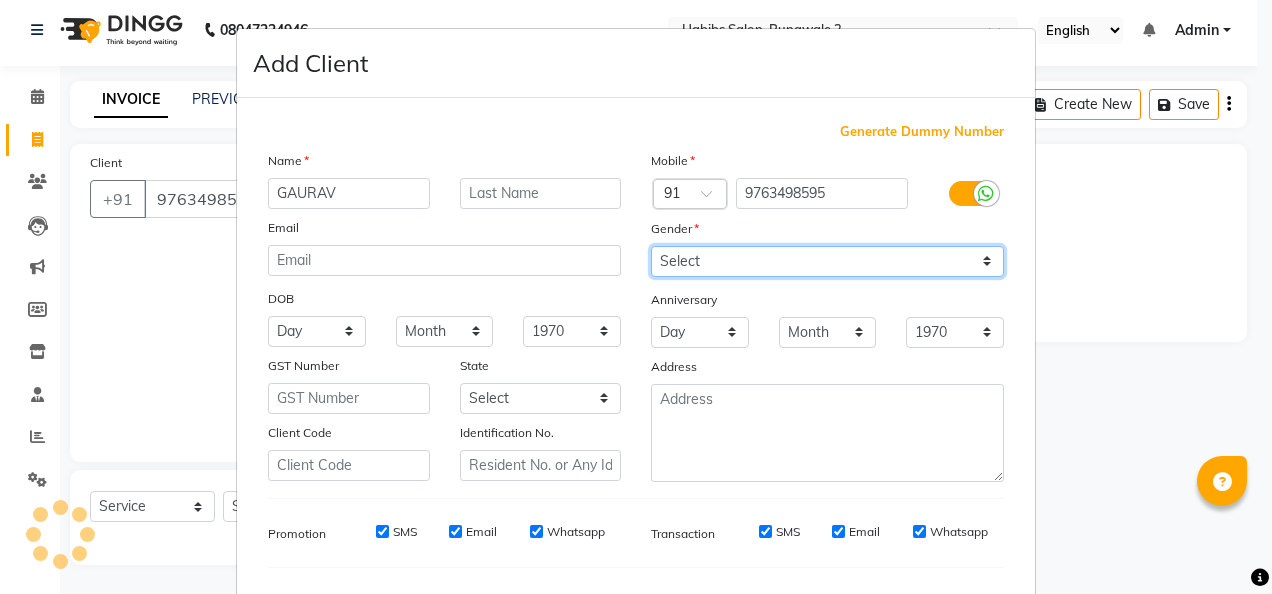 click on "Select [DEMOGRAPHIC_DATA] [DEMOGRAPHIC_DATA] Other Prefer Not To Say" at bounding box center [827, 261] 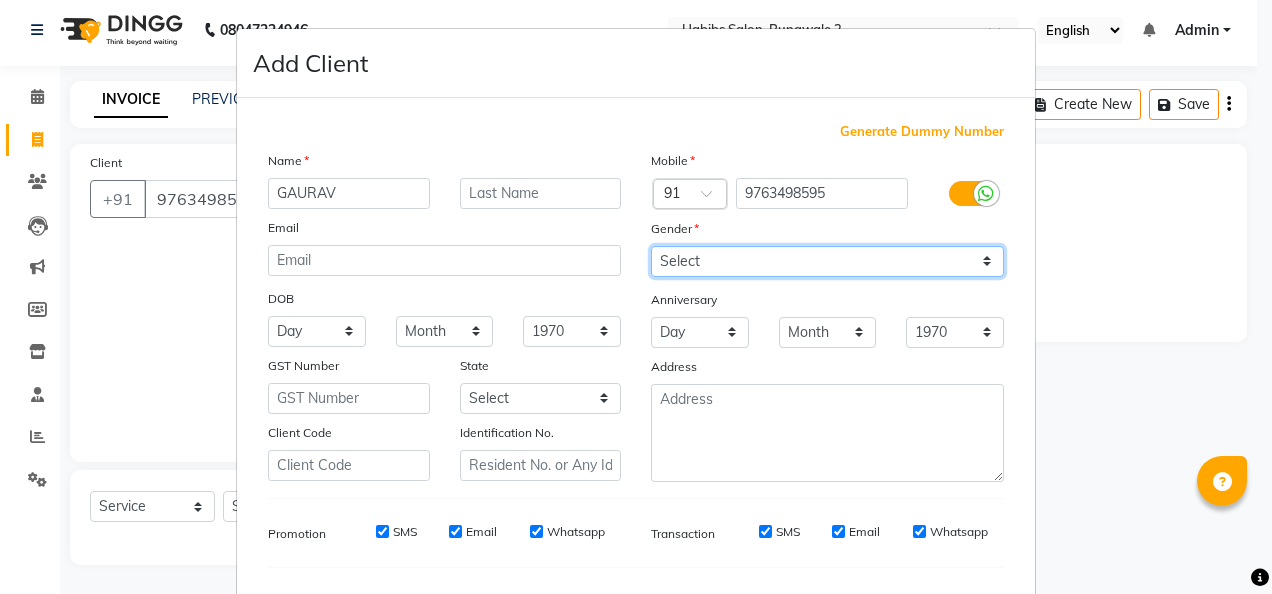 select on "[DEMOGRAPHIC_DATA]" 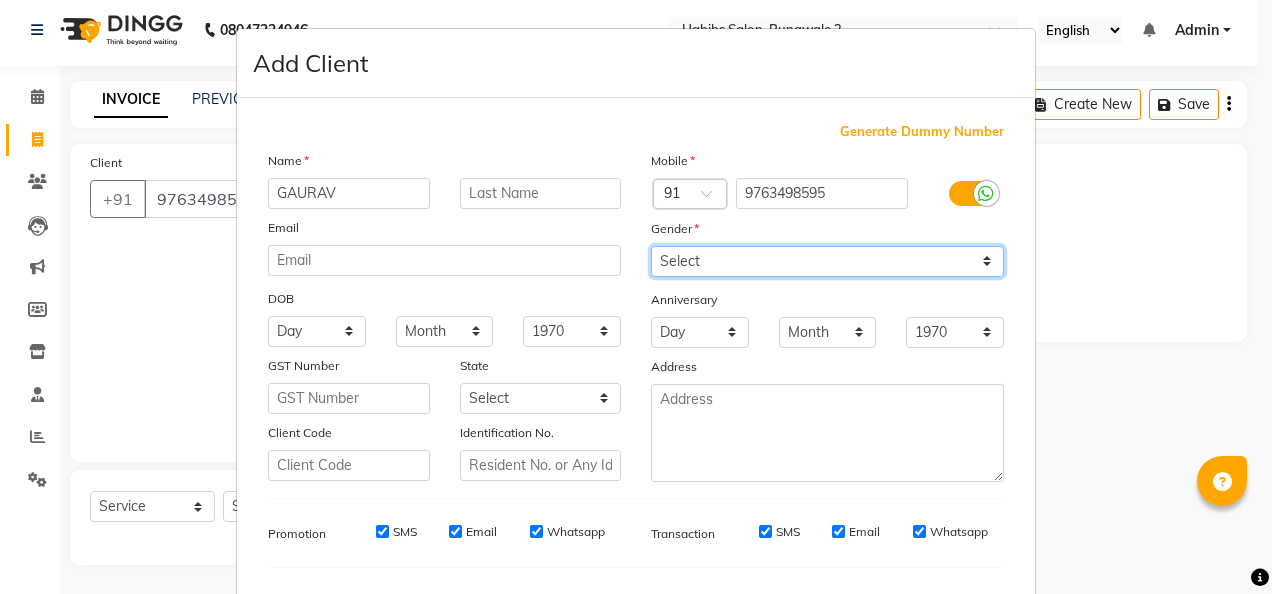 click on "Select [DEMOGRAPHIC_DATA] [DEMOGRAPHIC_DATA] Other Prefer Not To Say" at bounding box center [827, 261] 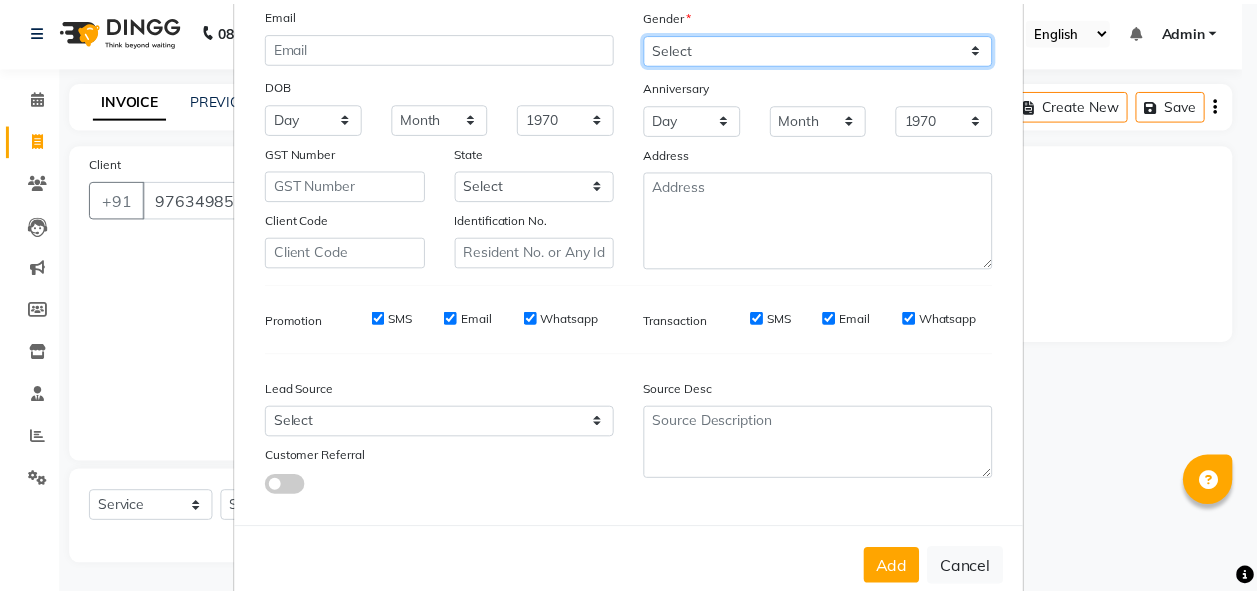 scroll, scrollTop: 226, scrollLeft: 0, axis: vertical 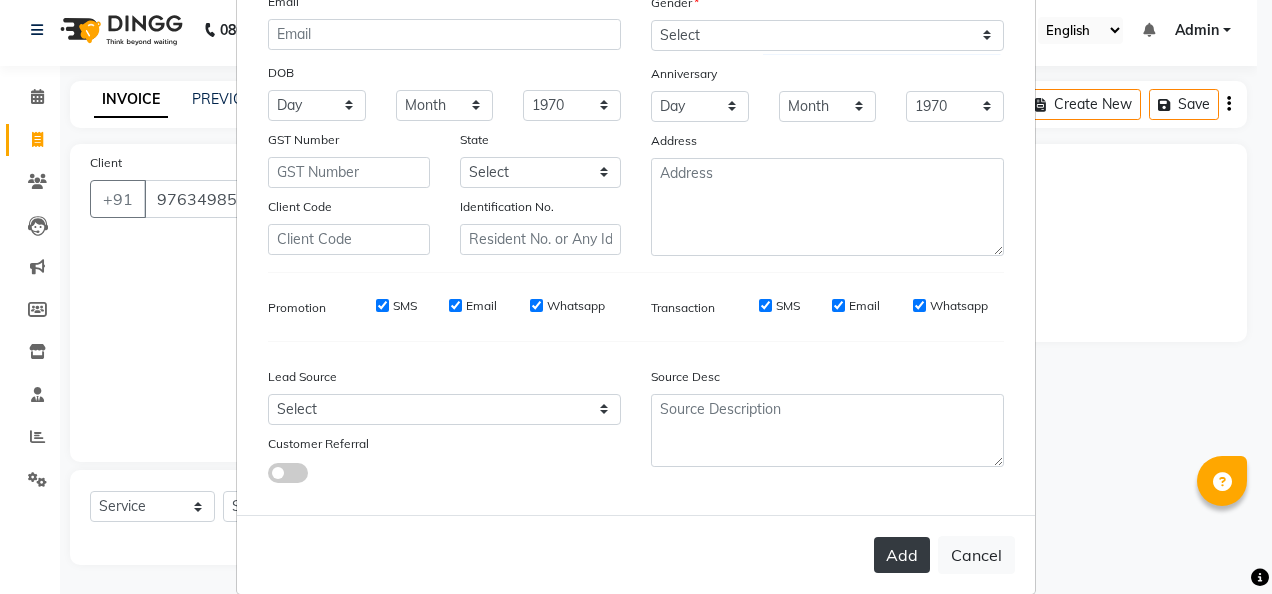 click on "Add" at bounding box center (902, 555) 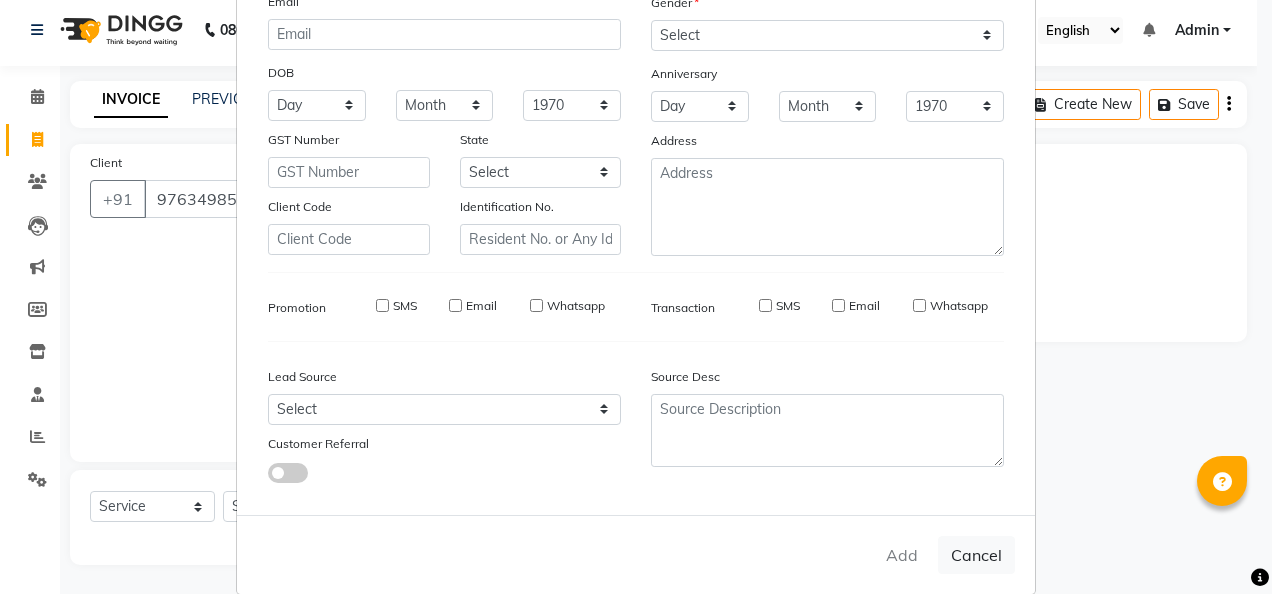 type 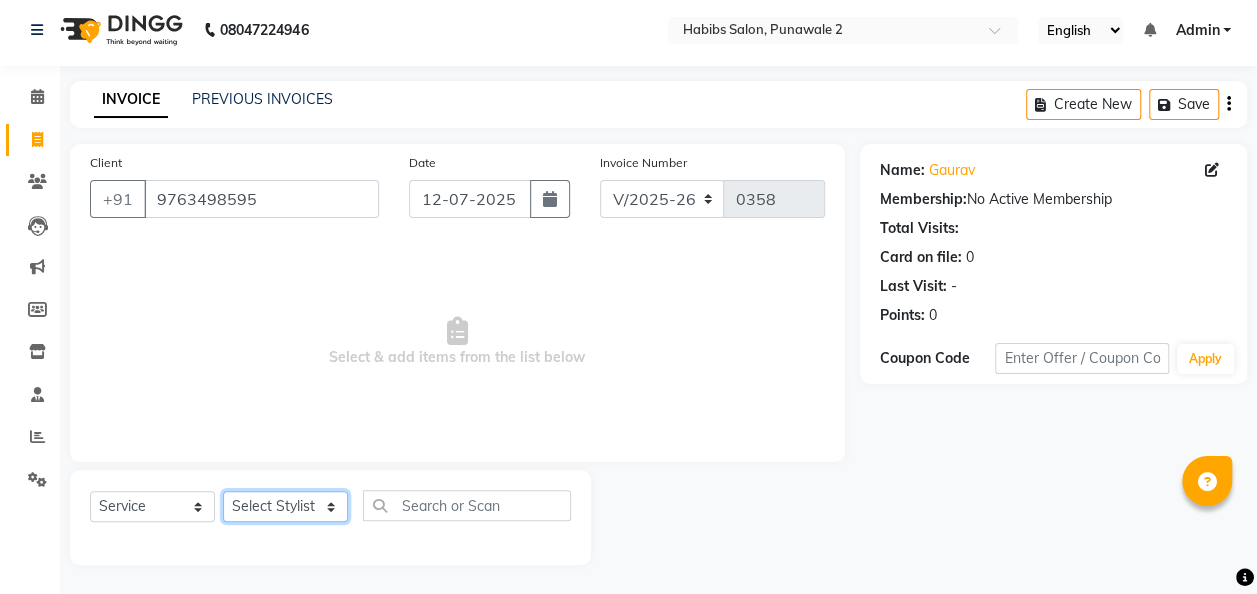 click on "Select Stylist Chandan [PERSON_NAME] [PERSON_NAME] [PERSON_NAME]" 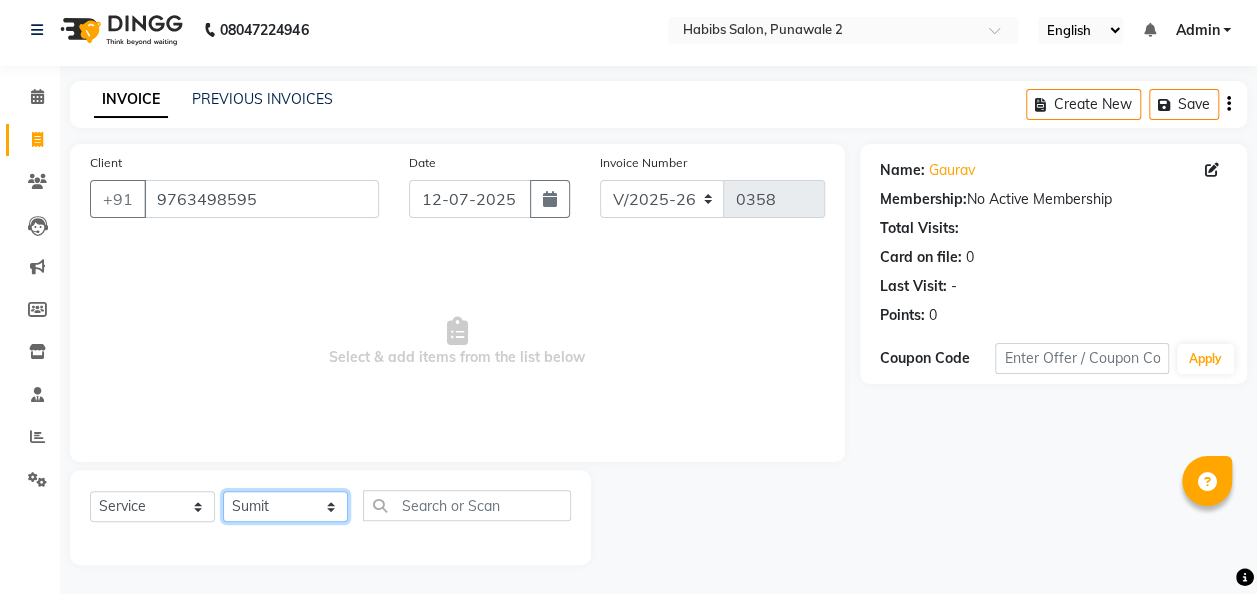 click on "Select Stylist Chandan [PERSON_NAME] [PERSON_NAME] [PERSON_NAME]" 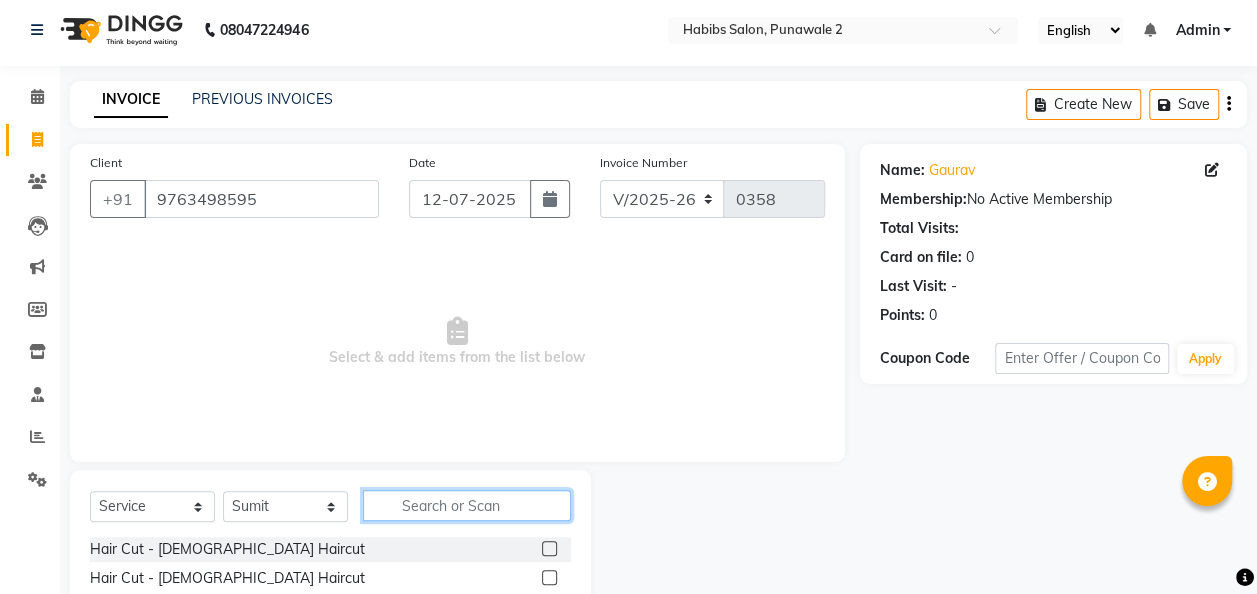 click 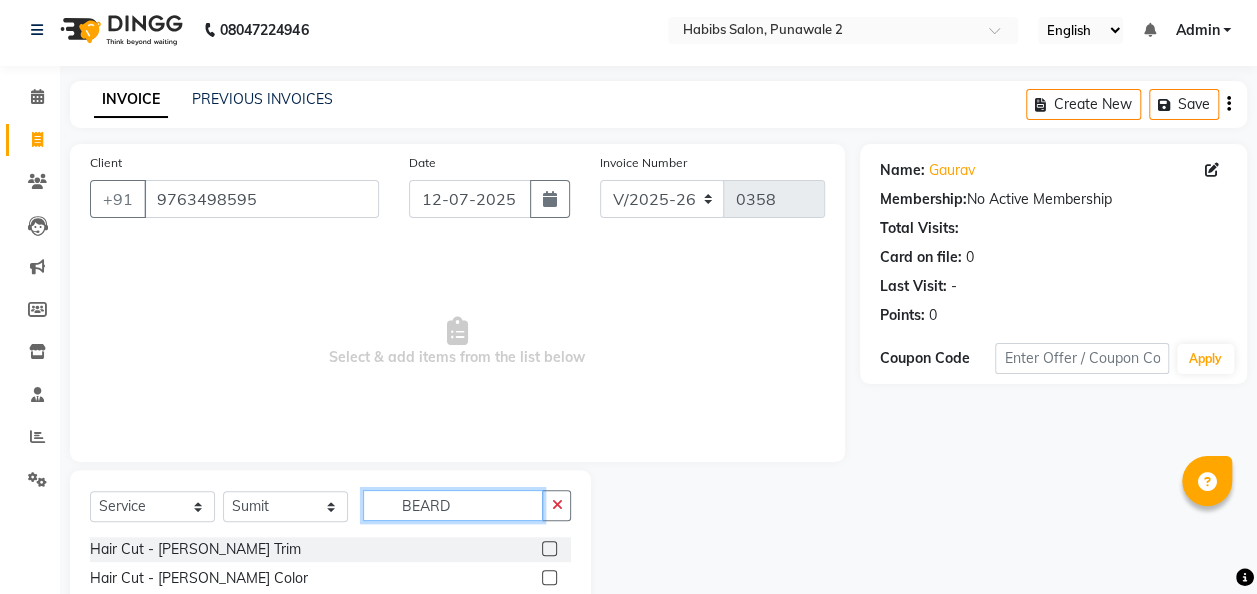 type on "BEARD" 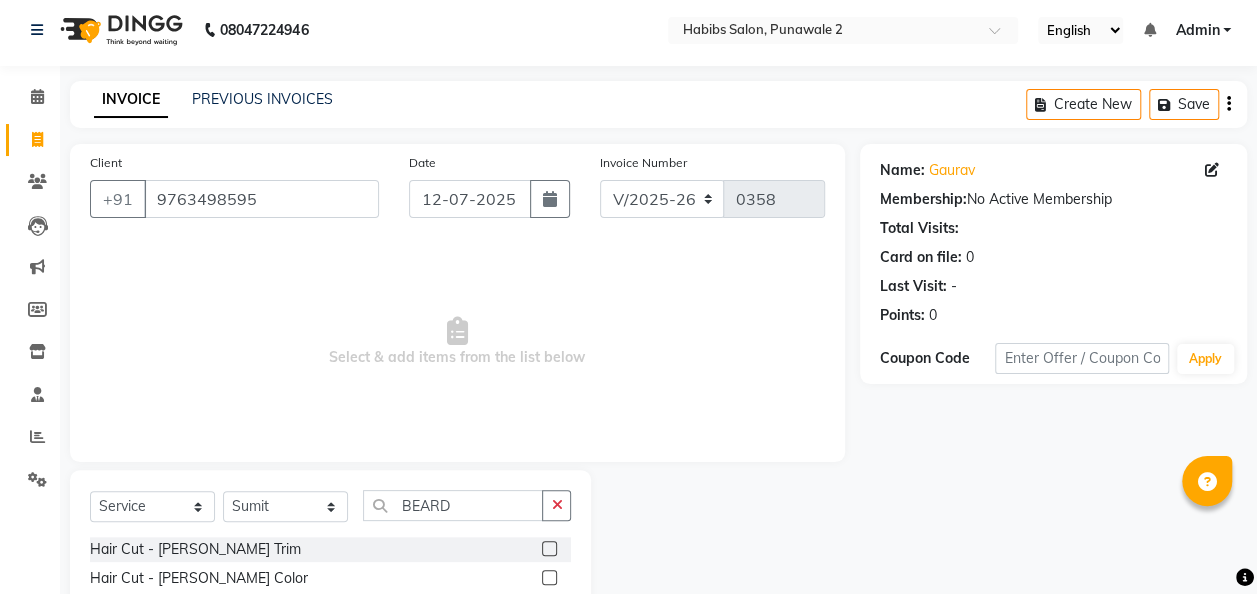 click 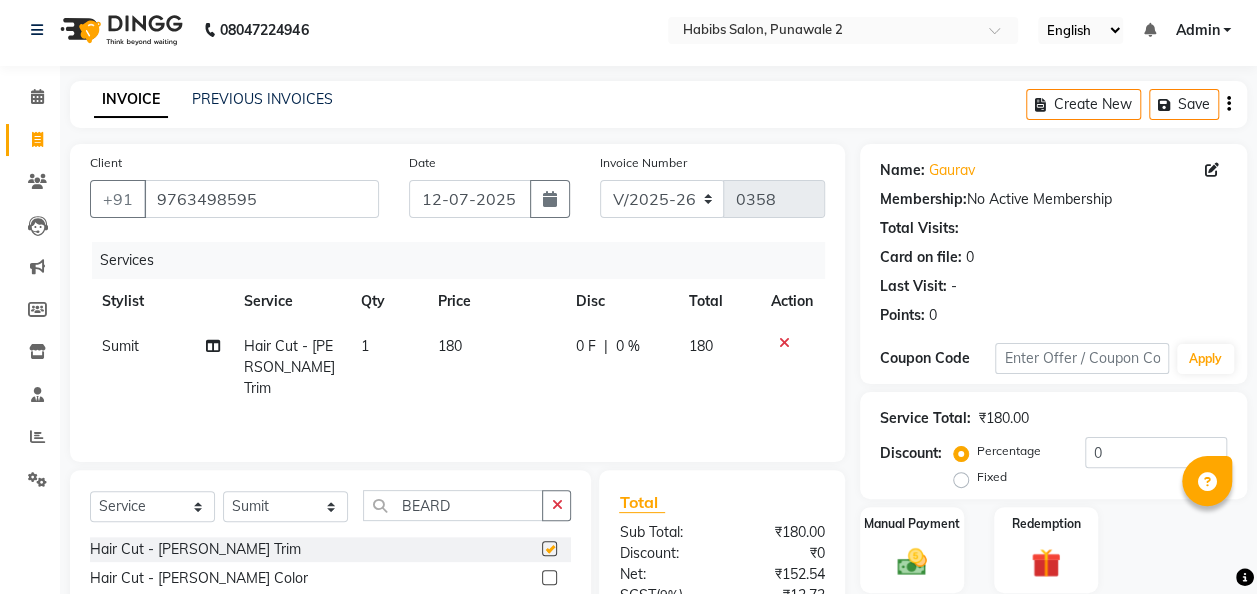 checkbox on "false" 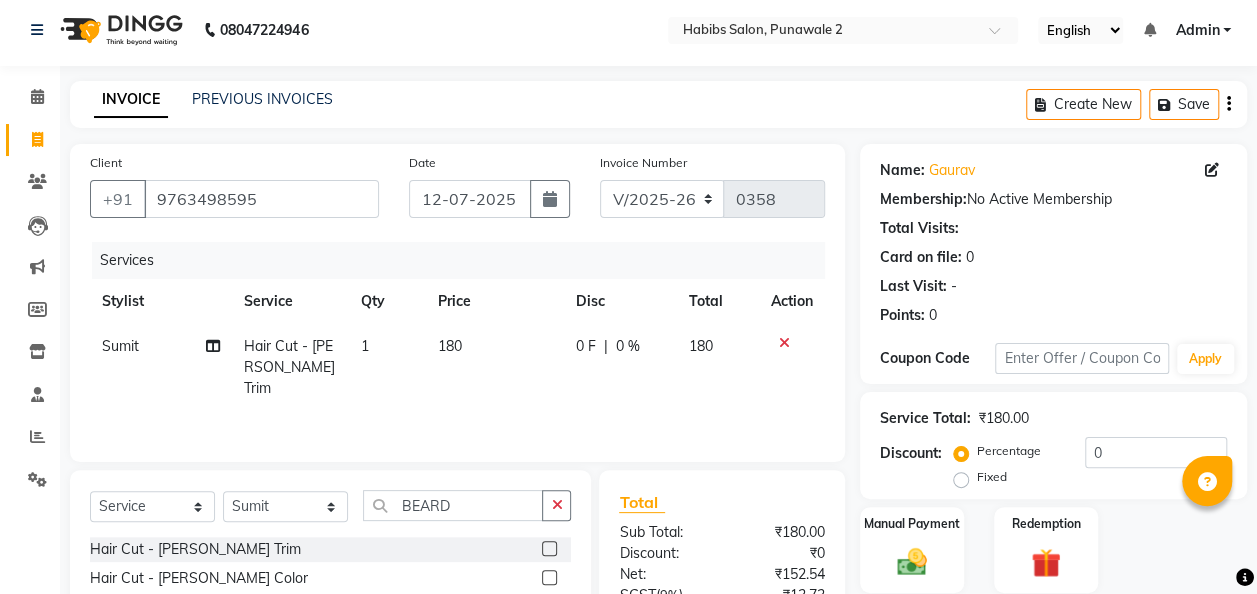 click on "180" 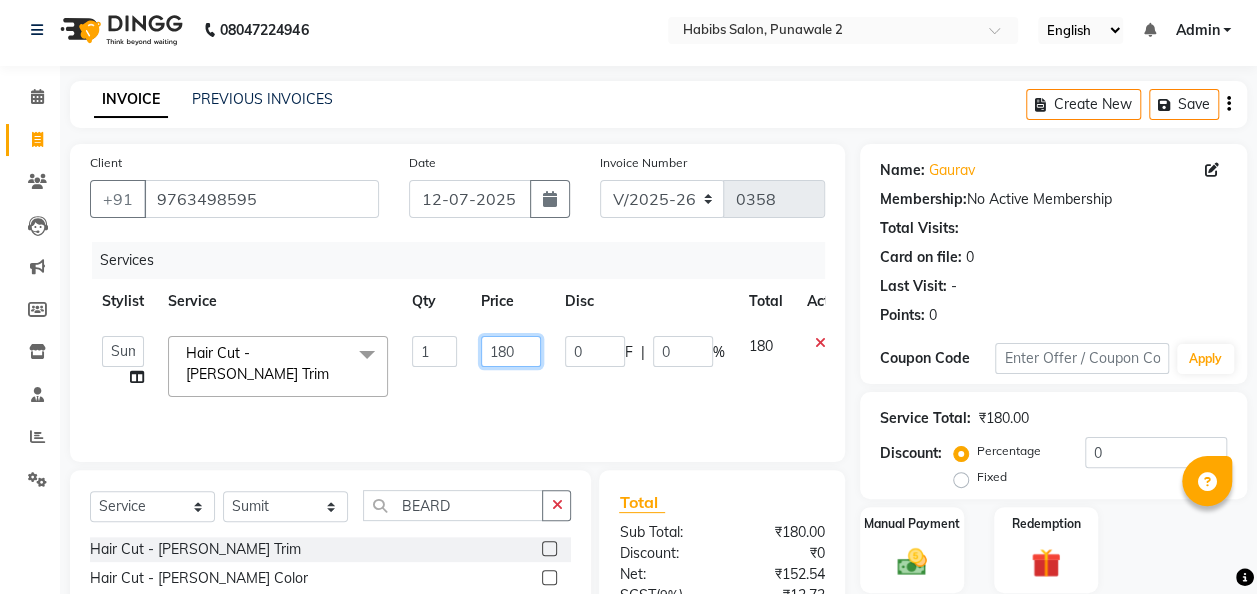 click on "180" 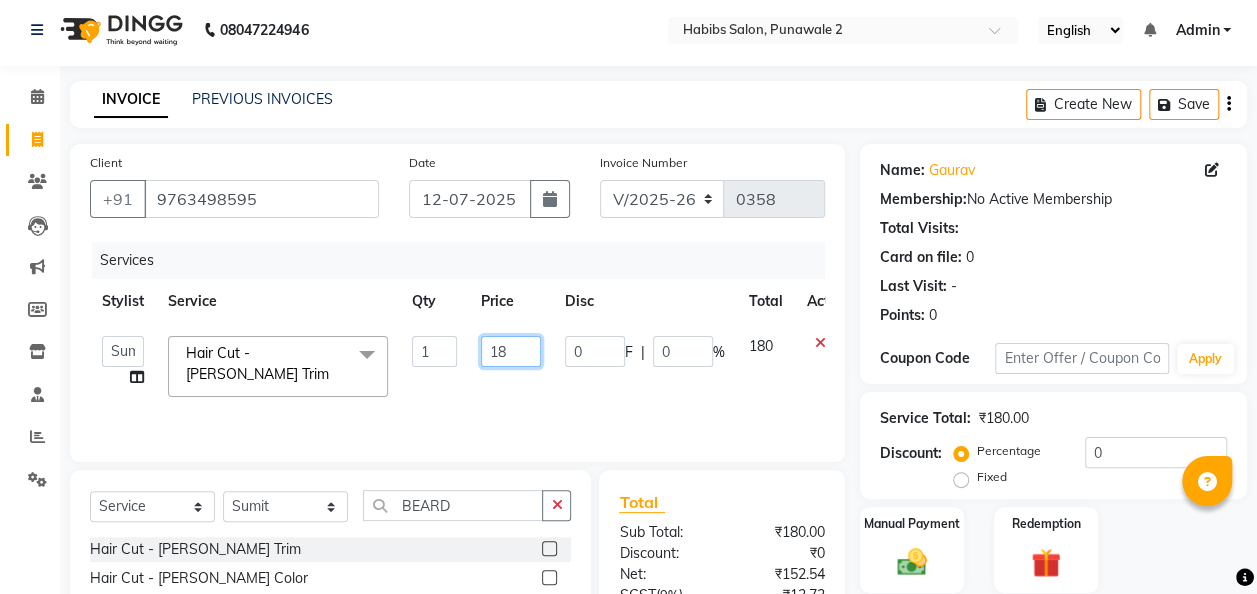 type on "1" 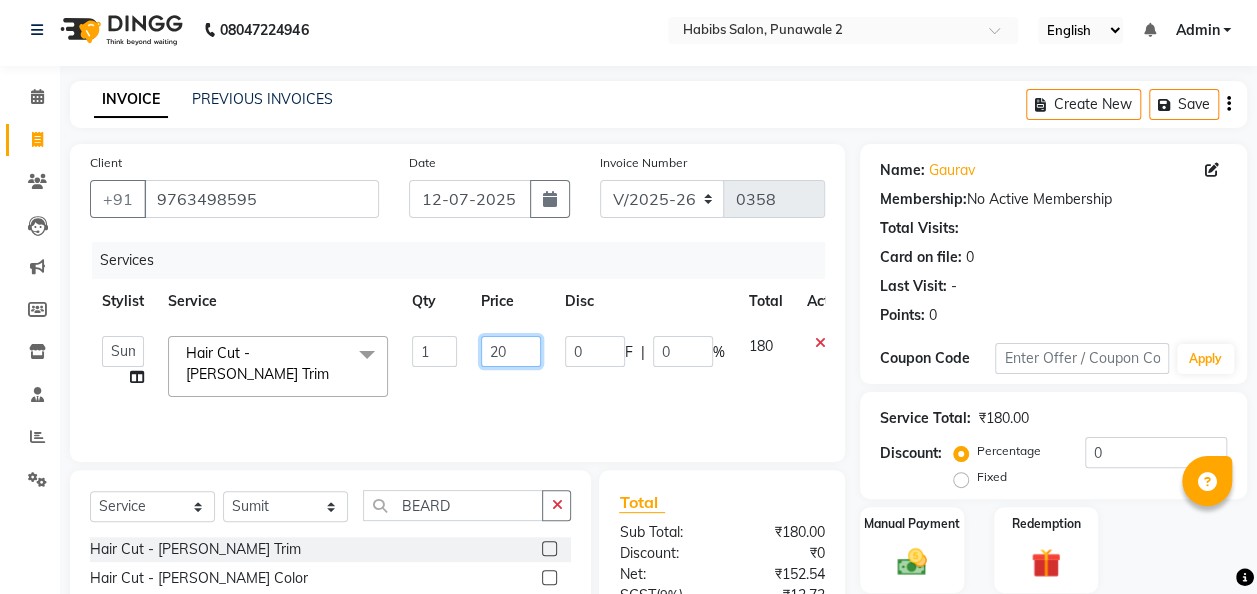 type on "200" 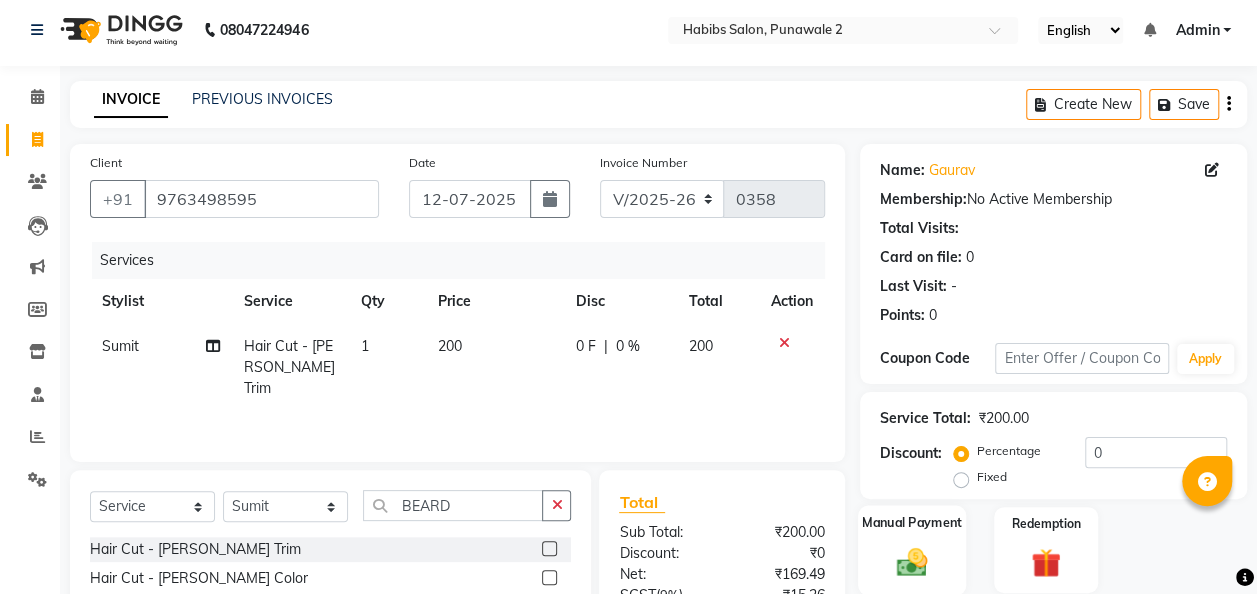 click on "Manual Payment" 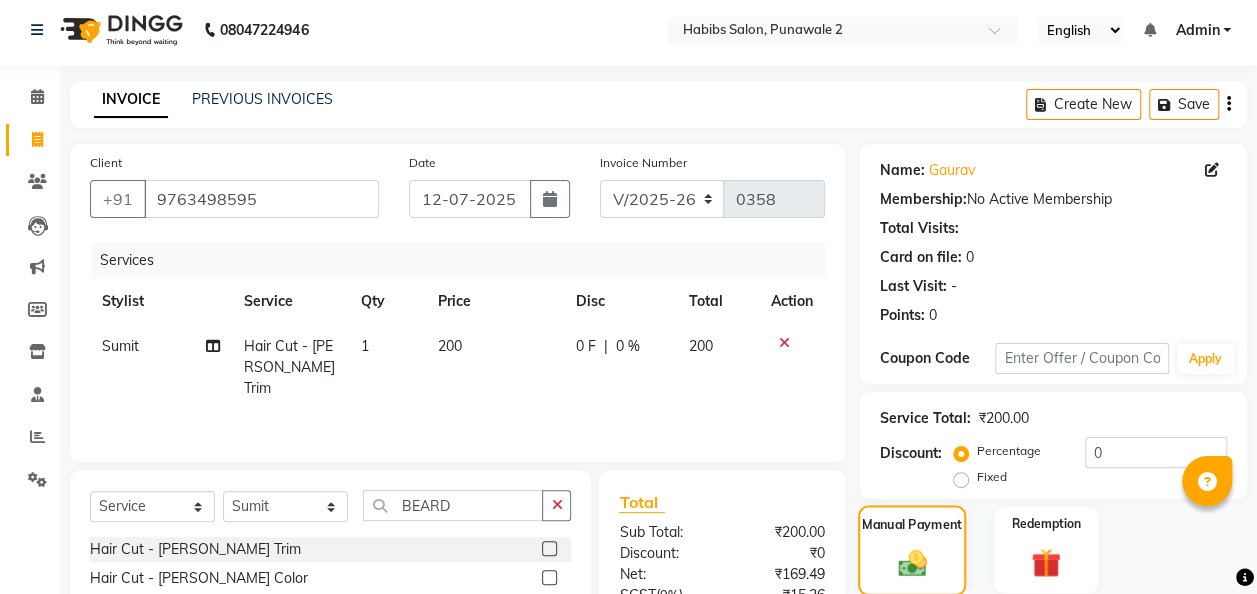 scroll, scrollTop: 204, scrollLeft: 0, axis: vertical 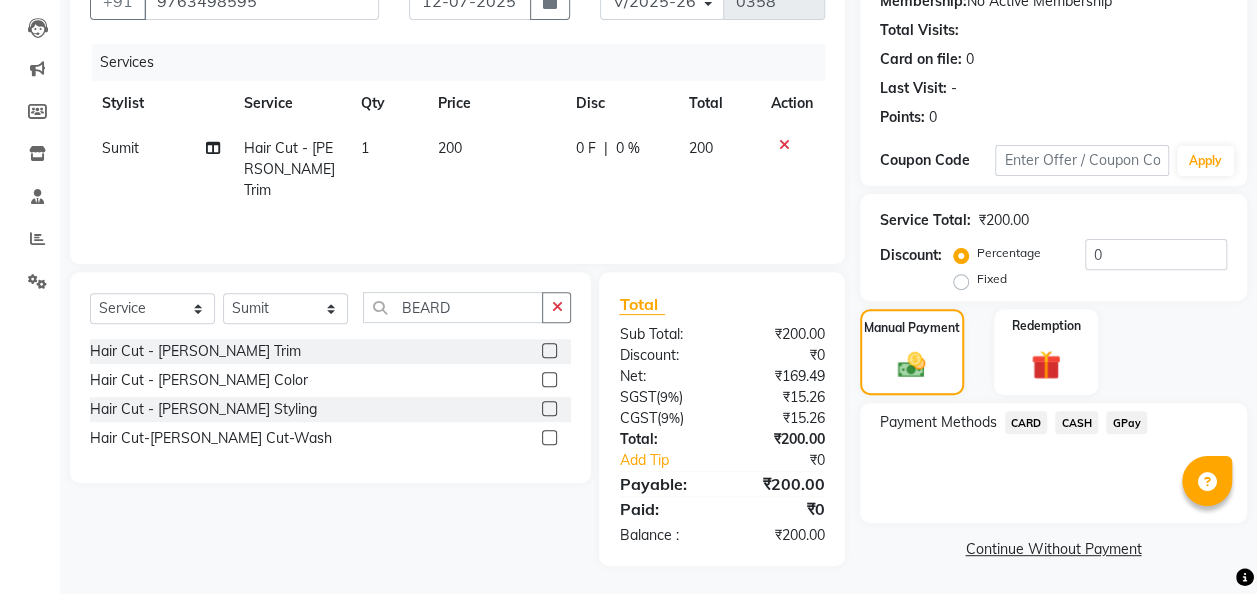 click on "GPay" 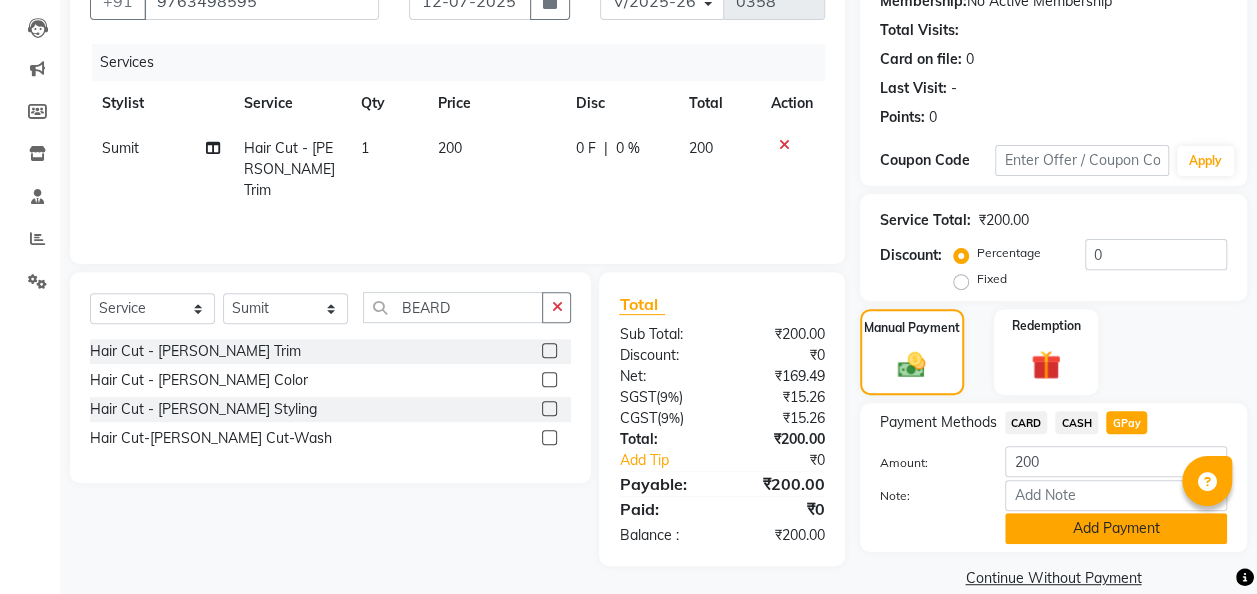 click on "Add Payment" 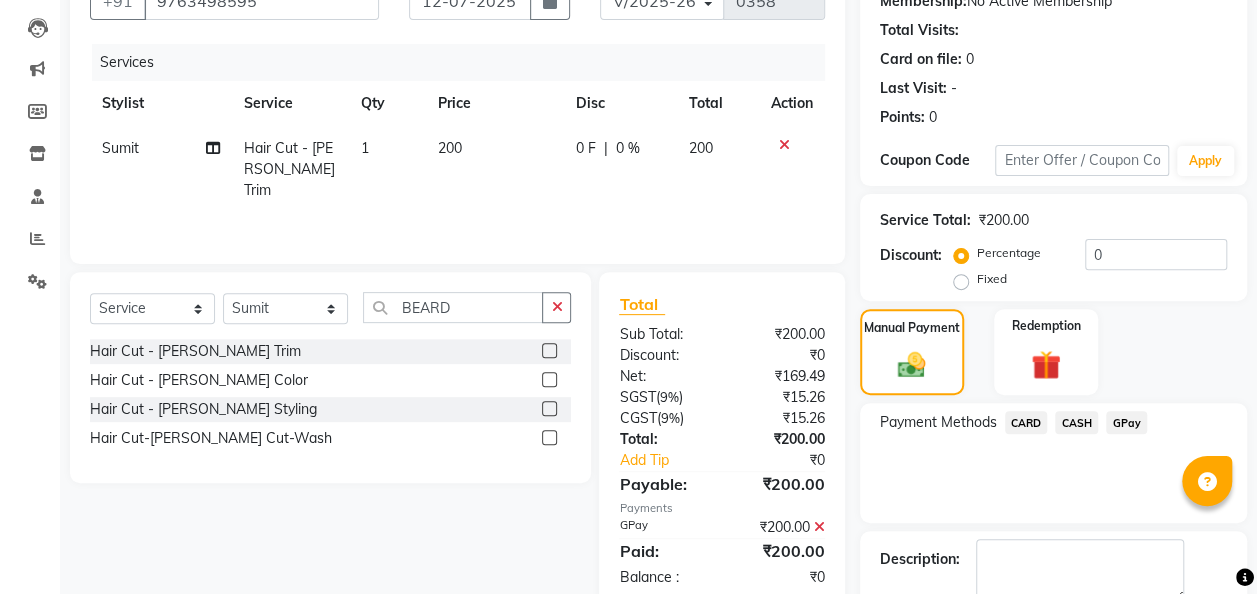 scroll, scrollTop: 316, scrollLeft: 0, axis: vertical 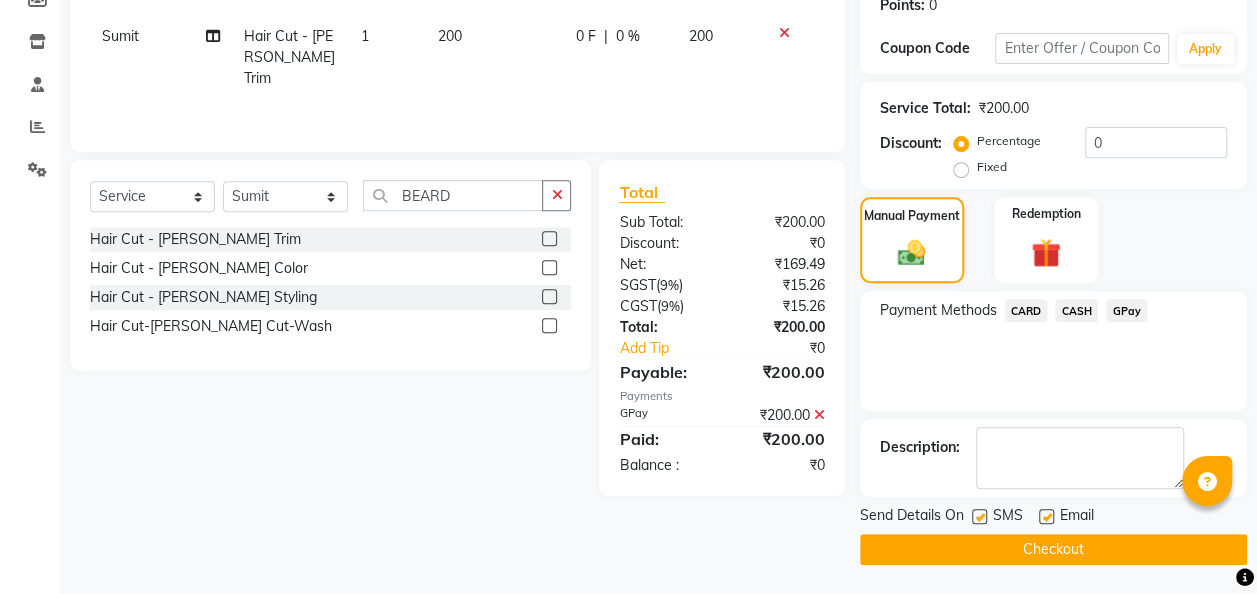 click on "Checkout" 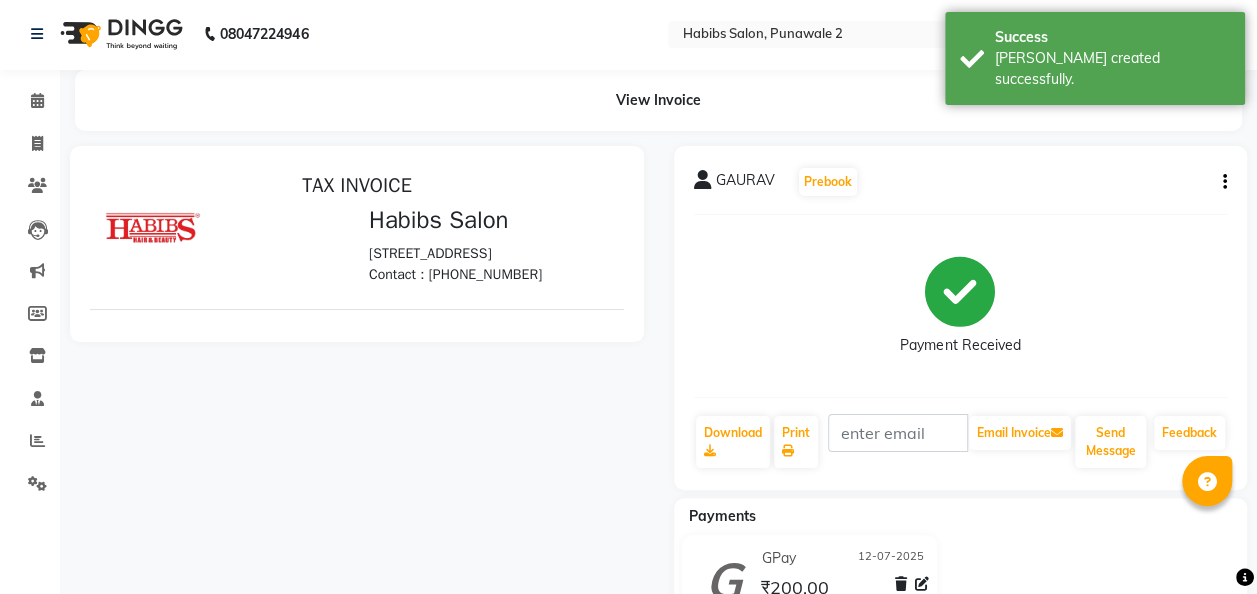 scroll, scrollTop: 0, scrollLeft: 0, axis: both 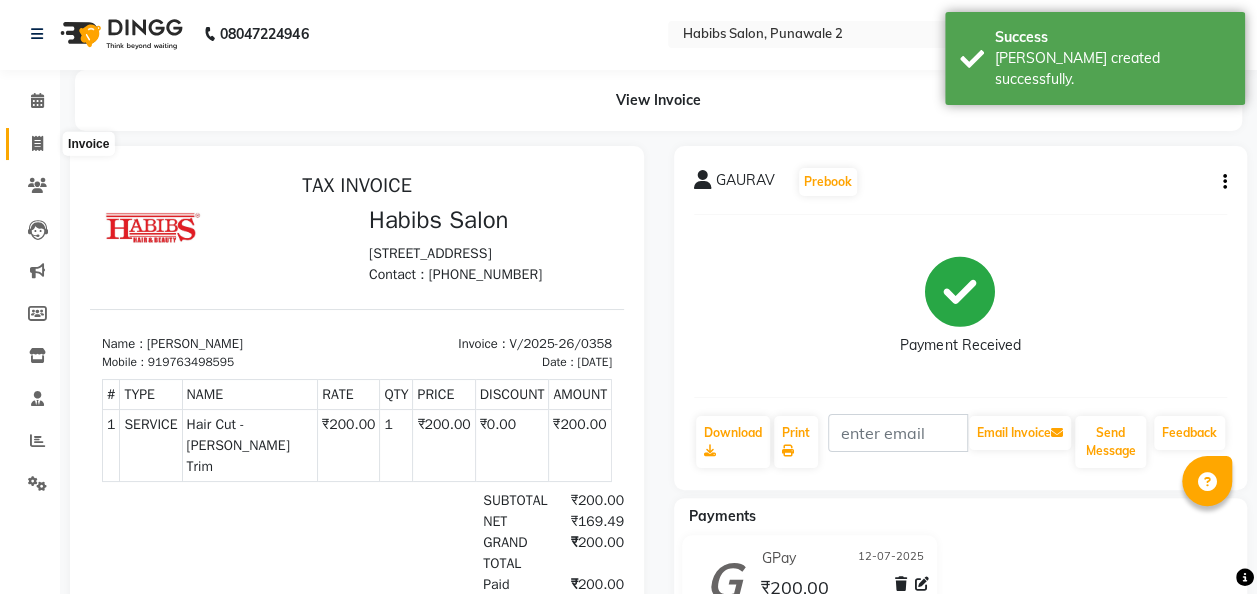 click 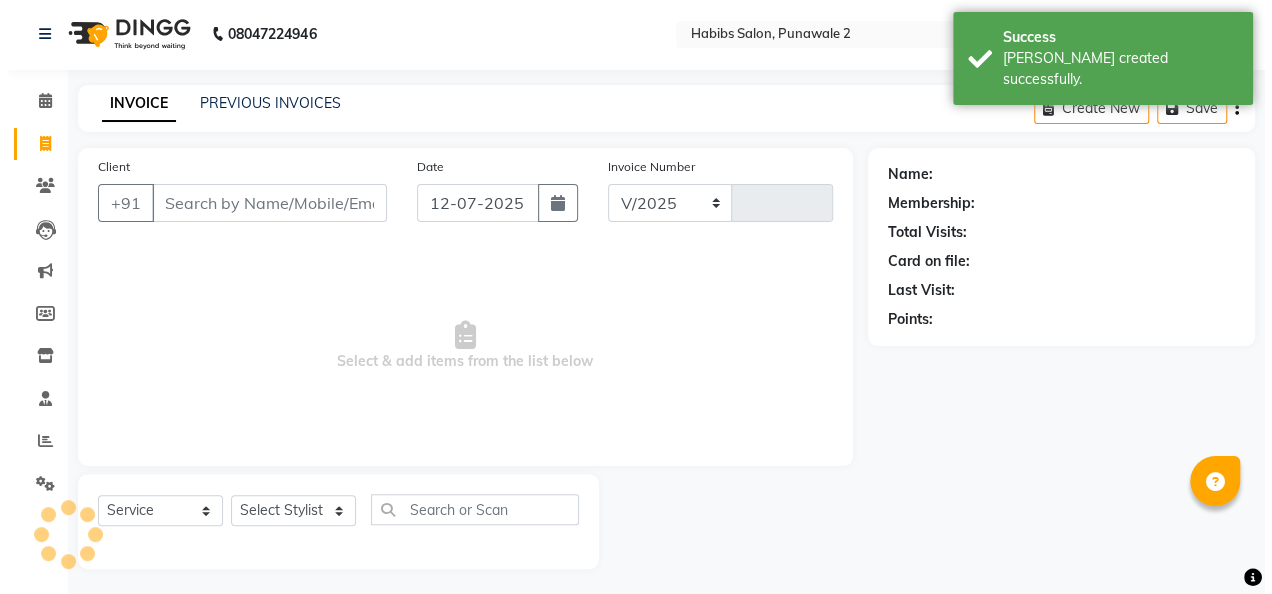 scroll, scrollTop: 6, scrollLeft: 0, axis: vertical 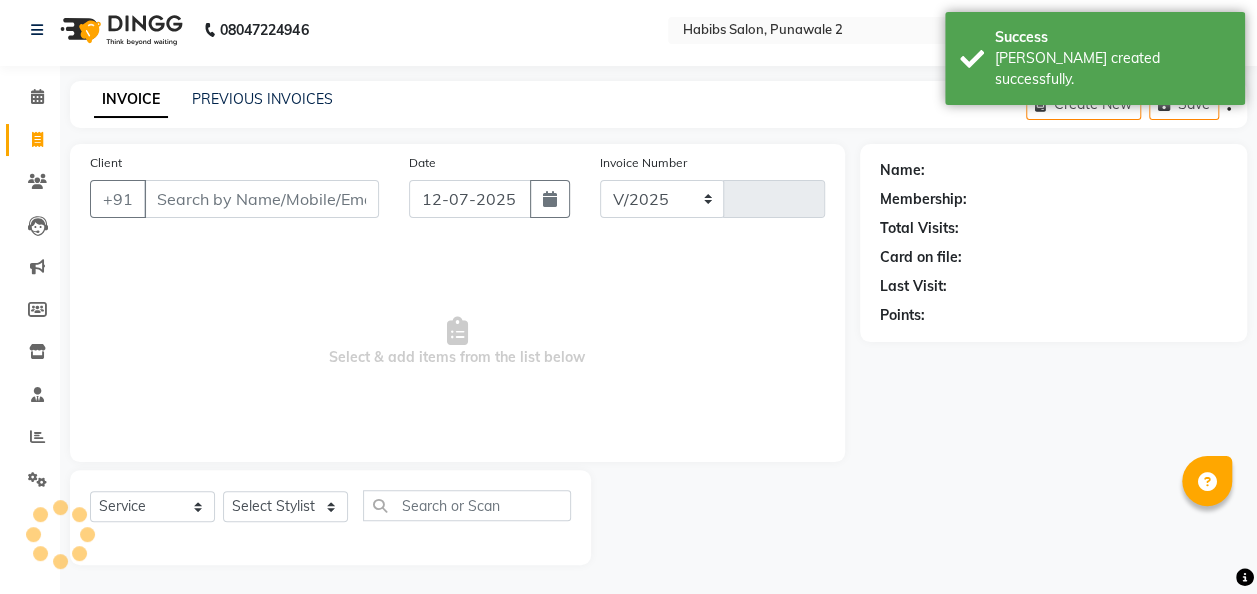 select on "8475" 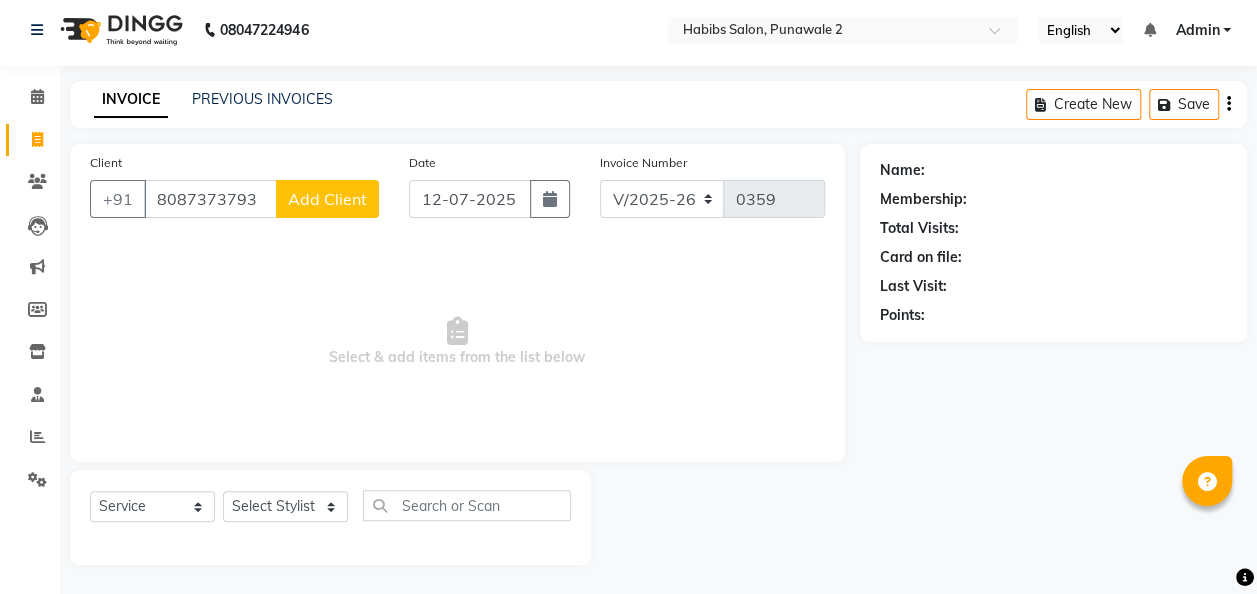 type on "8087373793" 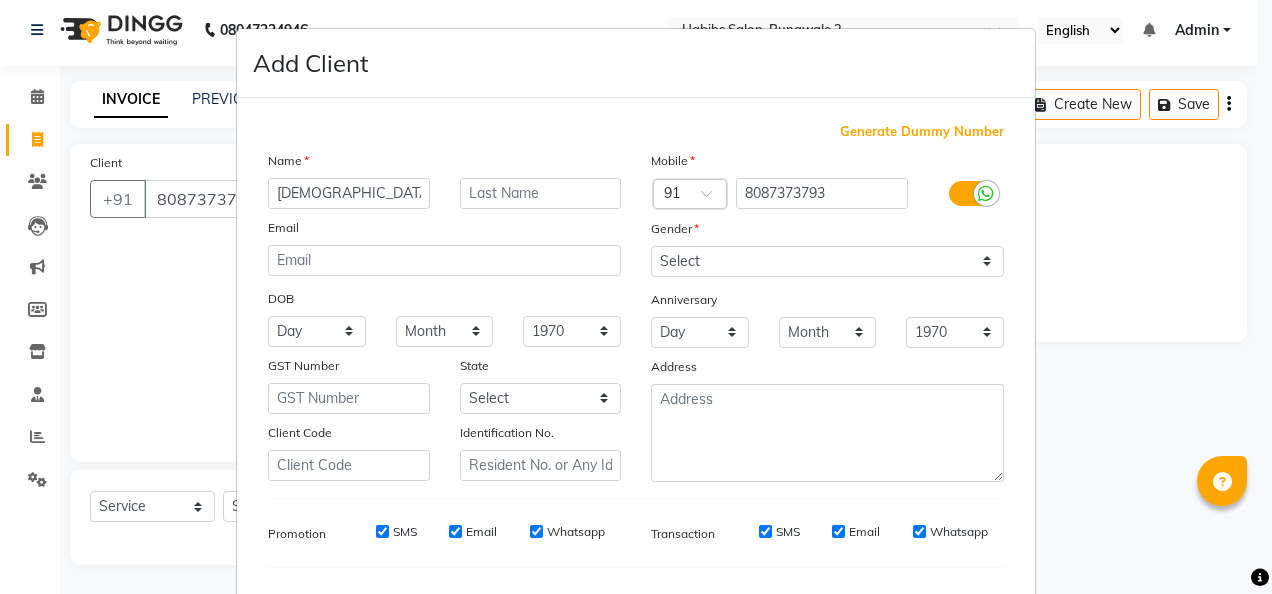 type on "[DEMOGRAPHIC_DATA]" 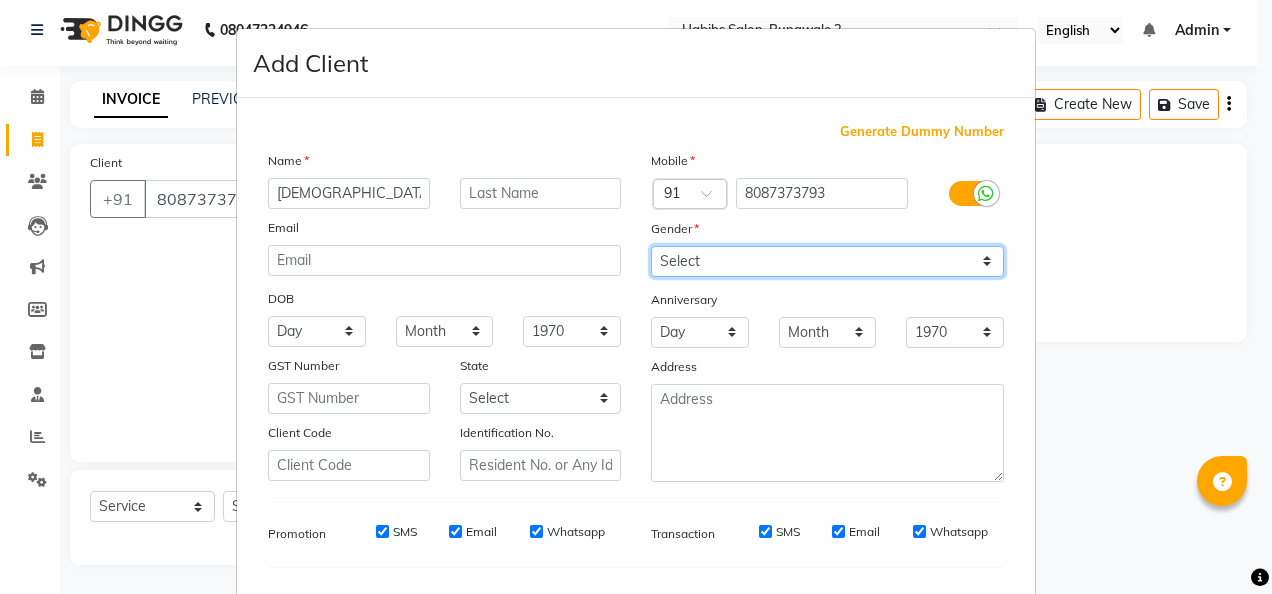 click on "Select [DEMOGRAPHIC_DATA] [DEMOGRAPHIC_DATA] Other Prefer Not To Say" at bounding box center (827, 261) 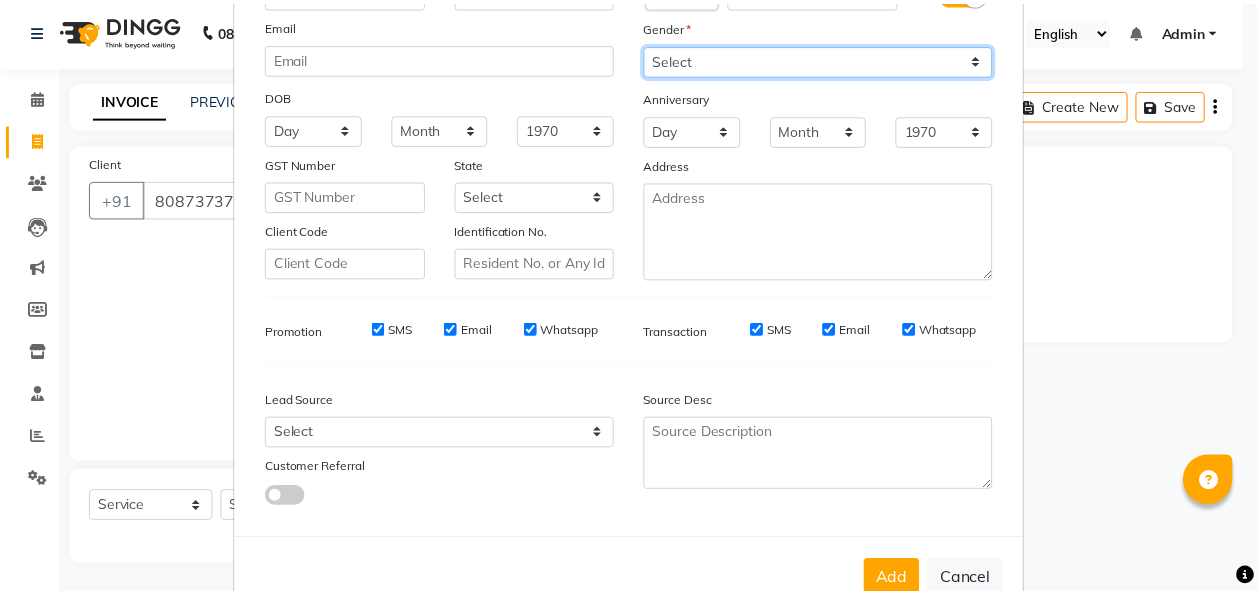 scroll, scrollTop: 251, scrollLeft: 0, axis: vertical 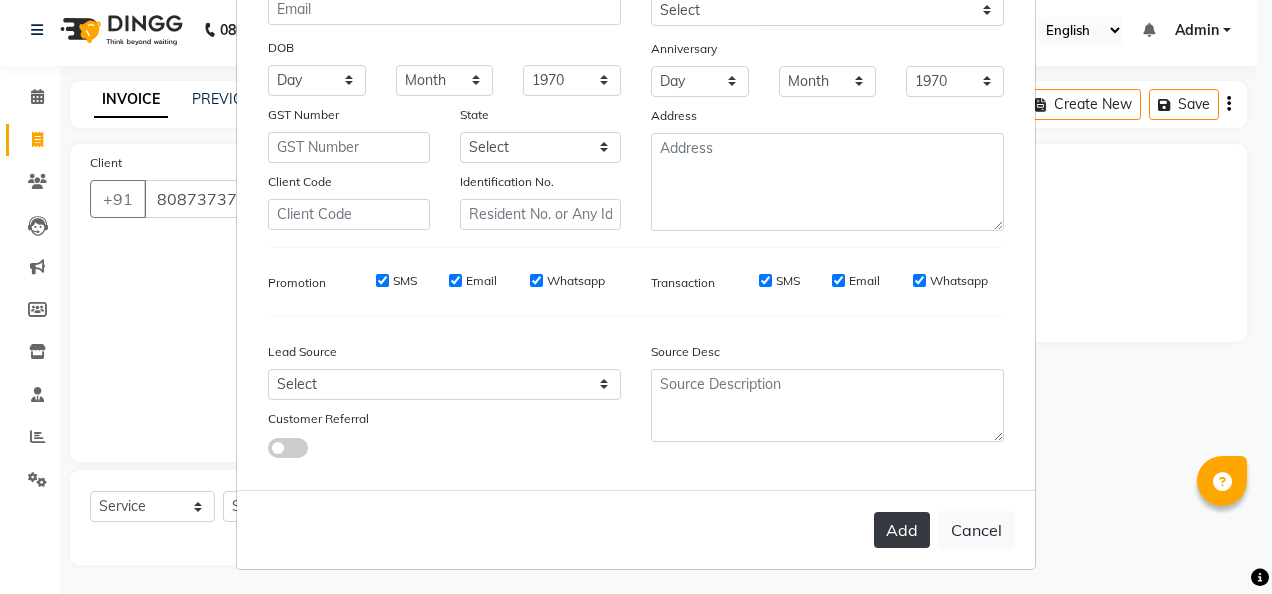 click on "Add" at bounding box center [902, 530] 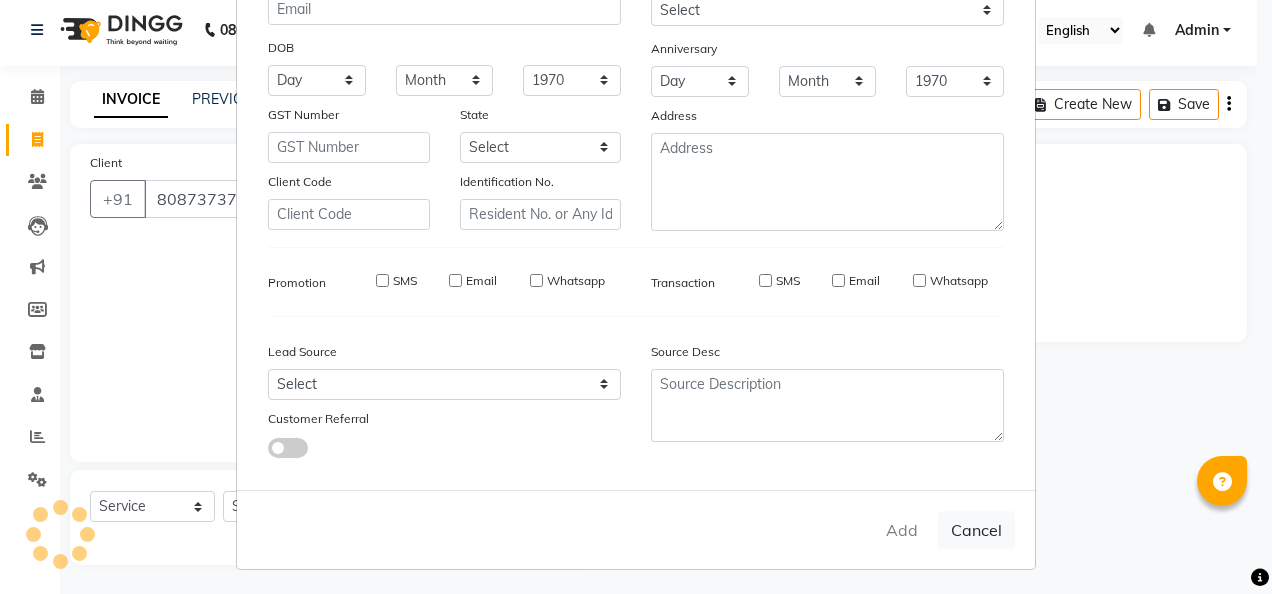 type 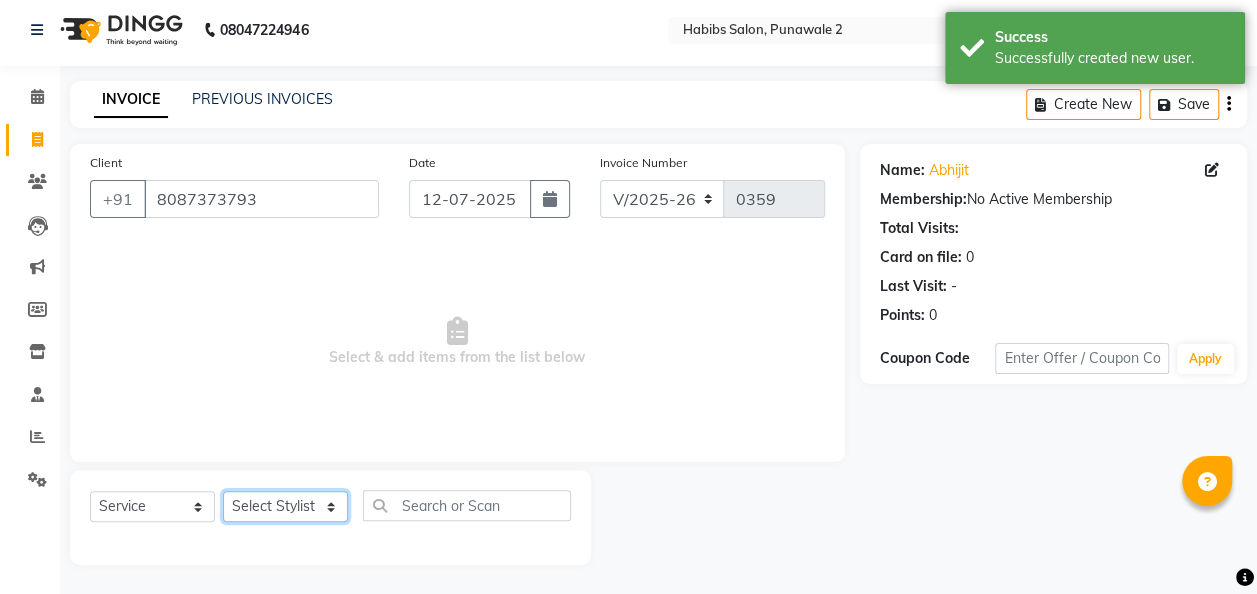 click on "Select Stylist Chandan [PERSON_NAME] [PERSON_NAME] [PERSON_NAME]" 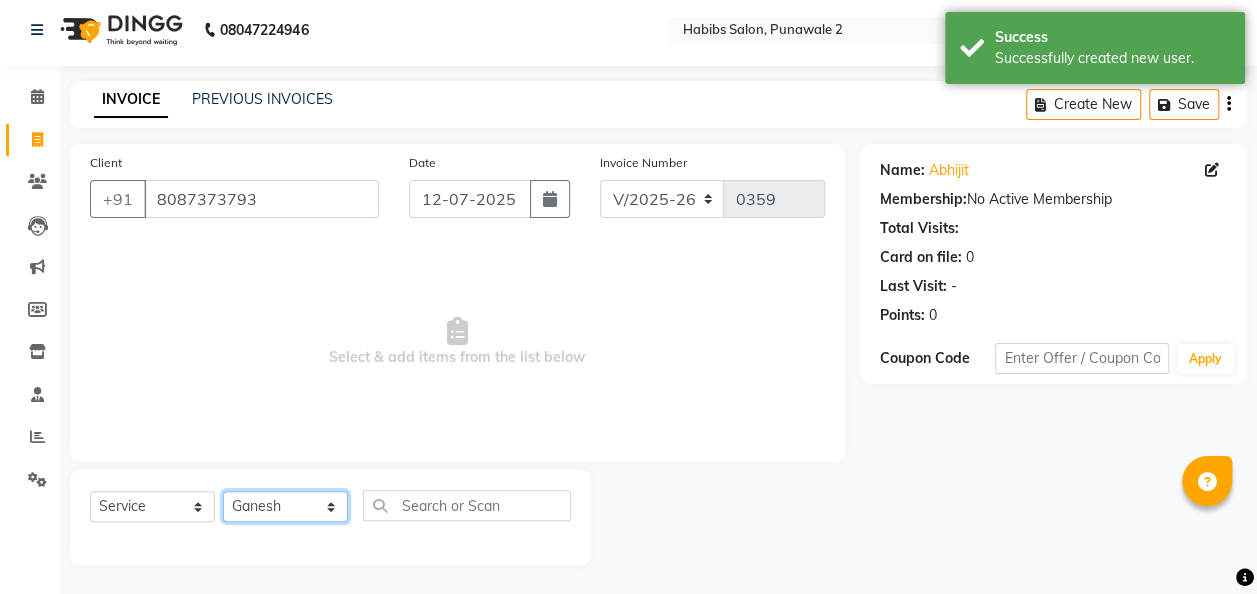 click on "Select Stylist Chandan [PERSON_NAME] [PERSON_NAME] [PERSON_NAME]" 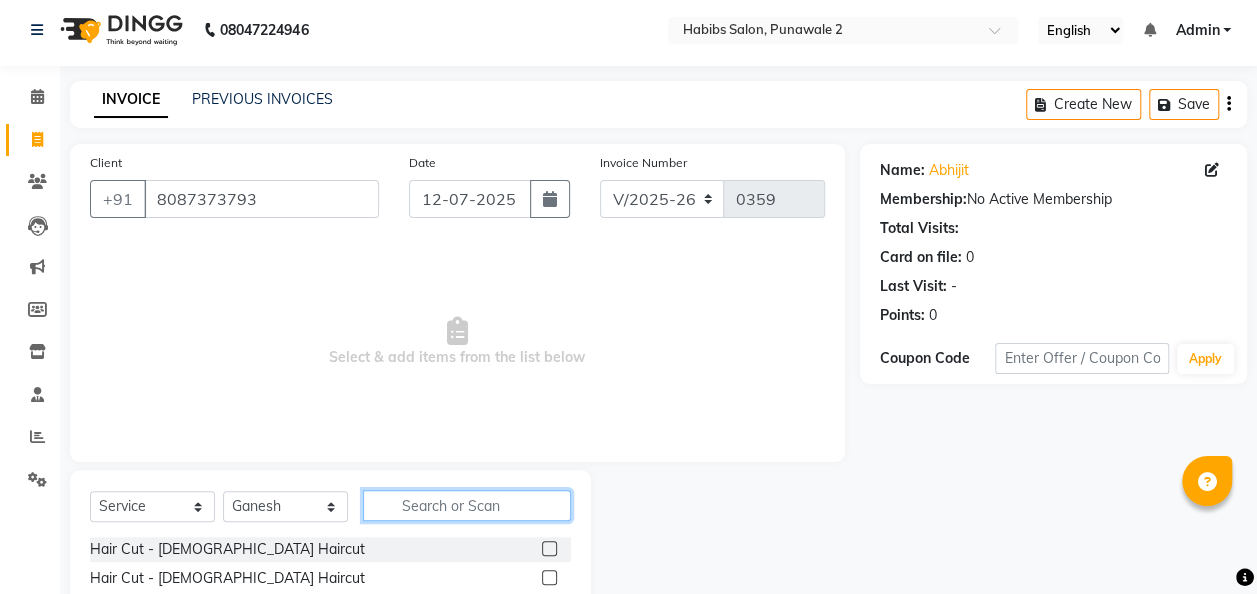 click 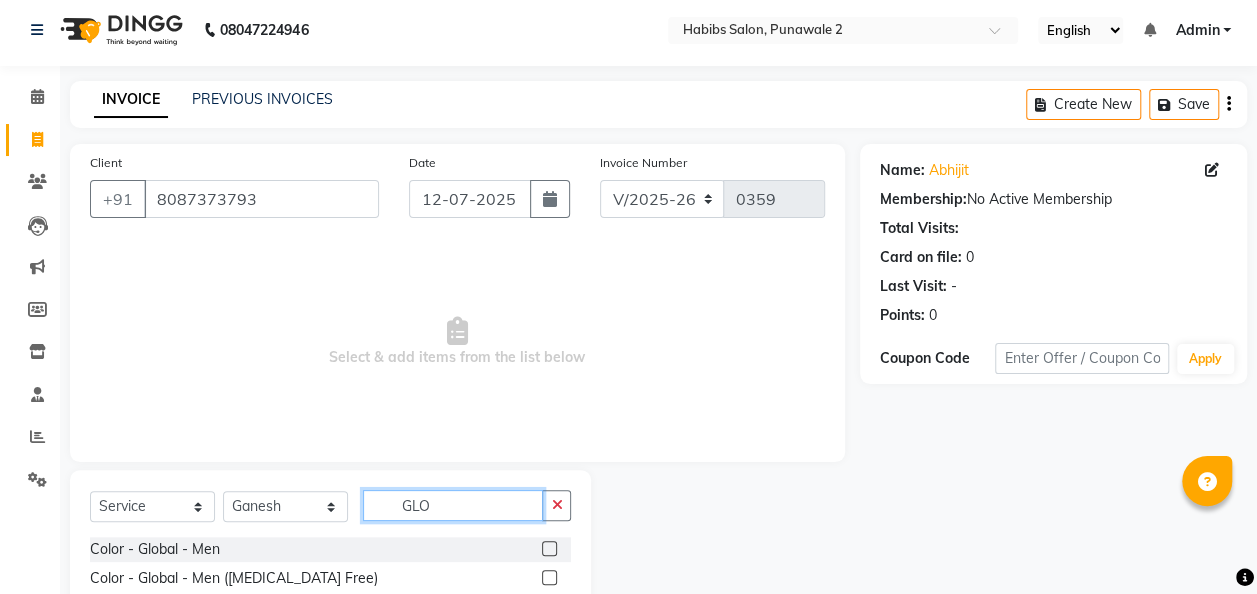 type on "GLO" 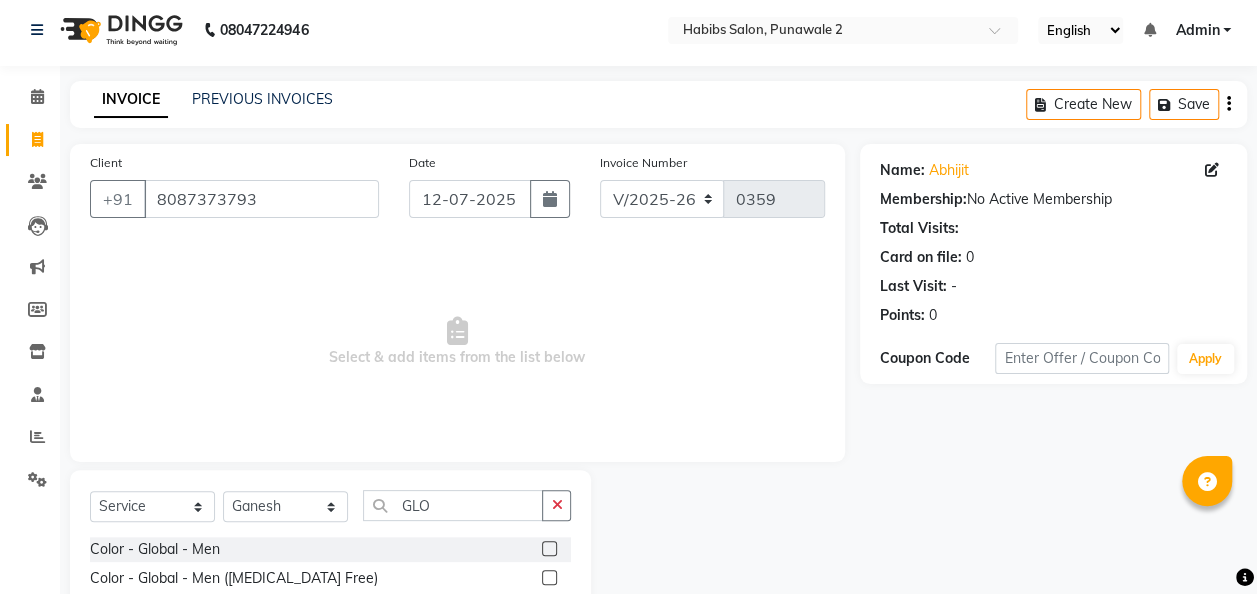 click 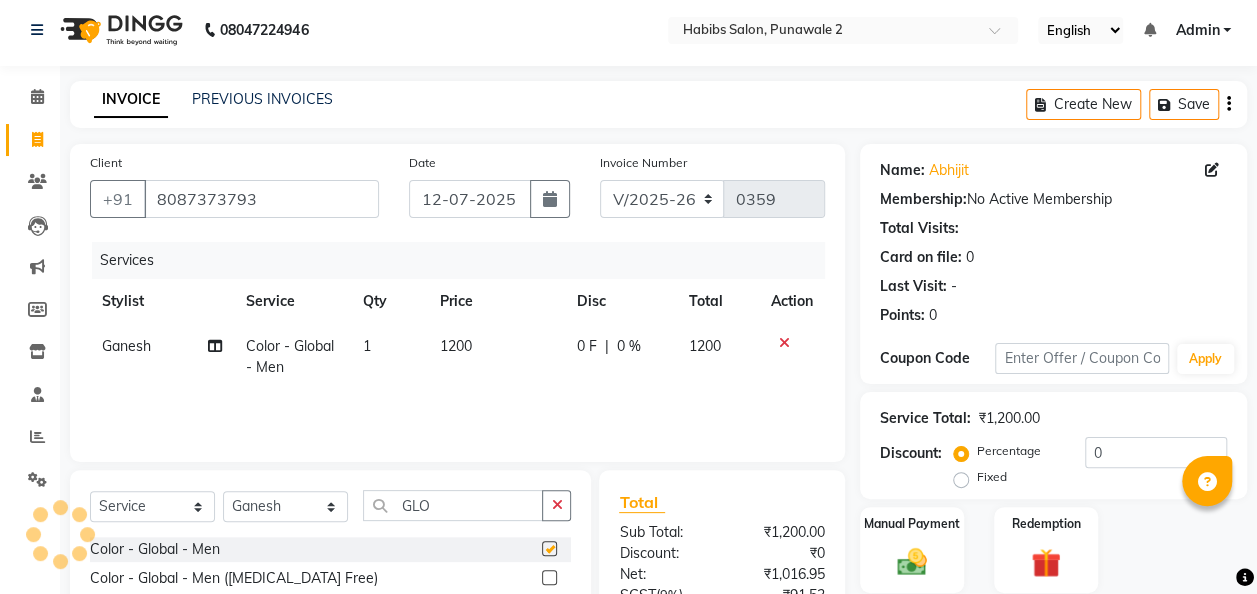 checkbox on "false" 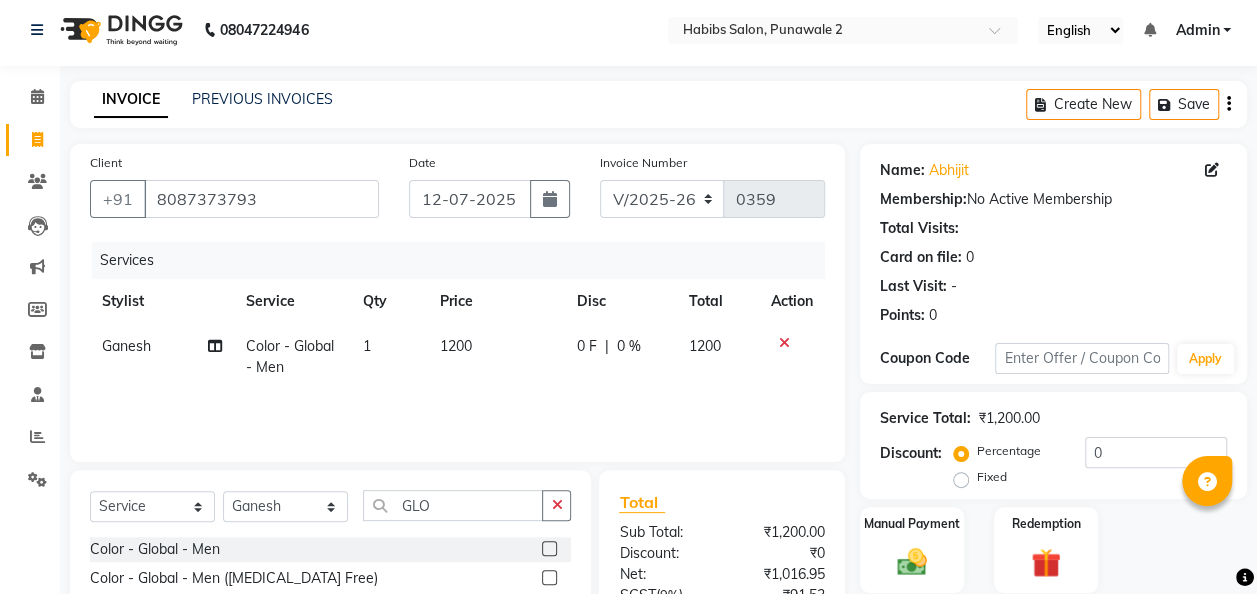 click 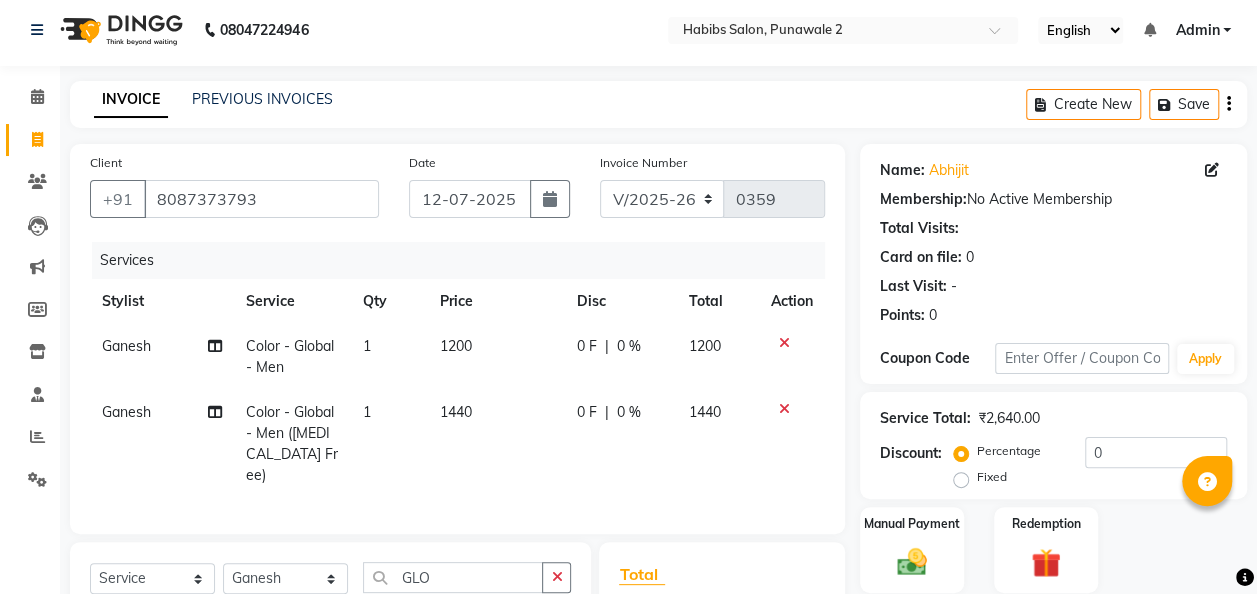 checkbox on "false" 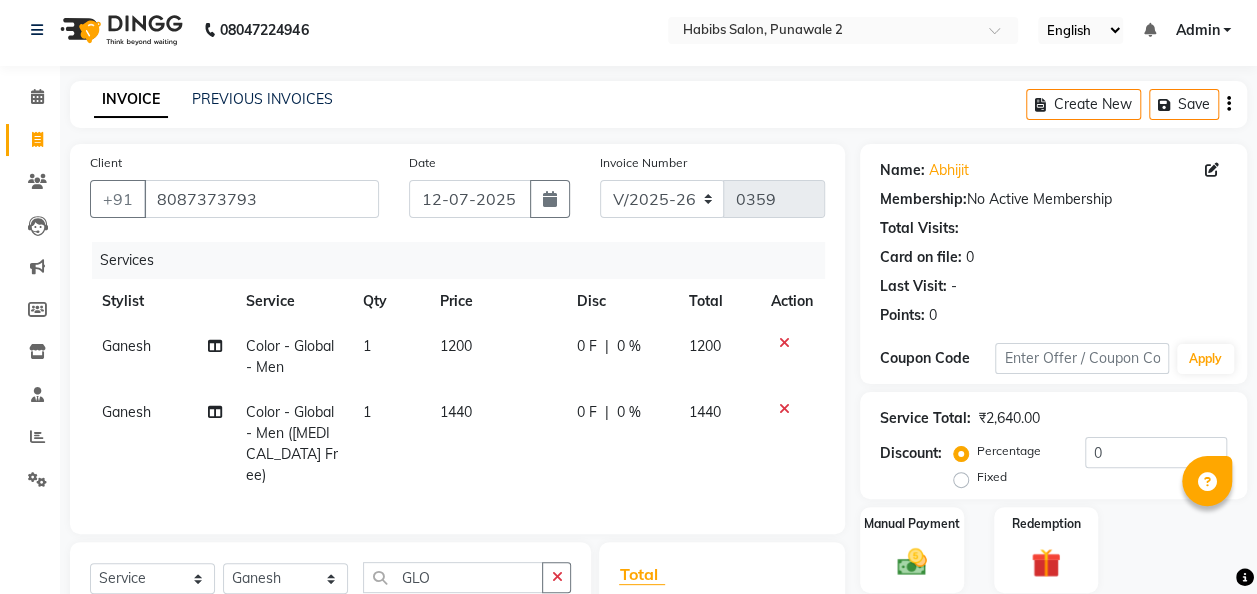 click 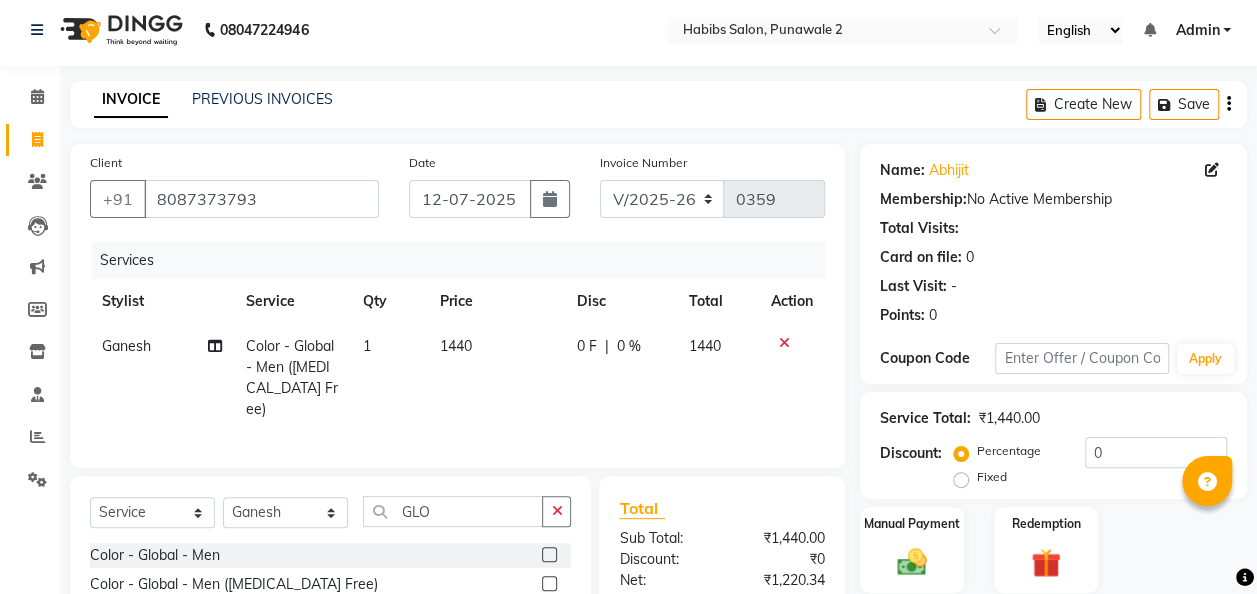 click on "0 F | 0 %" 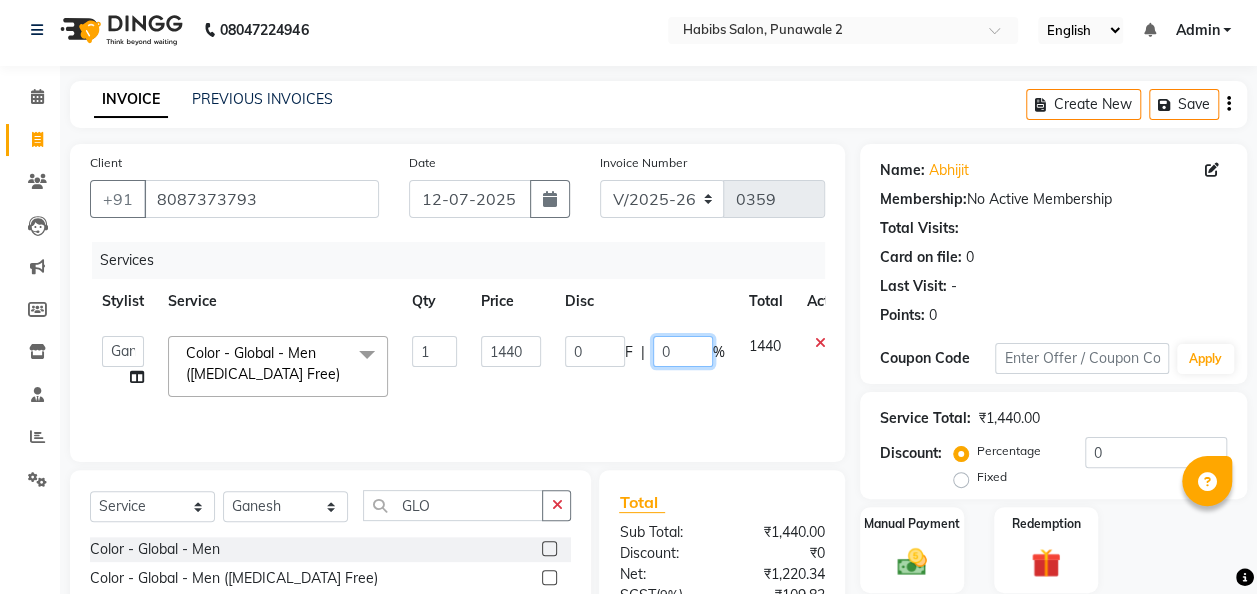 click on "0" 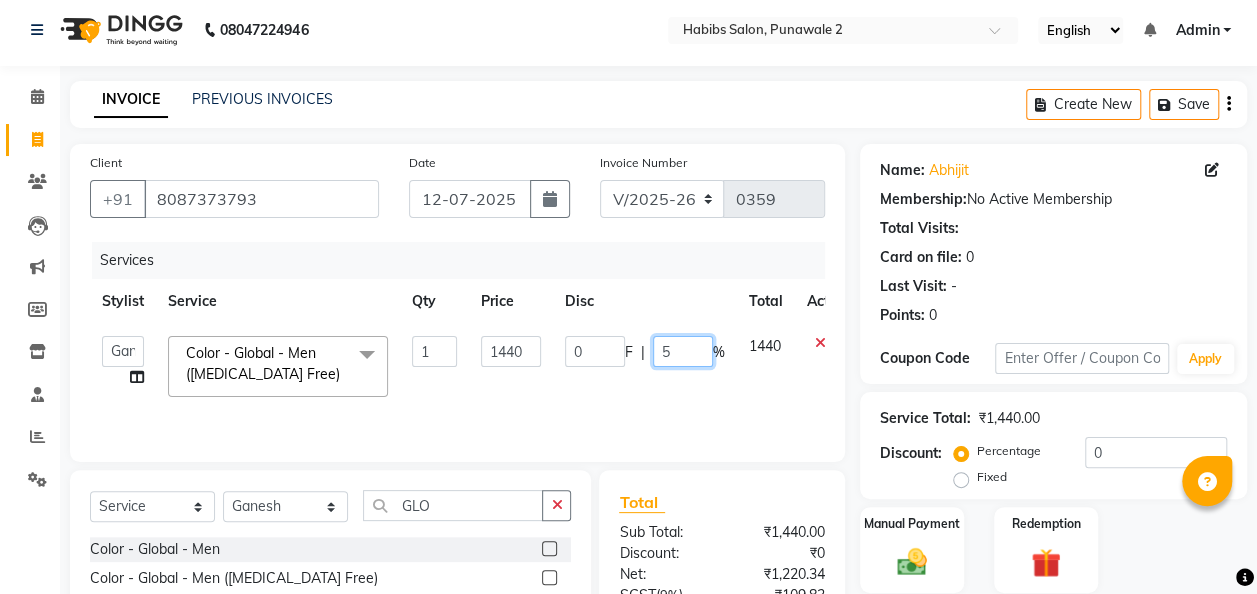 type on "50" 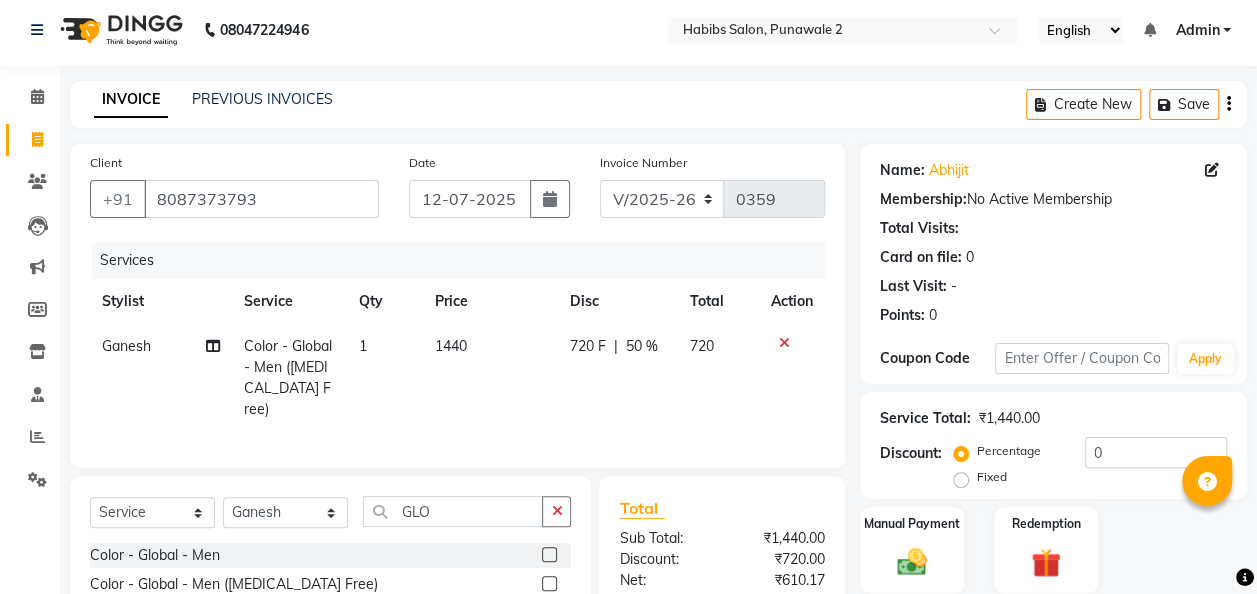 click on "Ganesh Color - Global - Men (Ammonia Free) 1 1440 720 F | 50 % 720" 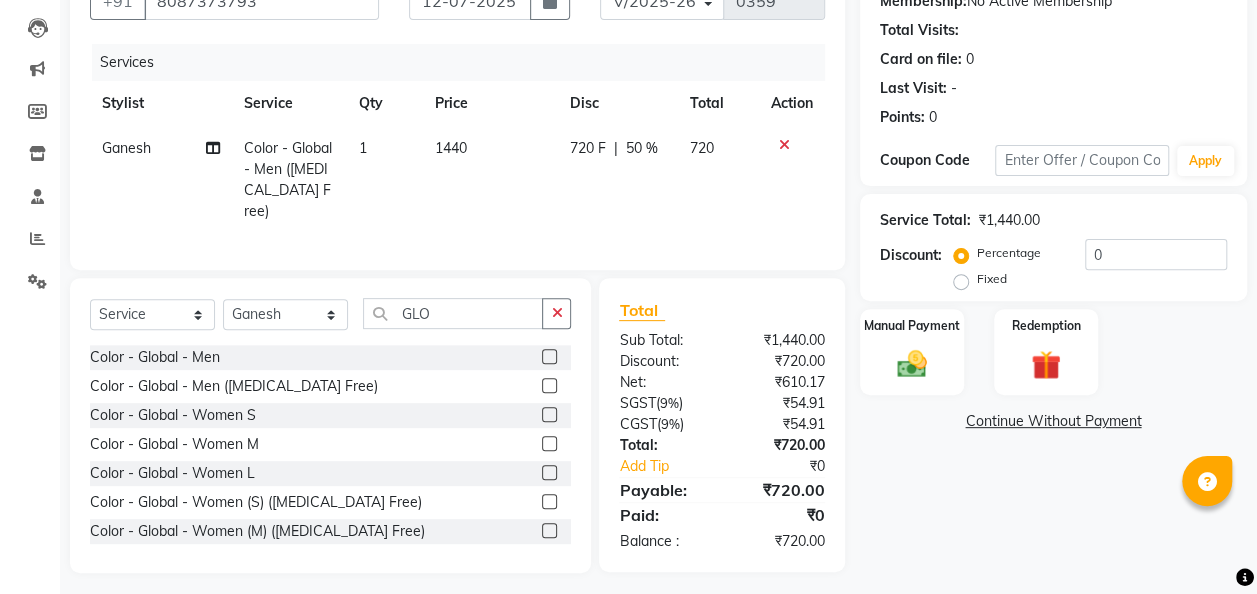 scroll, scrollTop: 206, scrollLeft: 0, axis: vertical 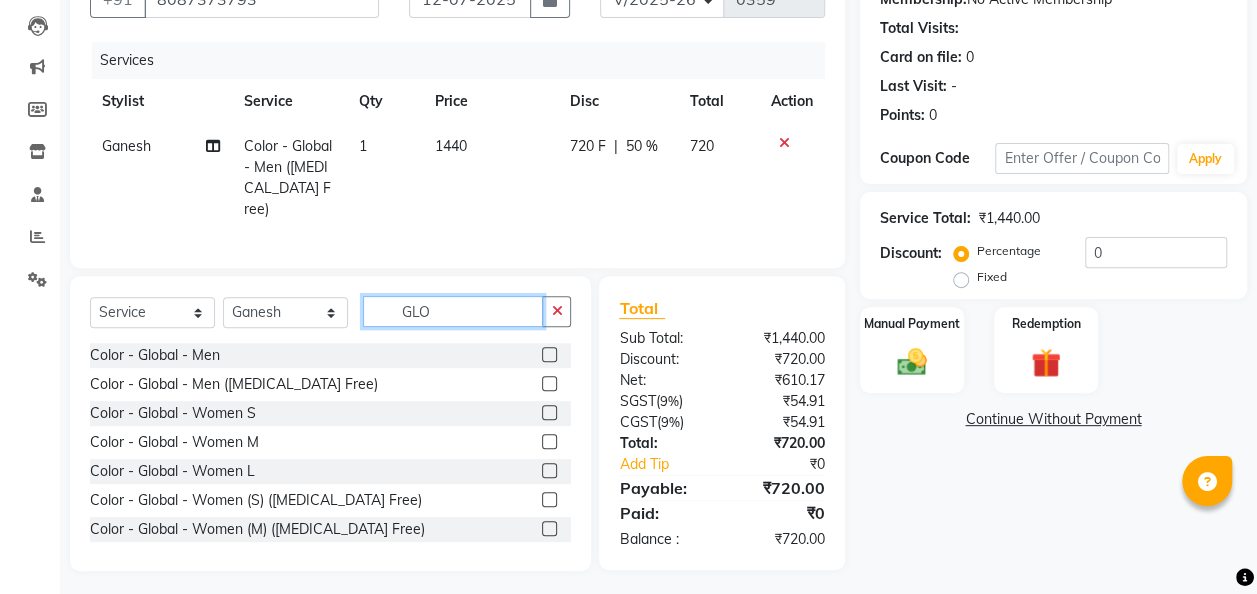 click on "GLO" 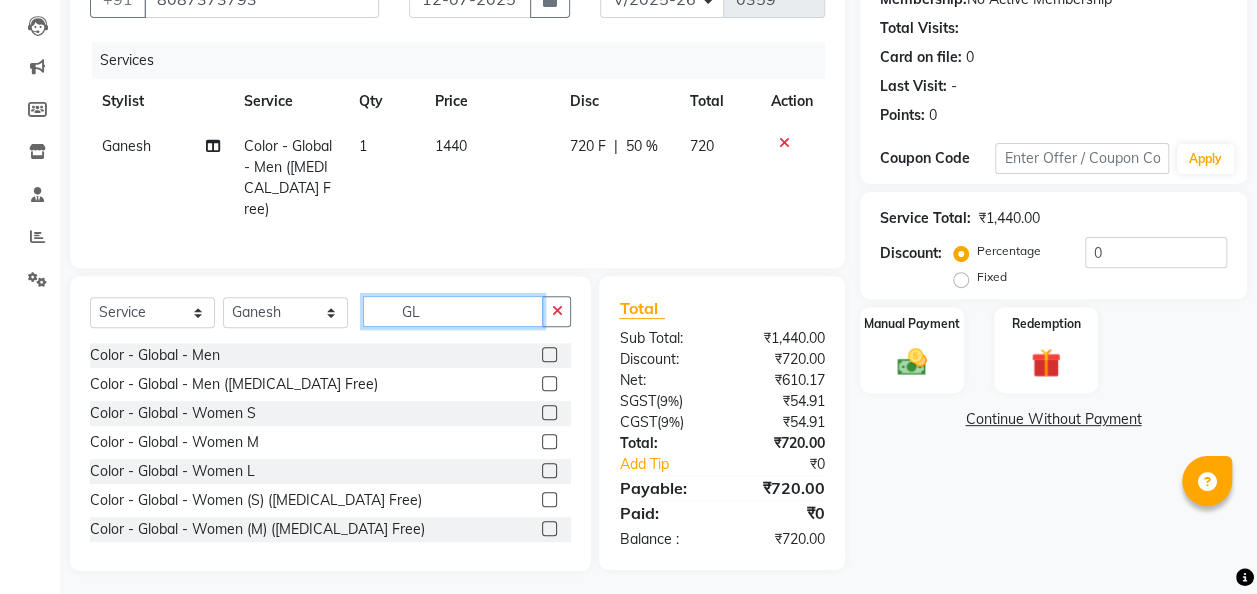 type on "G" 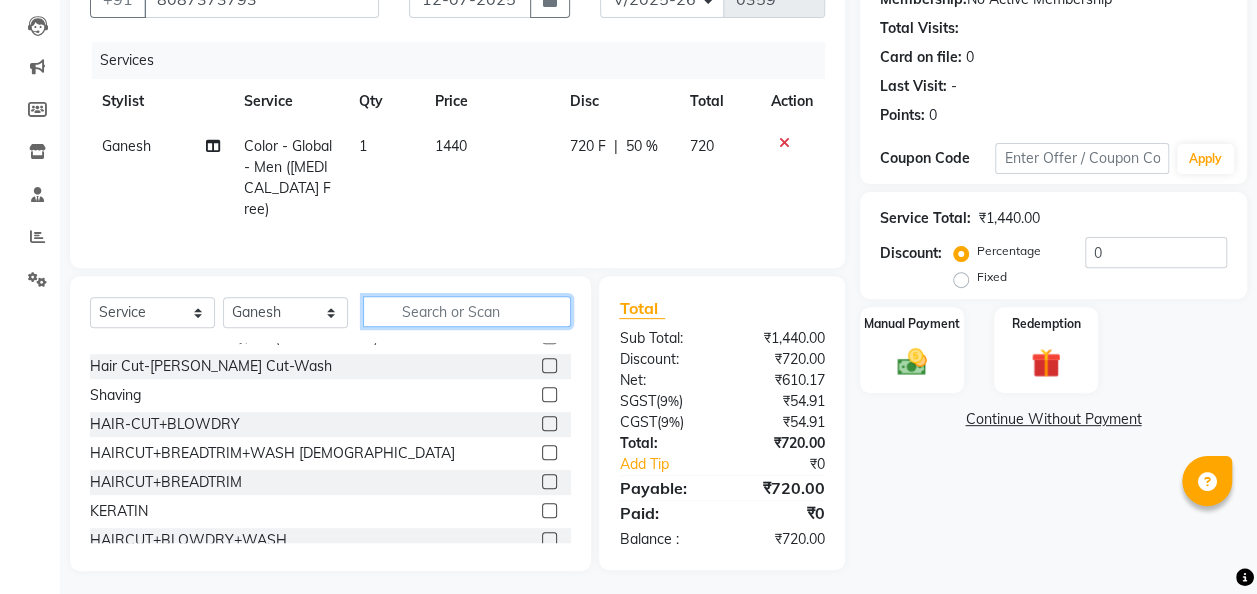 scroll, scrollTop: 240, scrollLeft: 0, axis: vertical 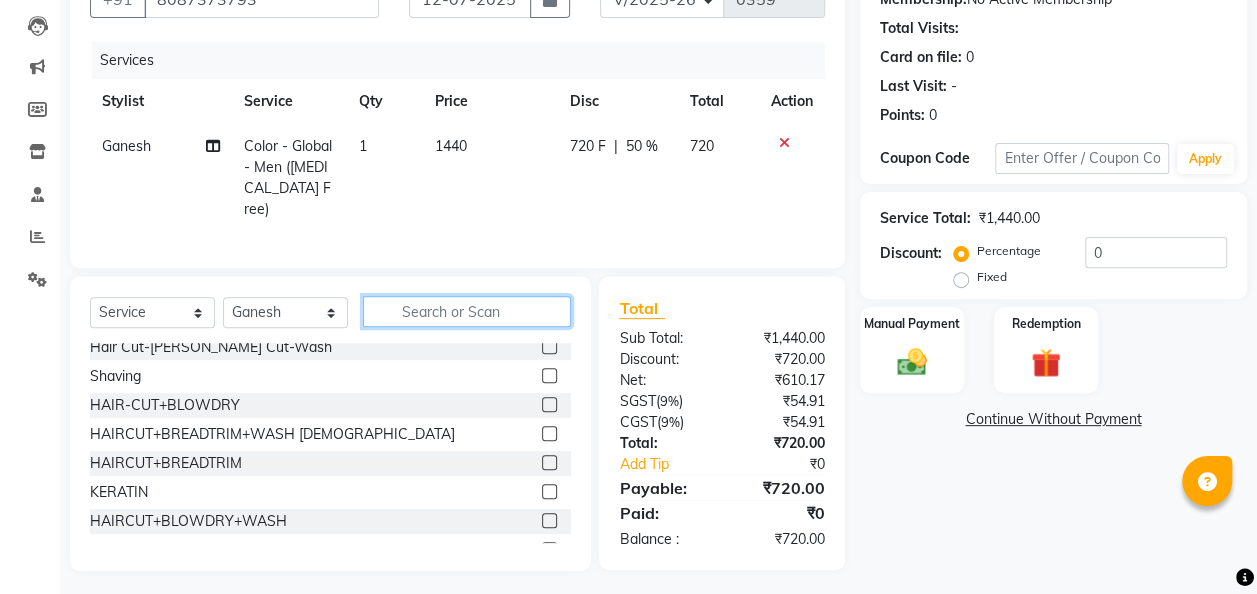 type 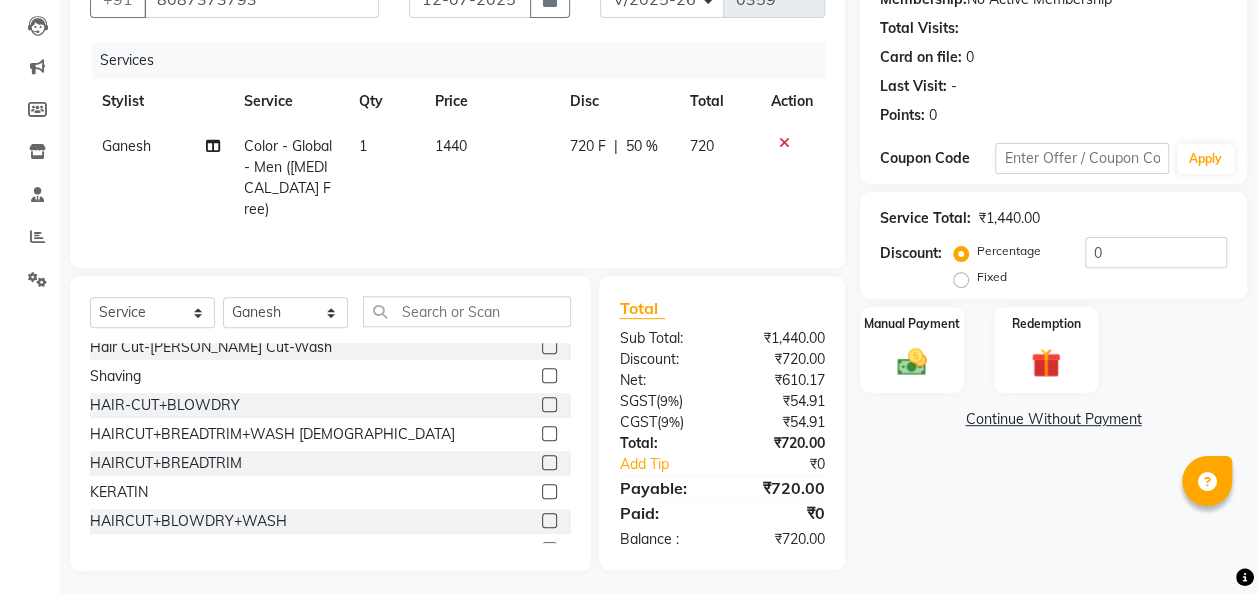 click 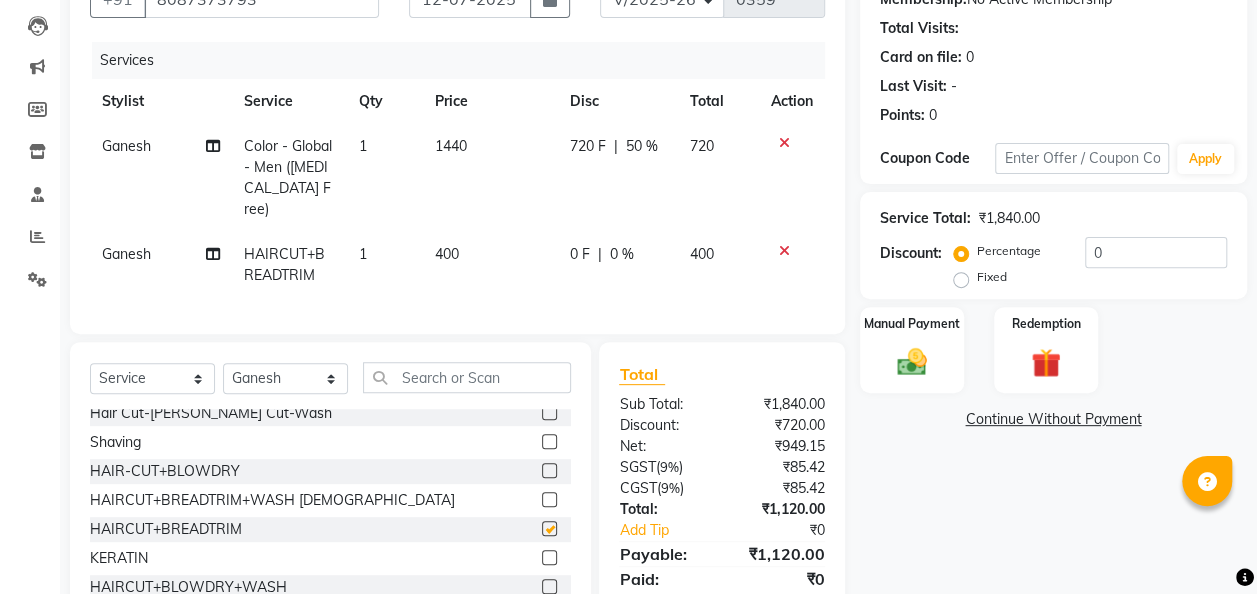 checkbox on "false" 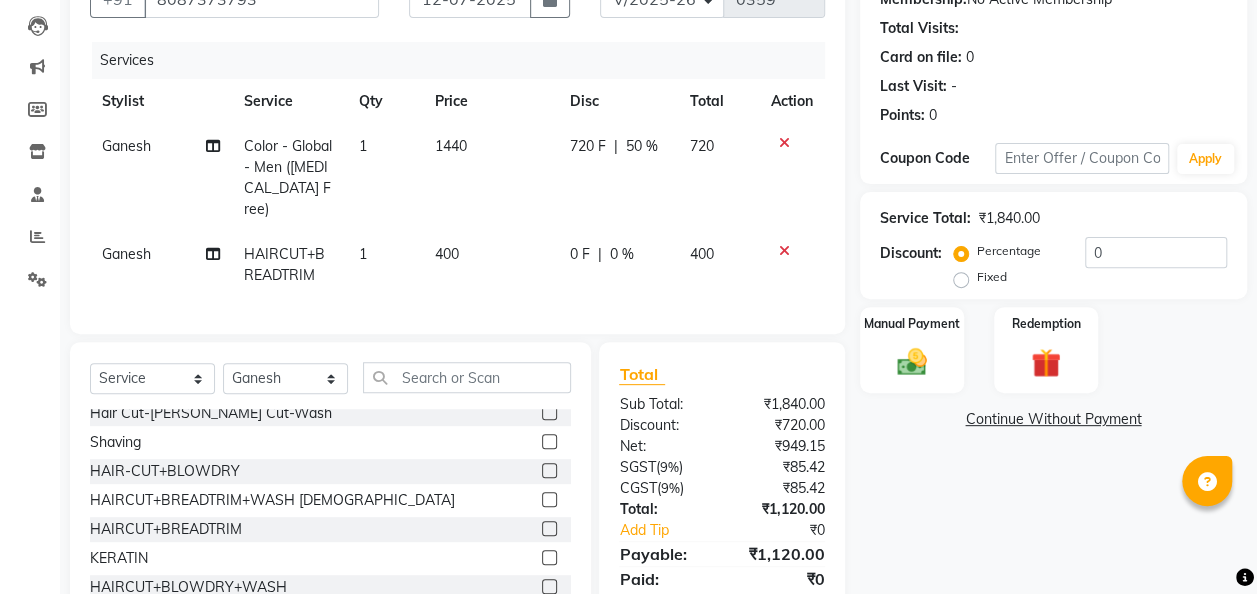 scroll, scrollTop: 272, scrollLeft: 0, axis: vertical 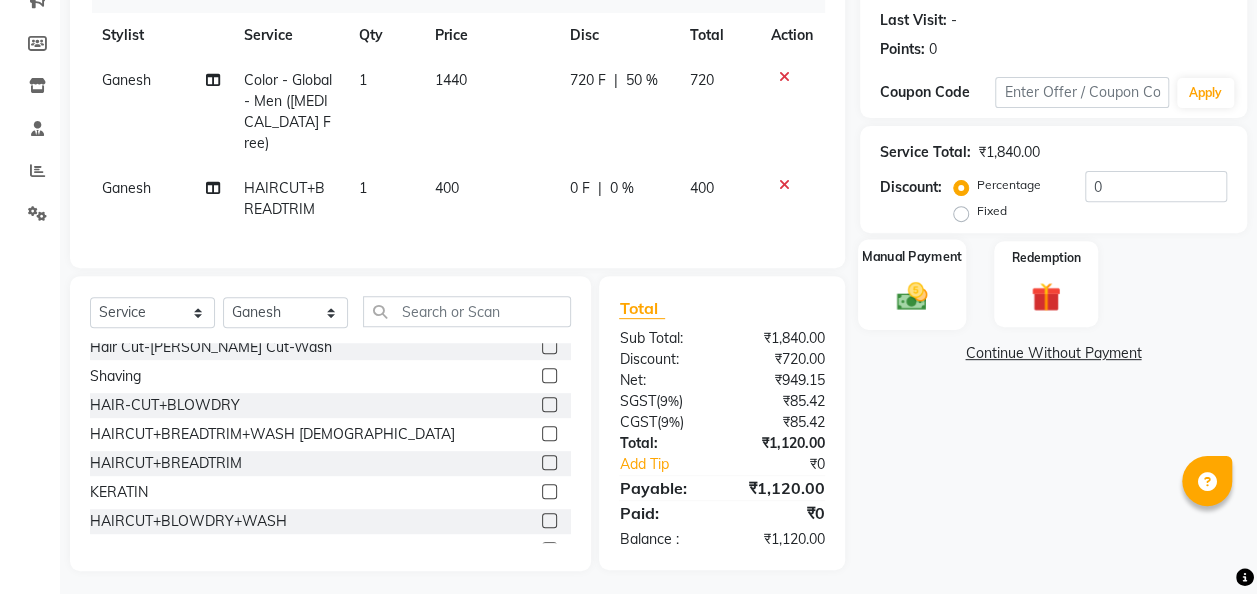 click 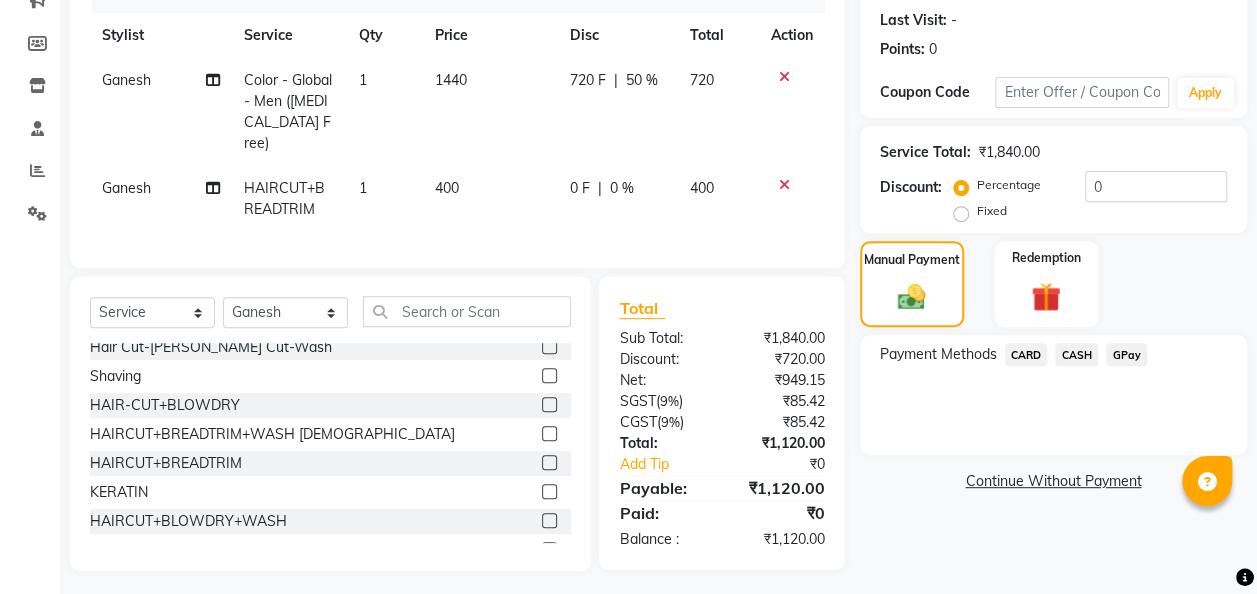 click on "GPay" 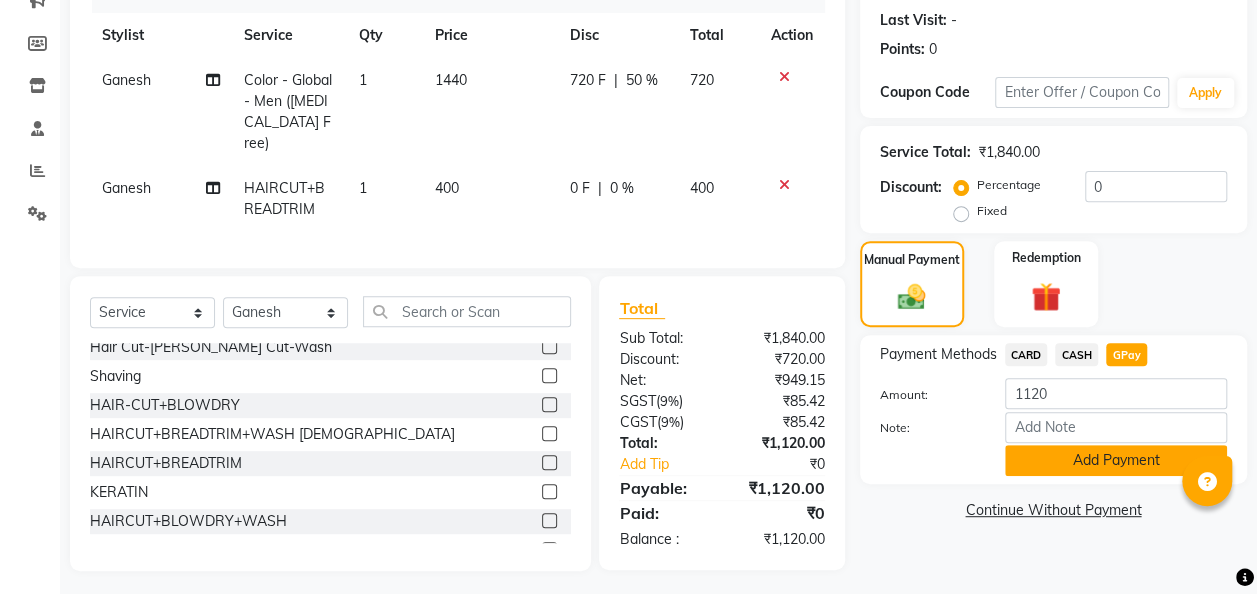 click on "Add Payment" 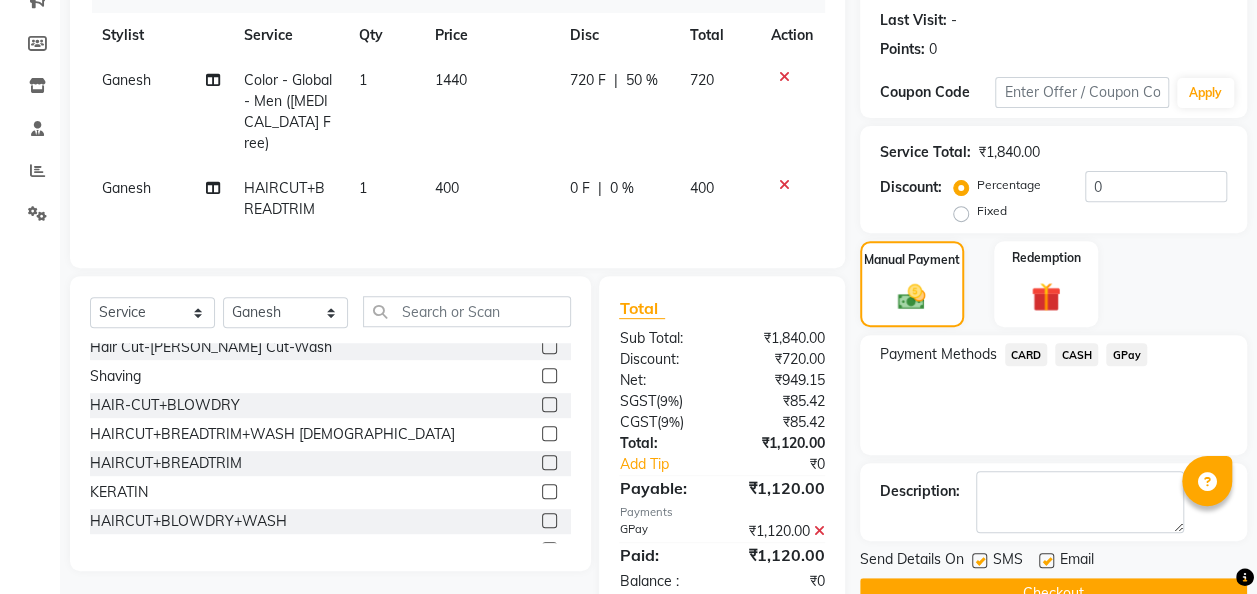 click on "GPay" 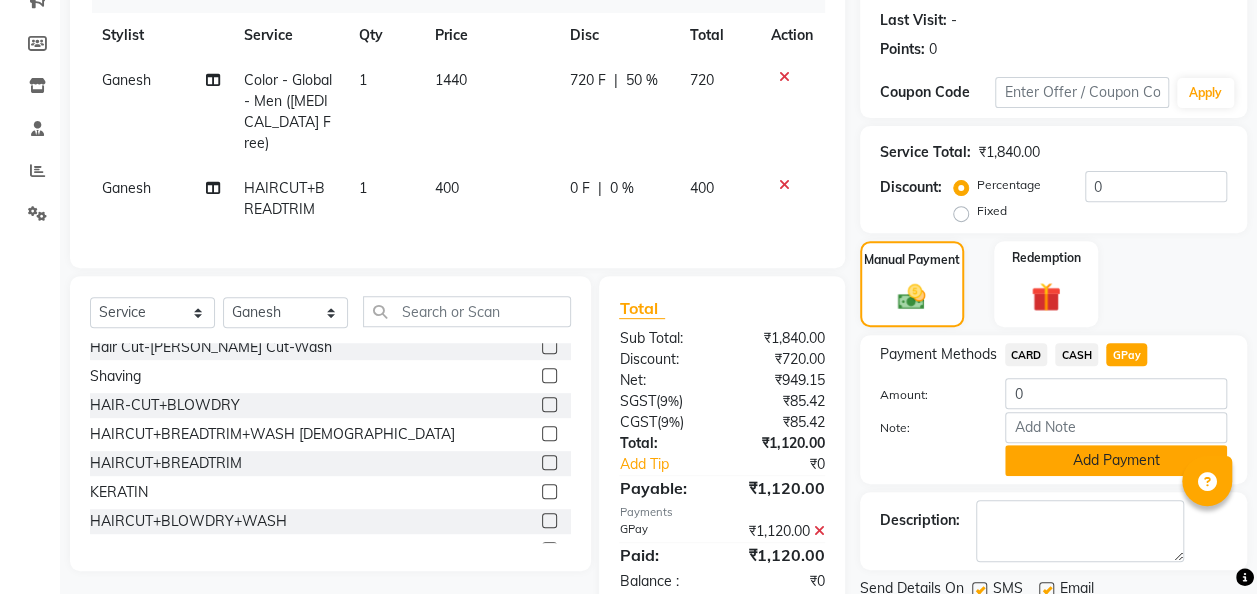 click on "Add Payment" 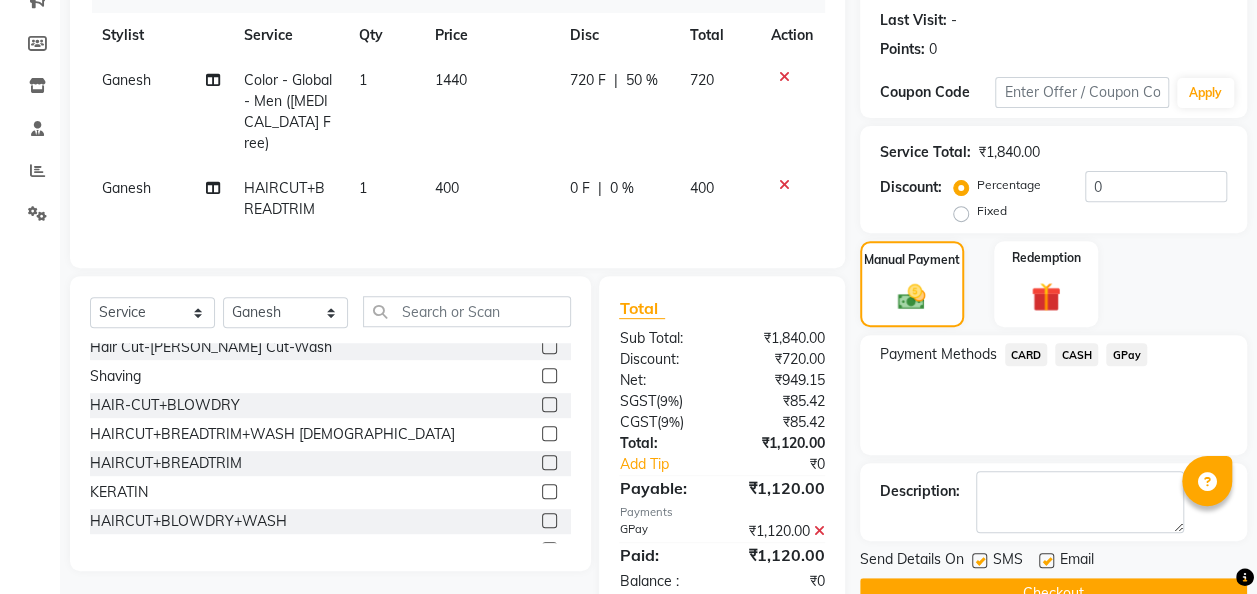 scroll, scrollTop: 316, scrollLeft: 0, axis: vertical 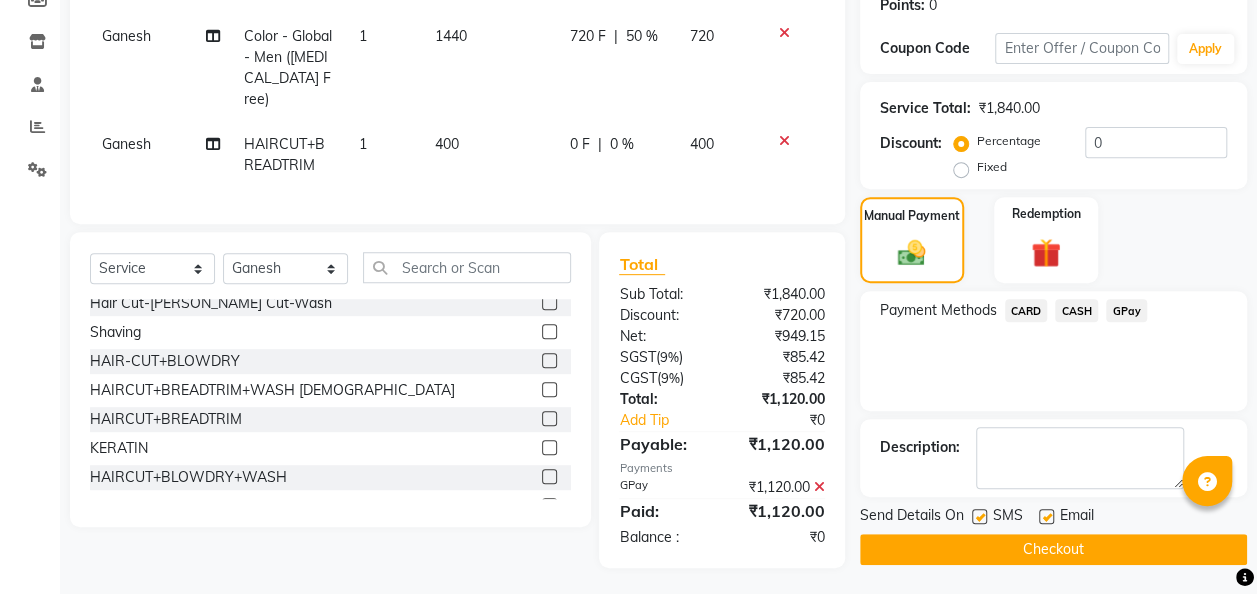 click on "Checkout" 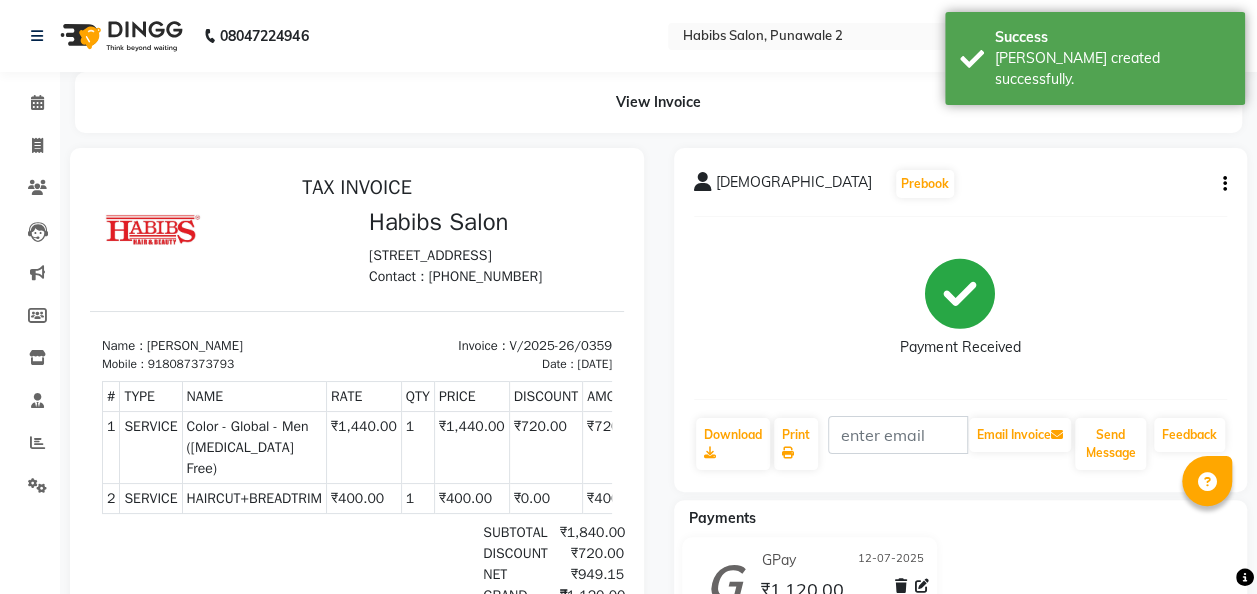 scroll, scrollTop: 0, scrollLeft: 0, axis: both 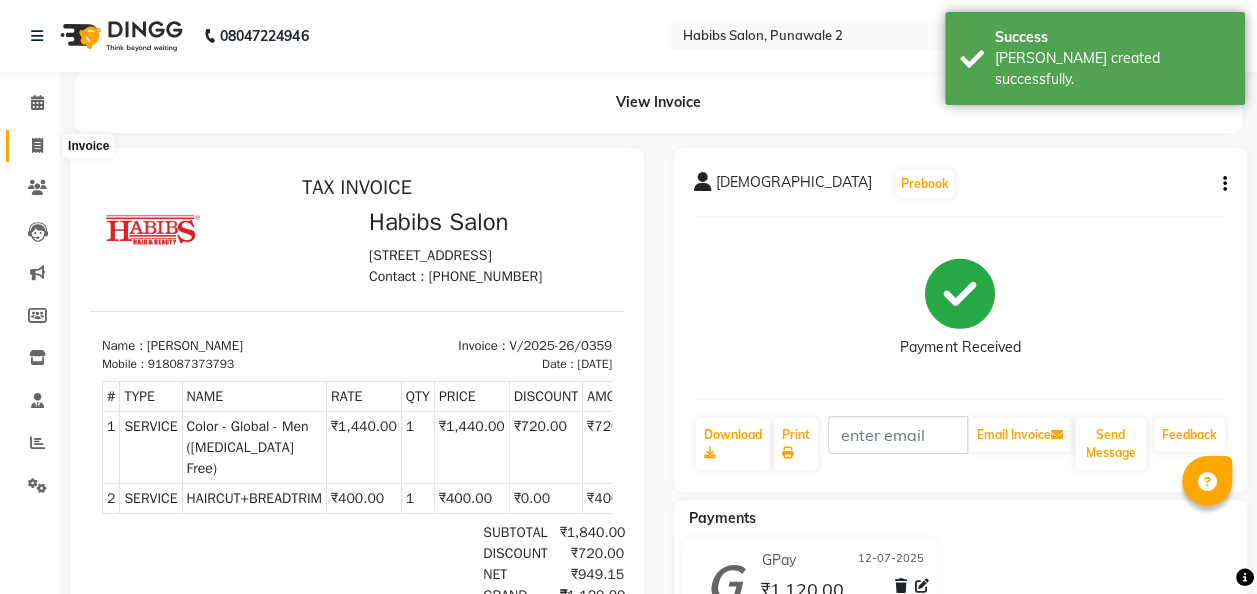 click 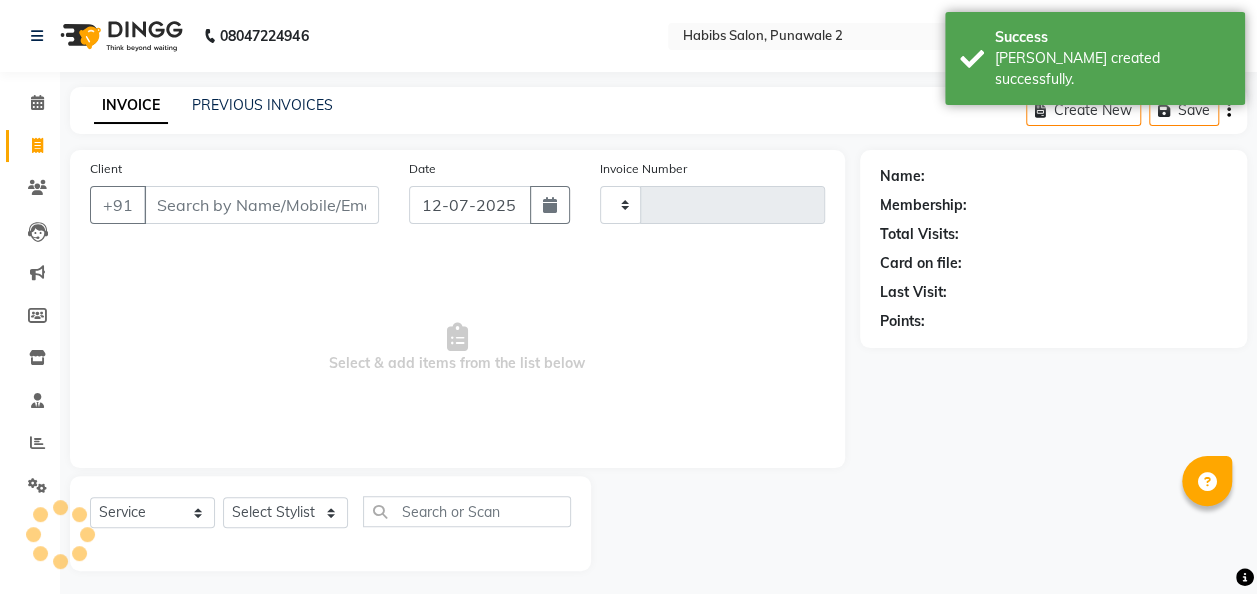 type on "0360" 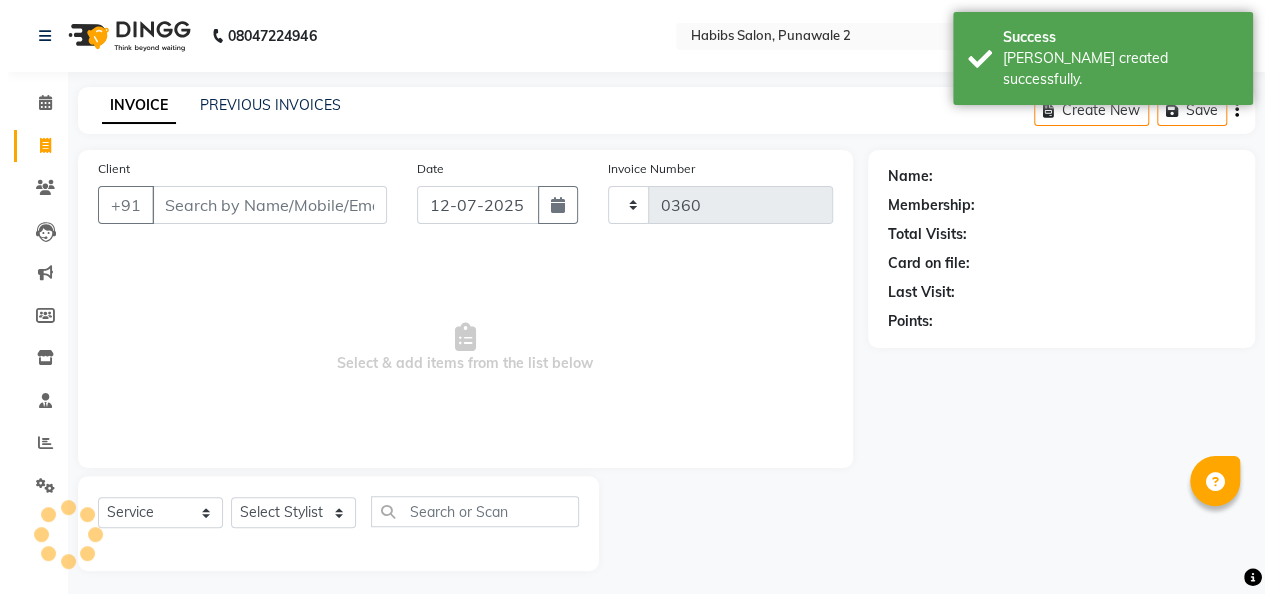 scroll, scrollTop: 6, scrollLeft: 0, axis: vertical 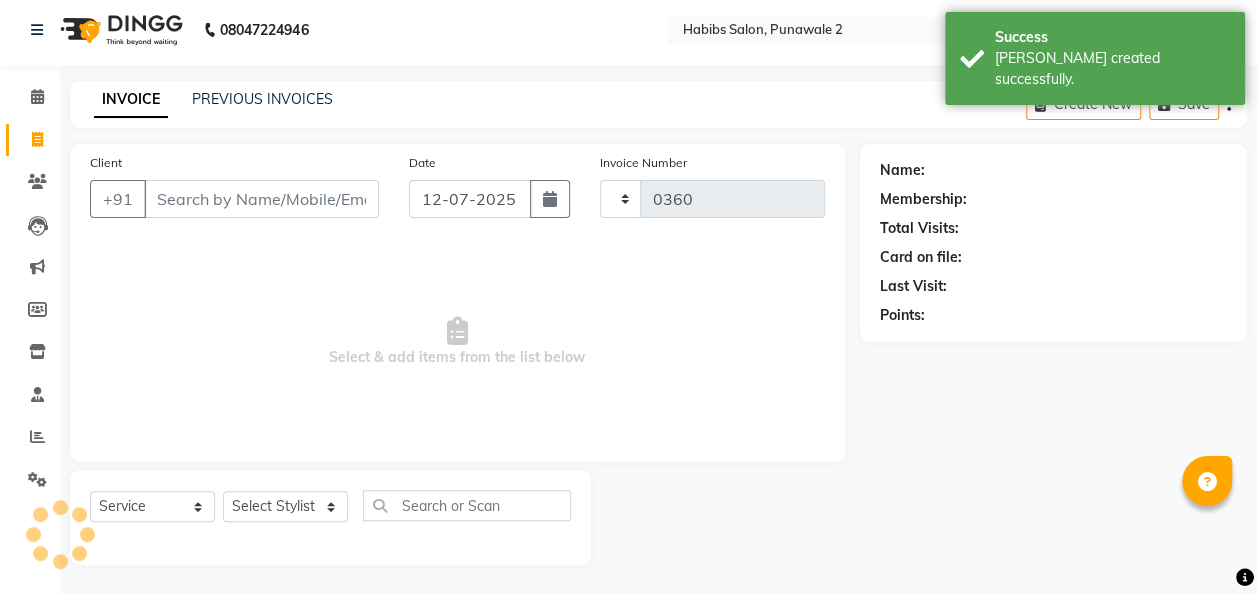 select on "8475" 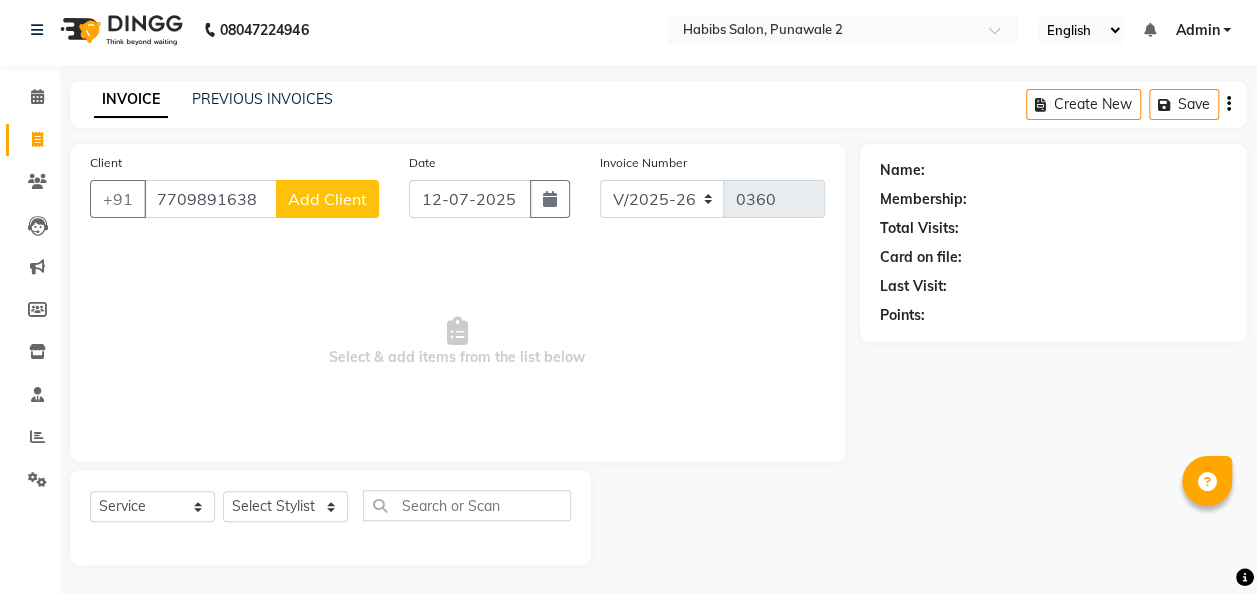 type on "7709891638" 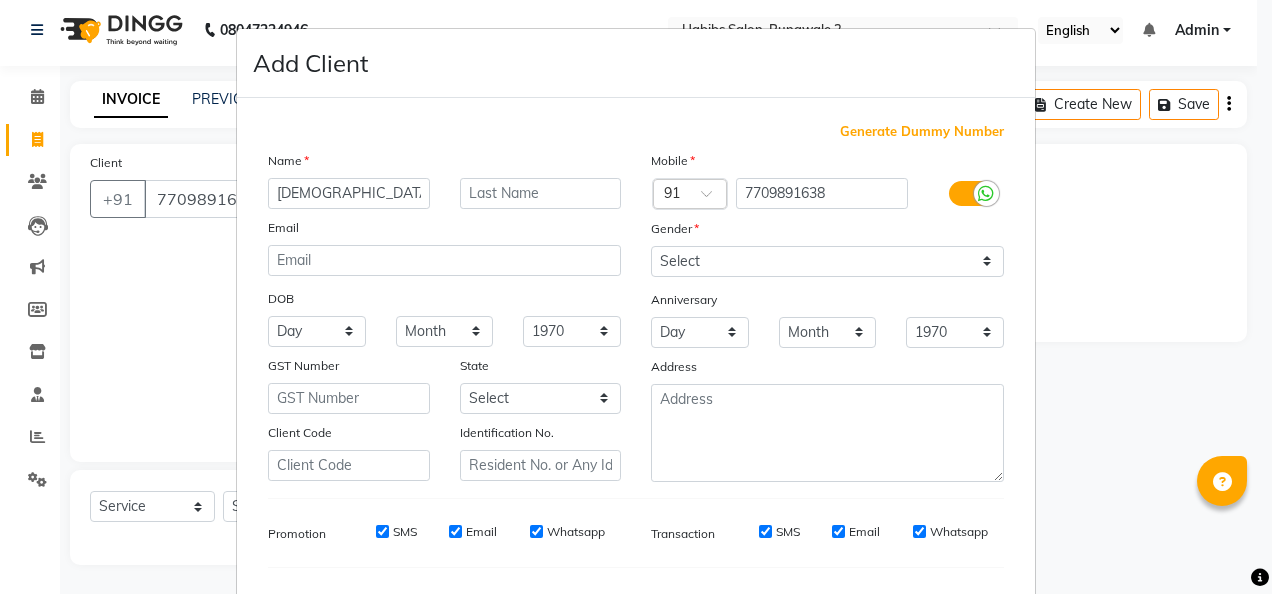 type on "[DEMOGRAPHIC_DATA]" 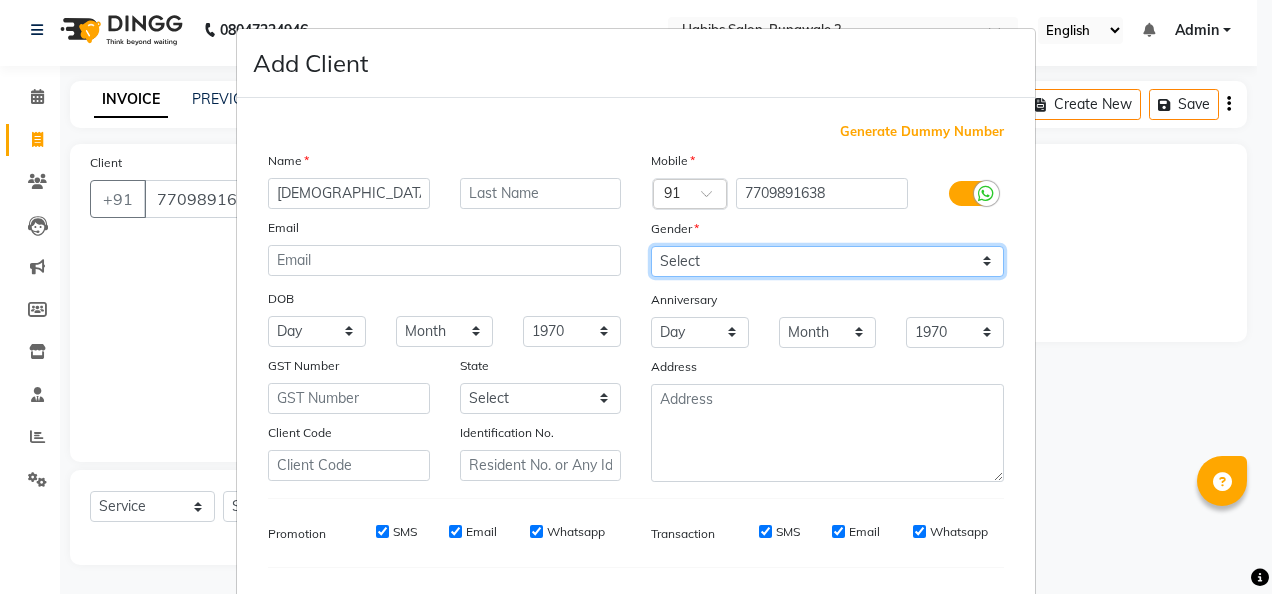 click on "Select [DEMOGRAPHIC_DATA] [DEMOGRAPHIC_DATA] Other Prefer Not To Say" at bounding box center [827, 261] 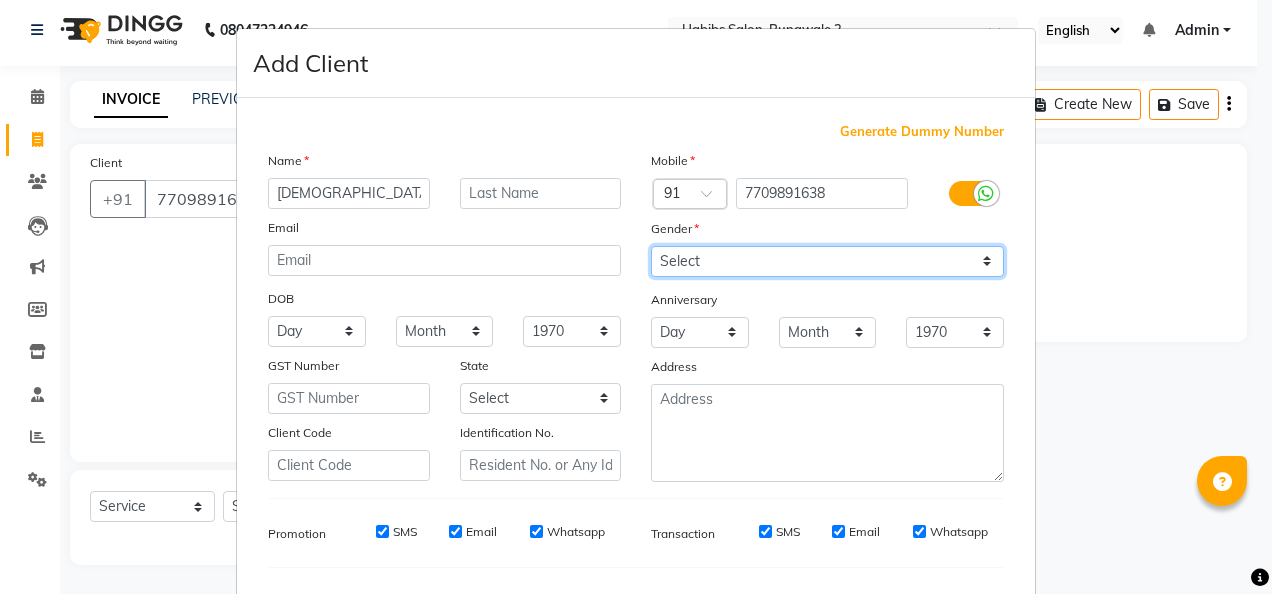 select on "[DEMOGRAPHIC_DATA]" 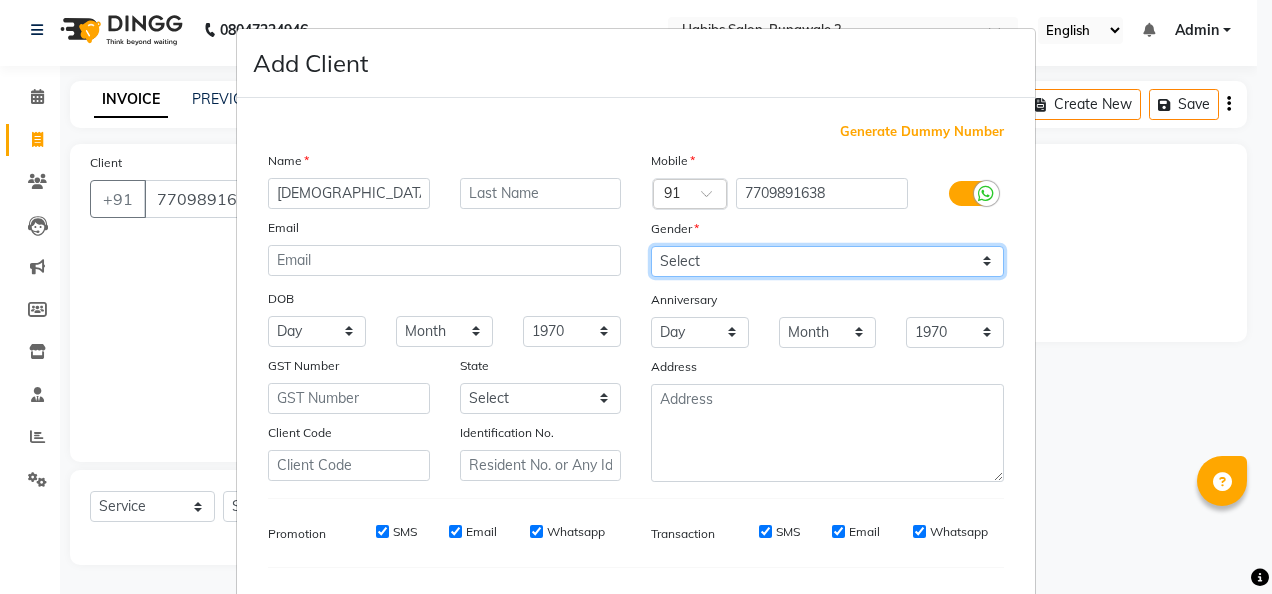 click on "Select [DEMOGRAPHIC_DATA] [DEMOGRAPHIC_DATA] Other Prefer Not To Say" at bounding box center [827, 261] 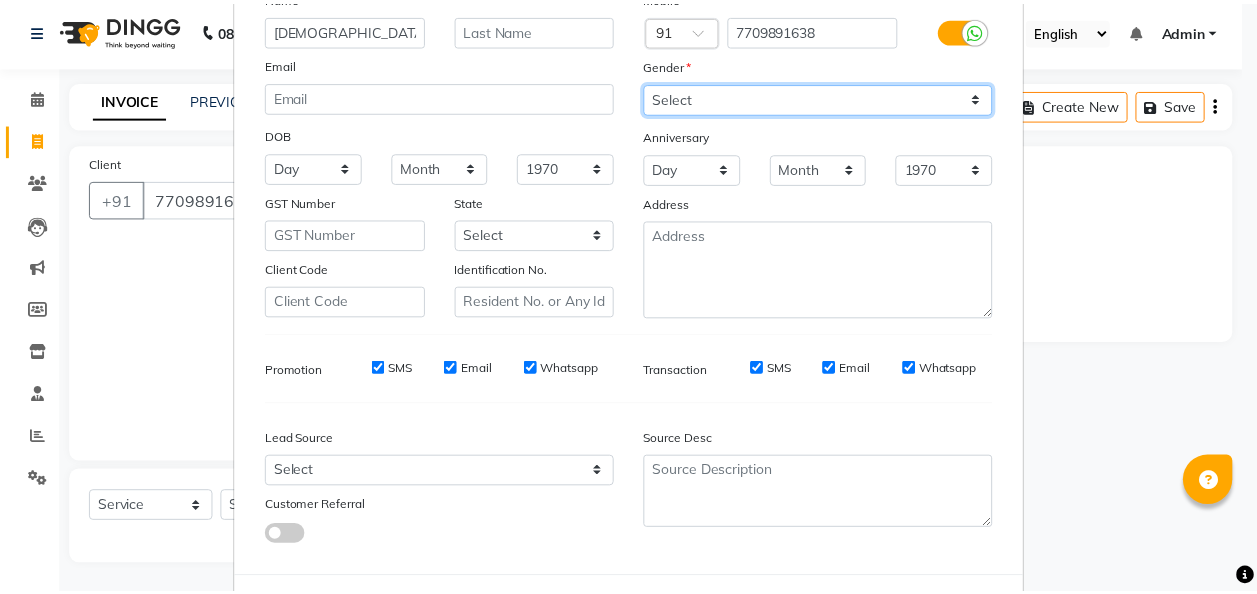 scroll, scrollTop: 251, scrollLeft: 0, axis: vertical 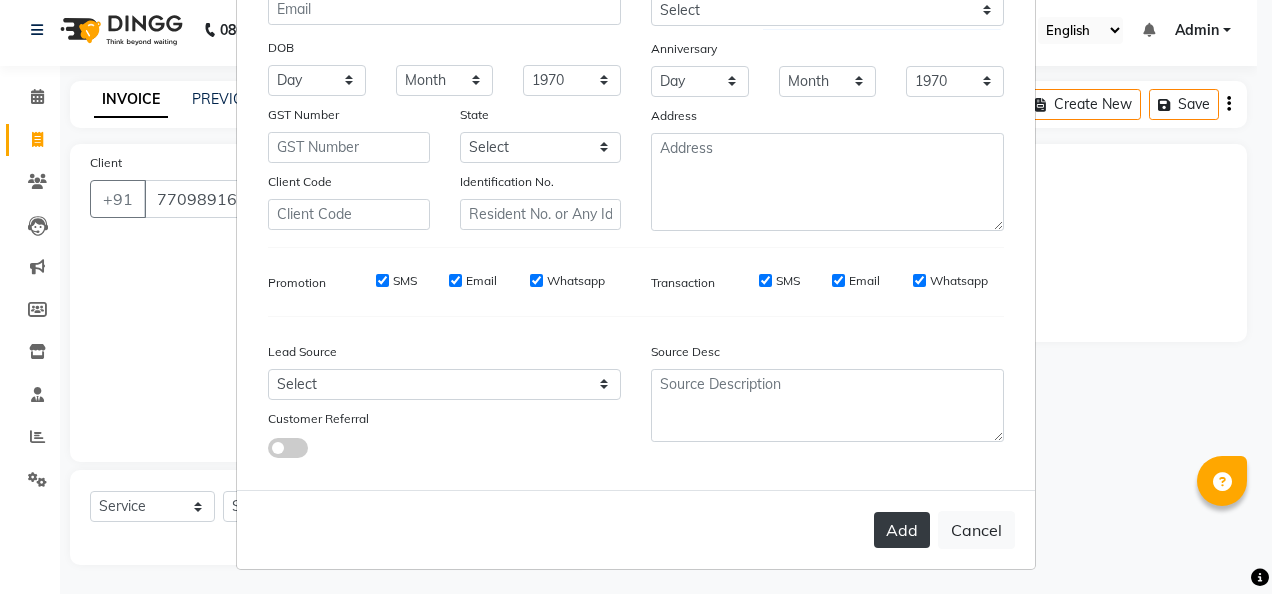 click on "Add" at bounding box center [902, 530] 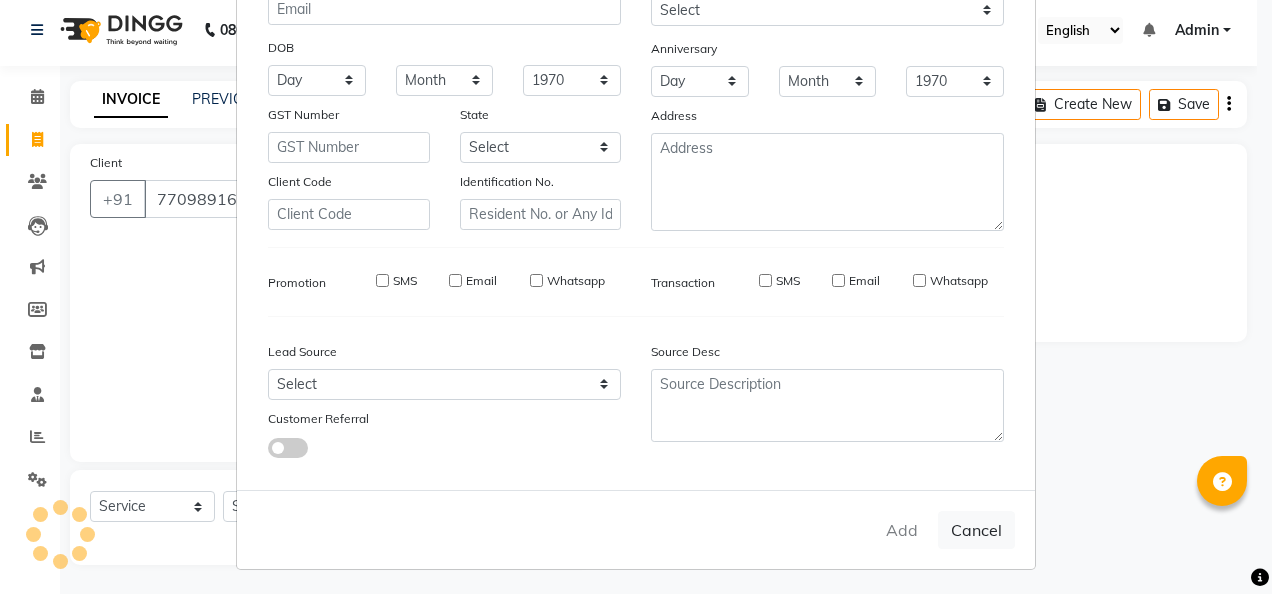 type 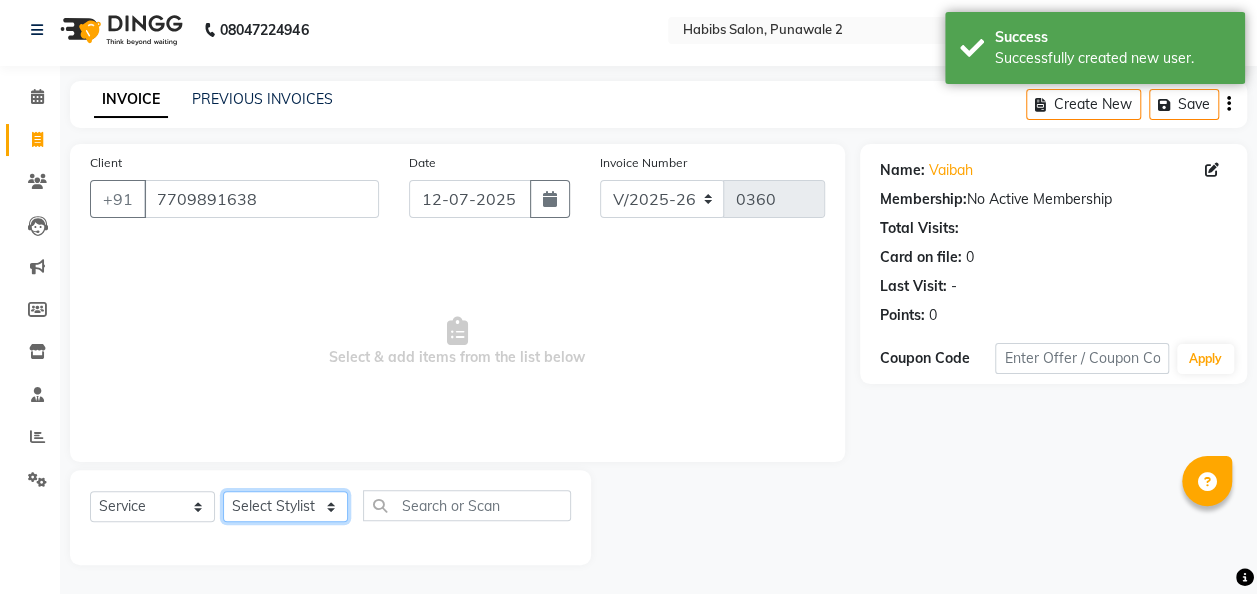 click on "Select Stylist Chandan [PERSON_NAME] [PERSON_NAME] [PERSON_NAME]" 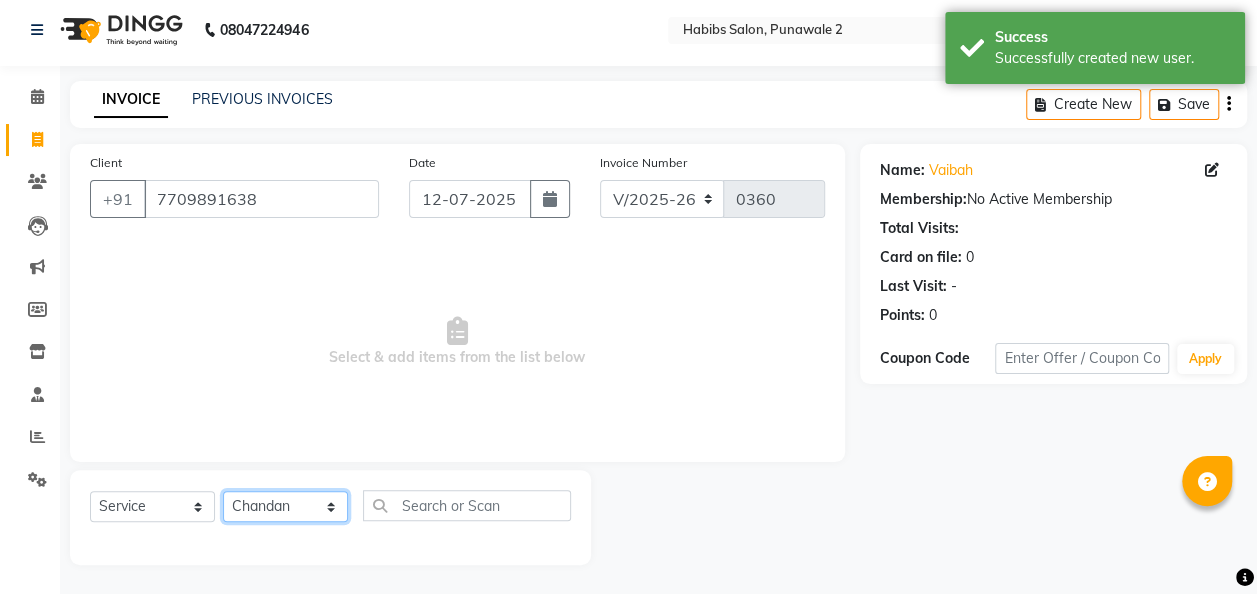 click on "Select Stylist Chandan [PERSON_NAME] [PERSON_NAME] [PERSON_NAME]" 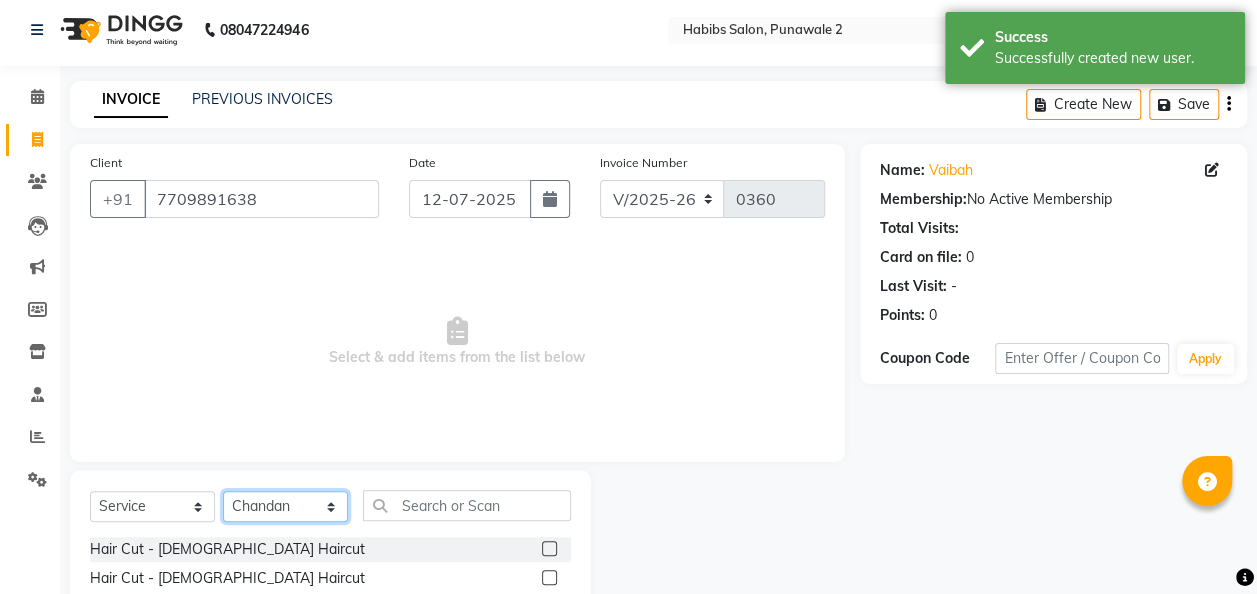 scroll, scrollTop: 178, scrollLeft: 0, axis: vertical 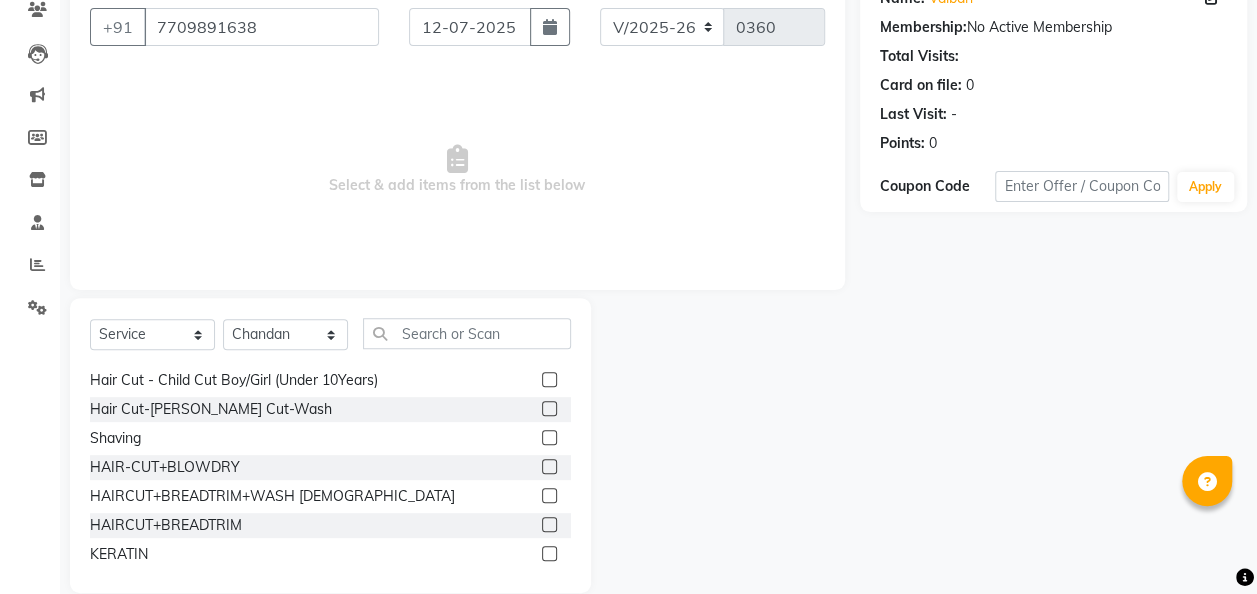 click 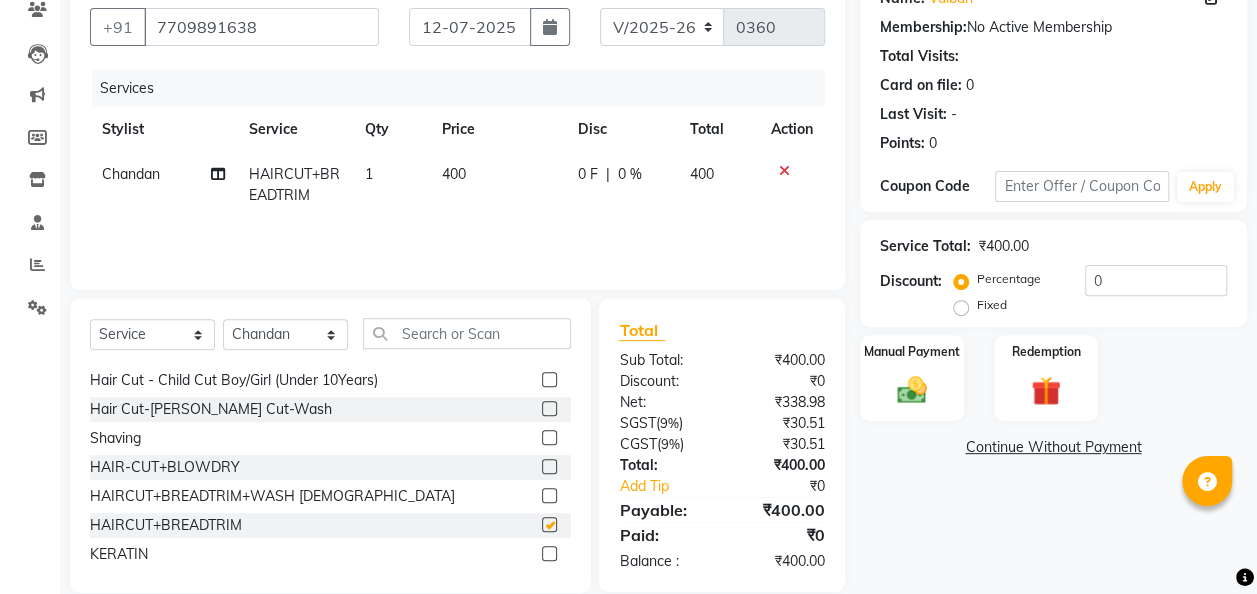 checkbox on "false" 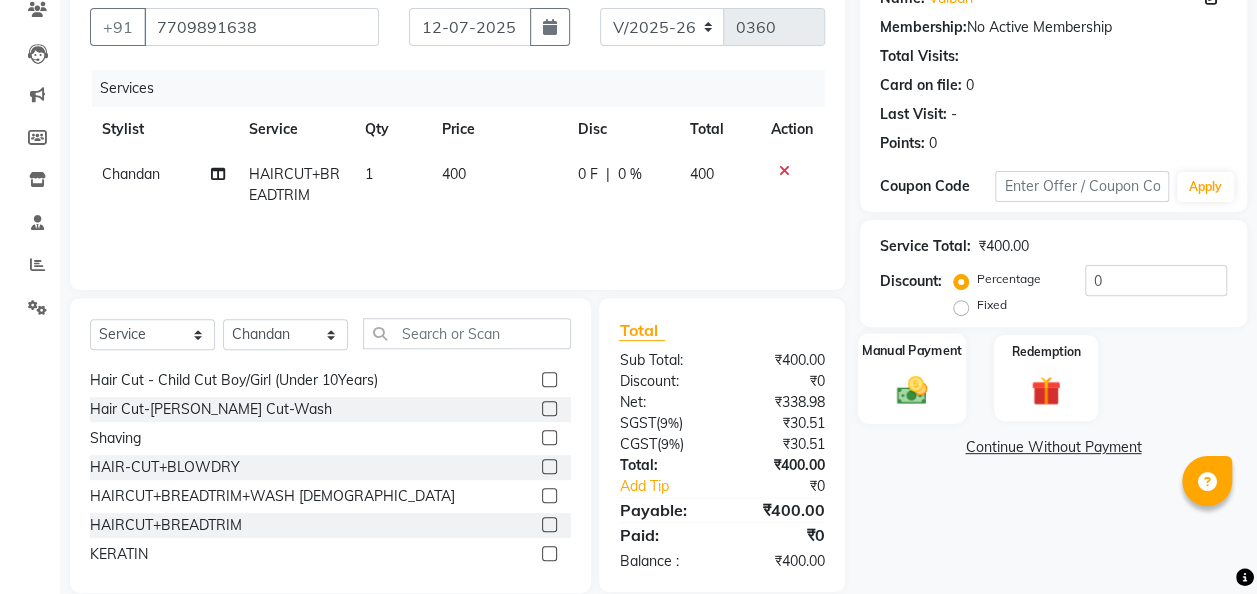 click 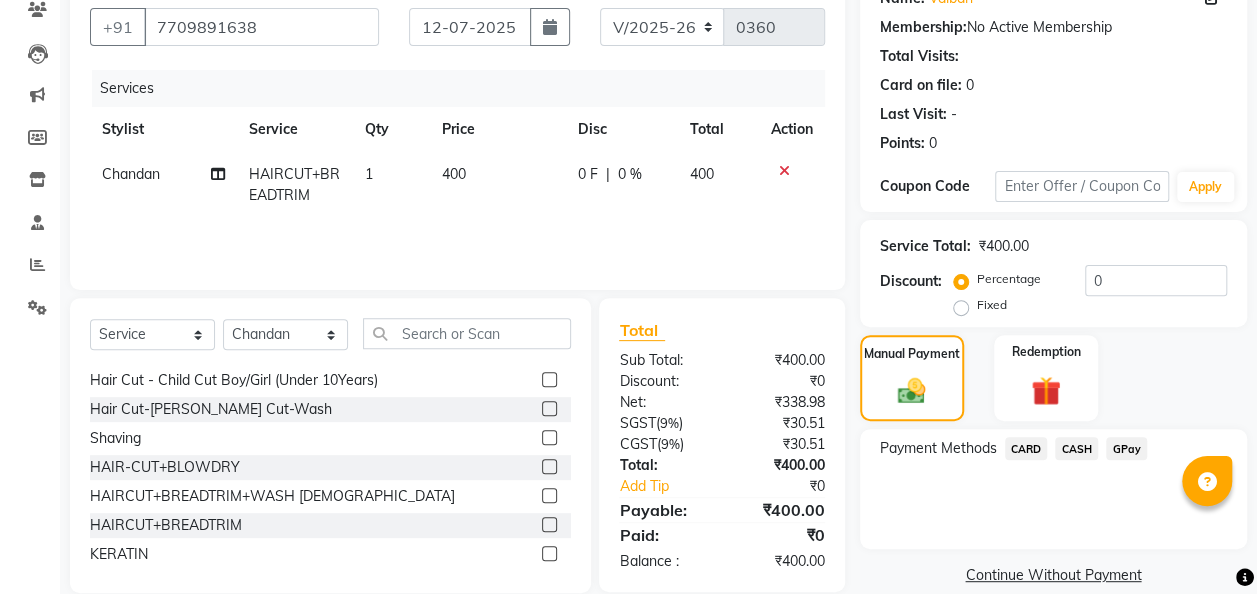click on "GPay" 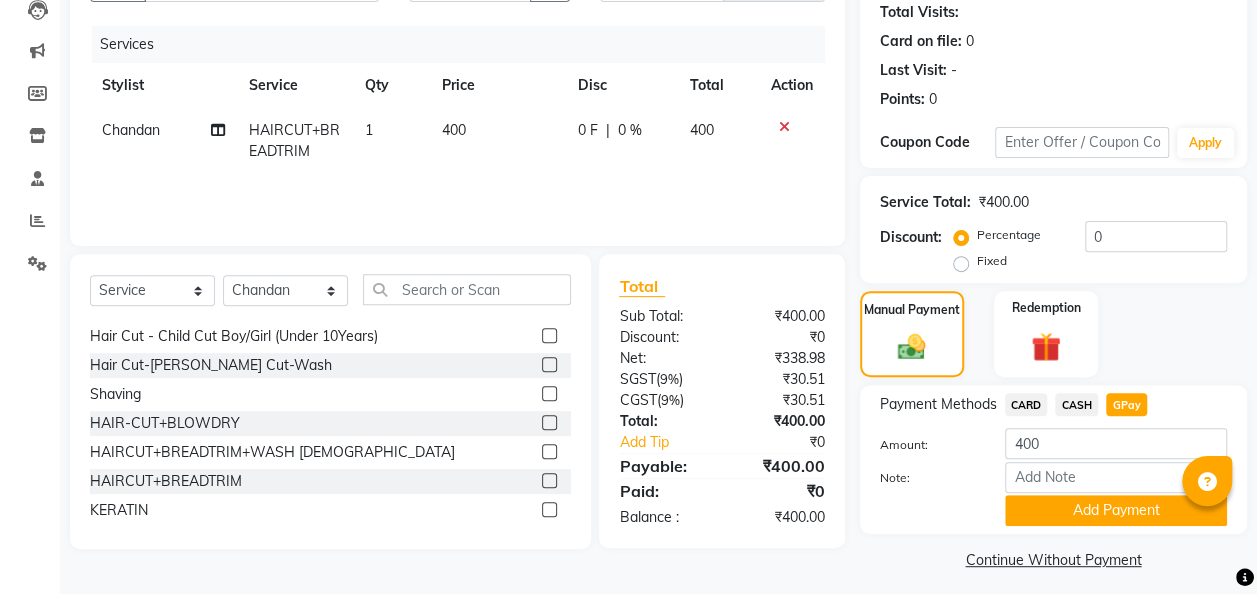 scroll, scrollTop: 226, scrollLeft: 0, axis: vertical 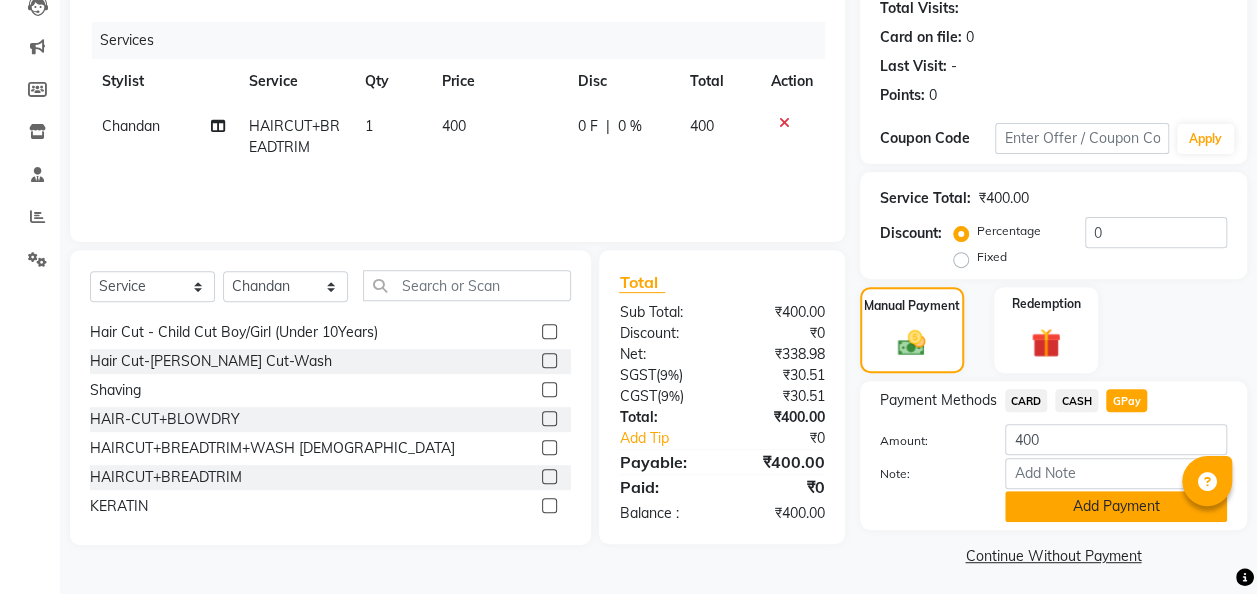 click on "Add Payment" 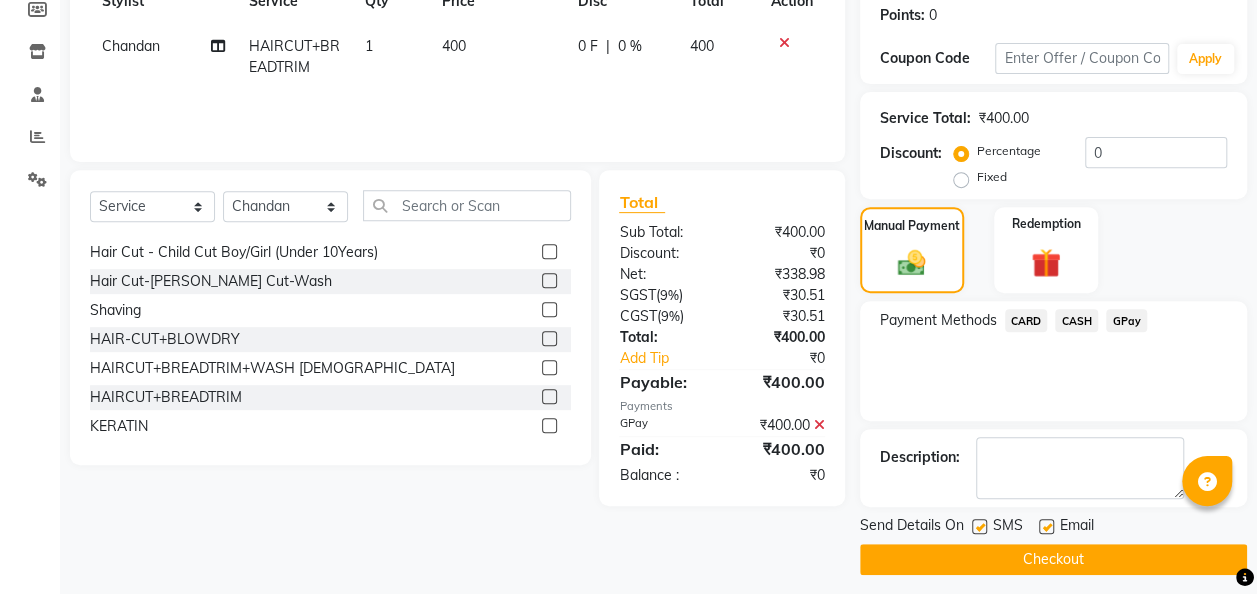 scroll, scrollTop: 316, scrollLeft: 0, axis: vertical 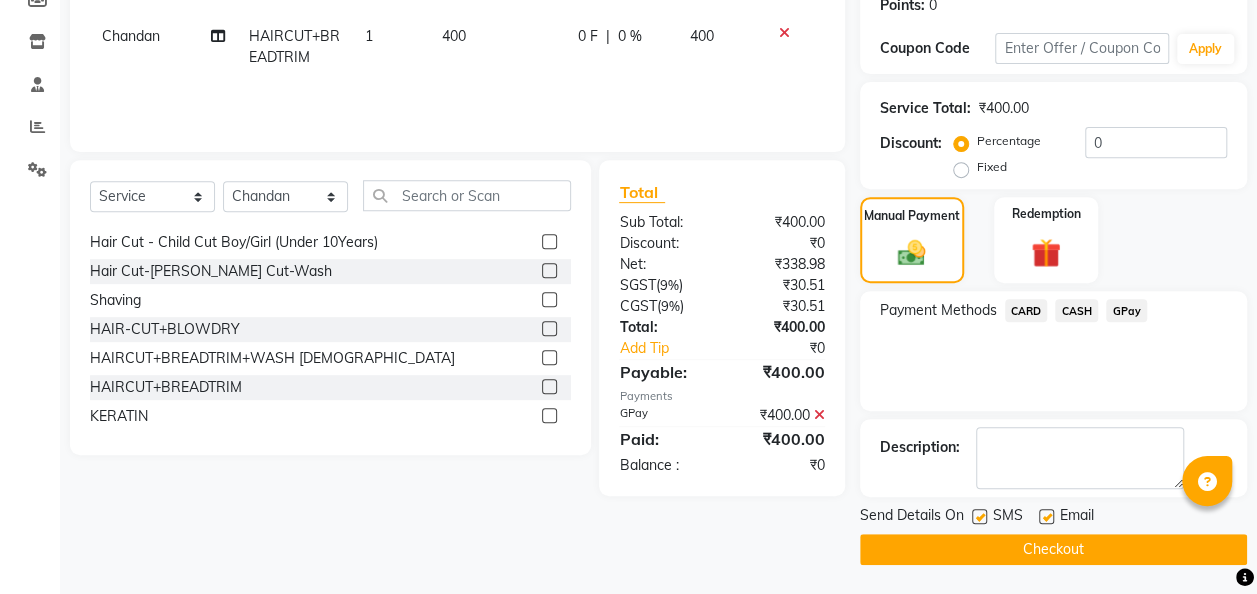 click on "Checkout" 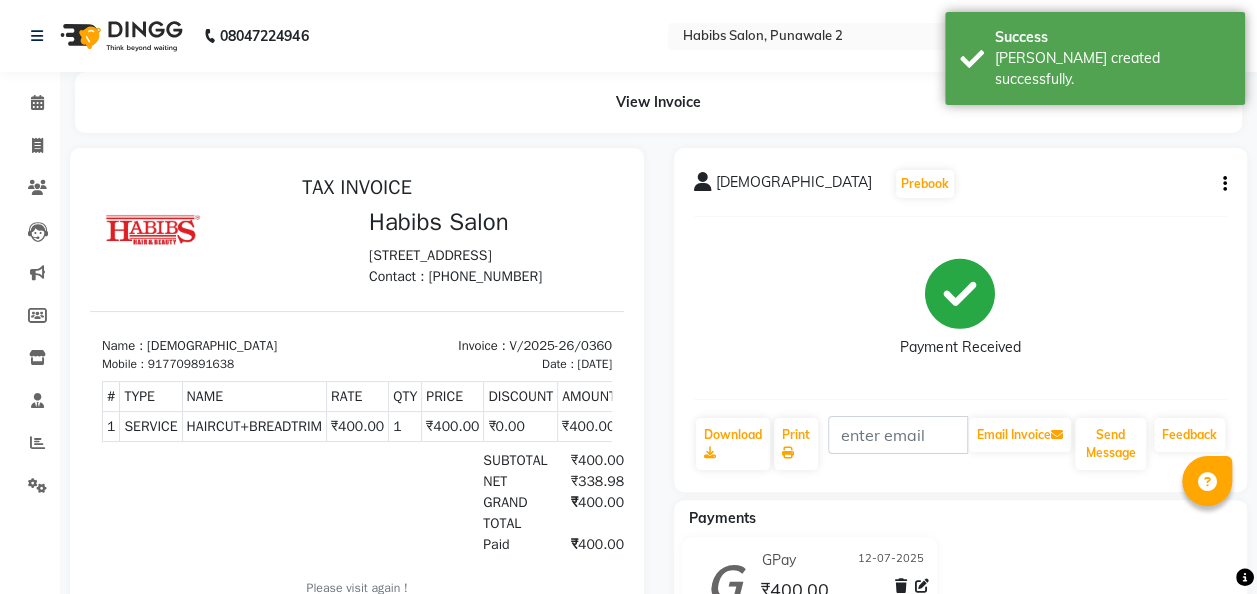 scroll, scrollTop: 0, scrollLeft: 0, axis: both 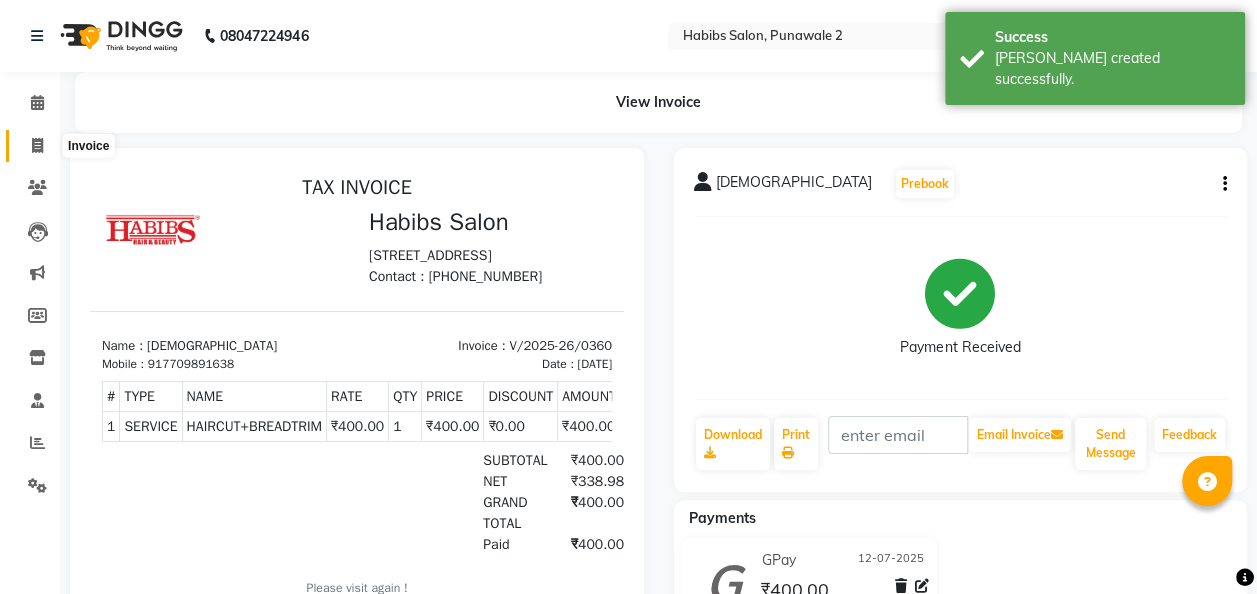 click 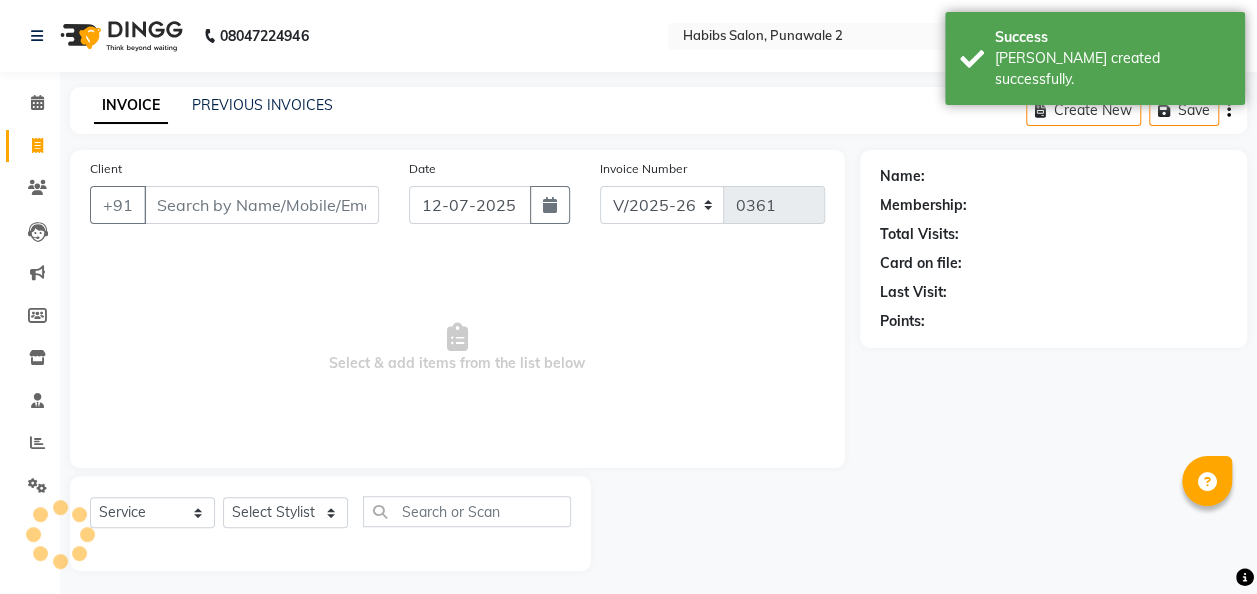 scroll, scrollTop: 6, scrollLeft: 0, axis: vertical 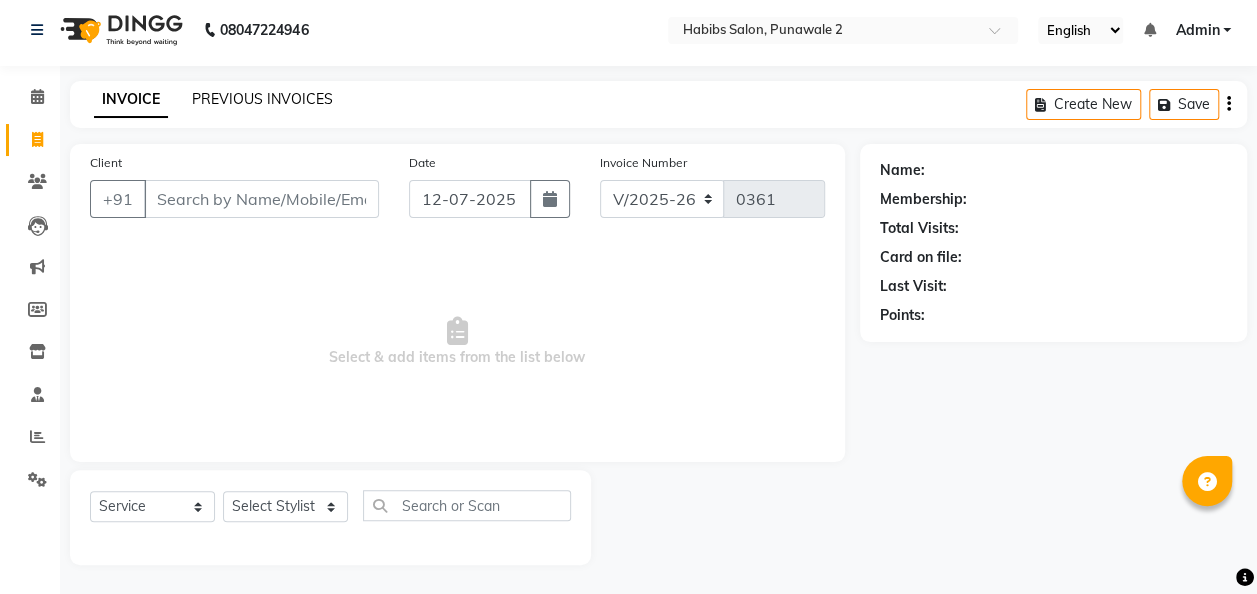 click on "PREVIOUS INVOICES" 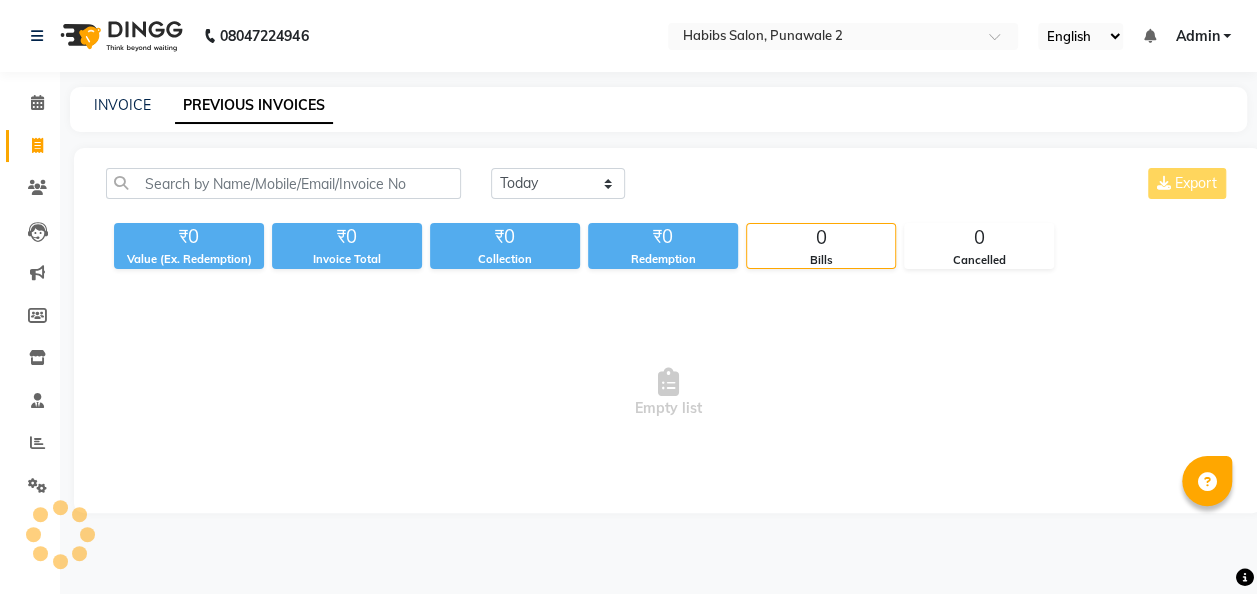scroll, scrollTop: 0, scrollLeft: 0, axis: both 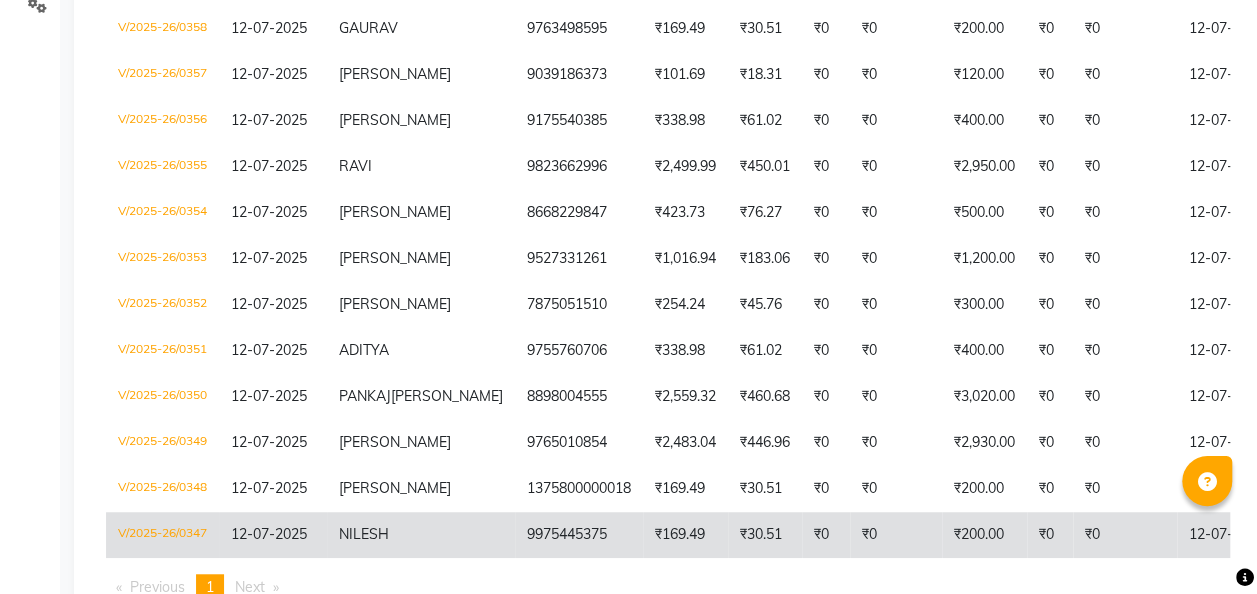 click on "₹200.00" 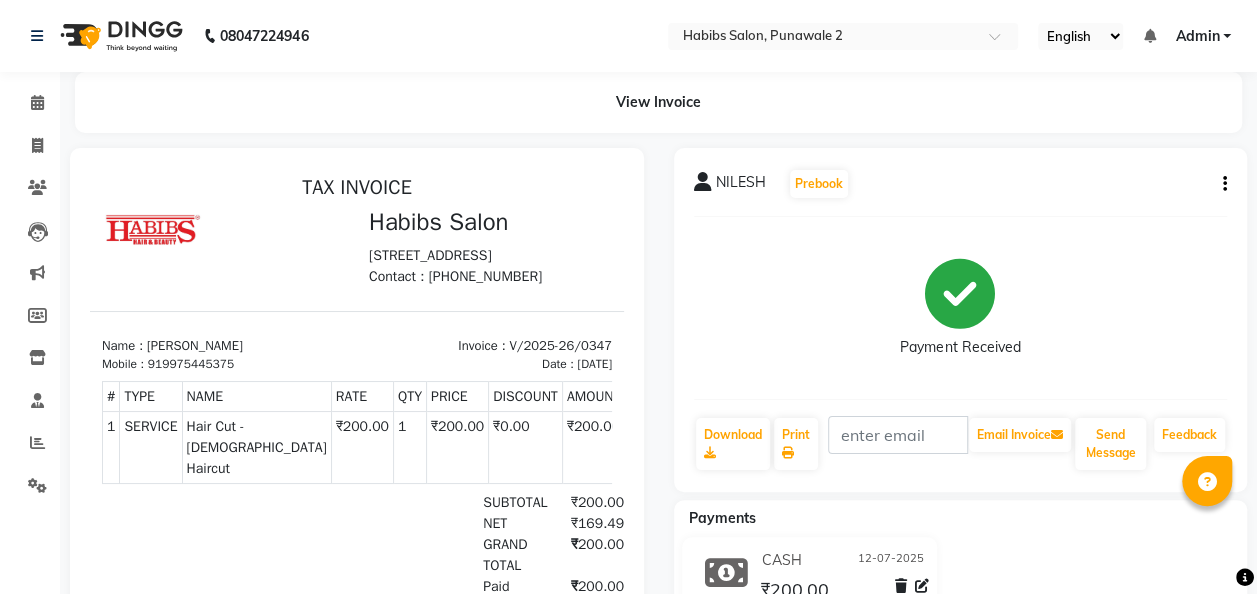 scroll, scrollTop: 0, scrollLeft: 0, axis: both 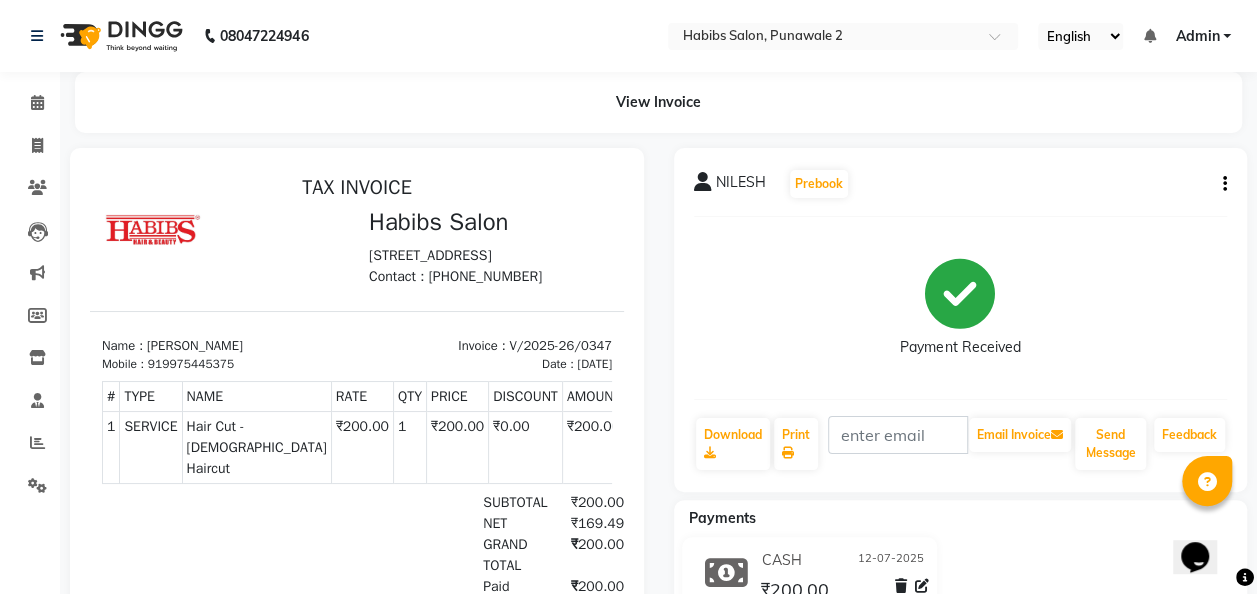 click 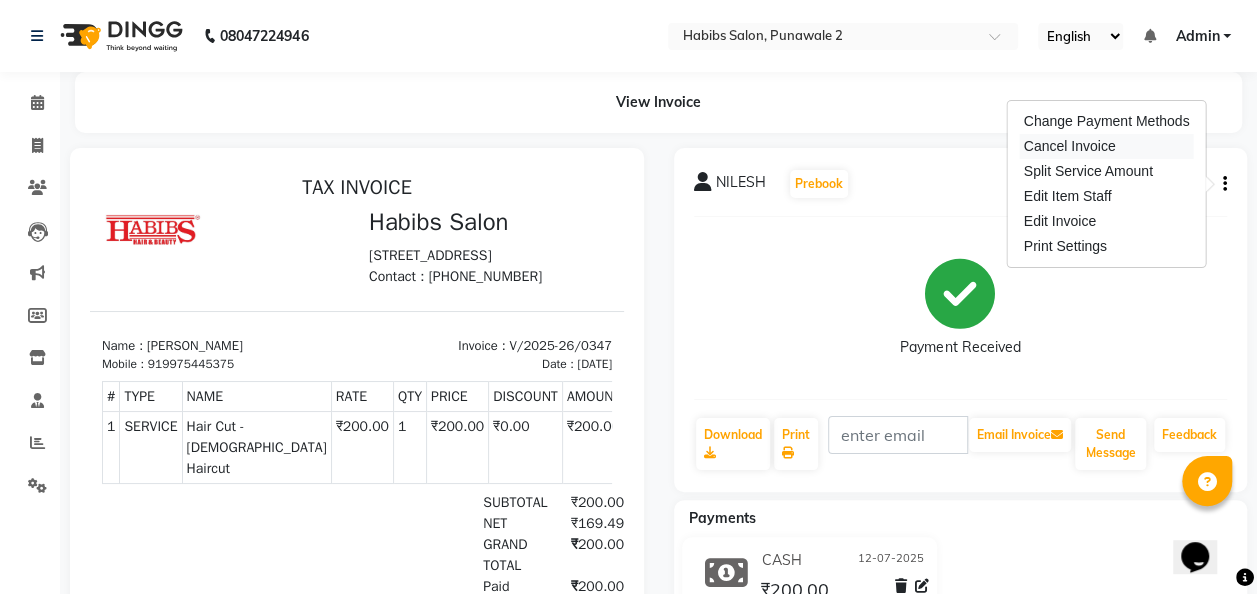 click on "Cancel Invoice" at bounding box center [1107, 146] 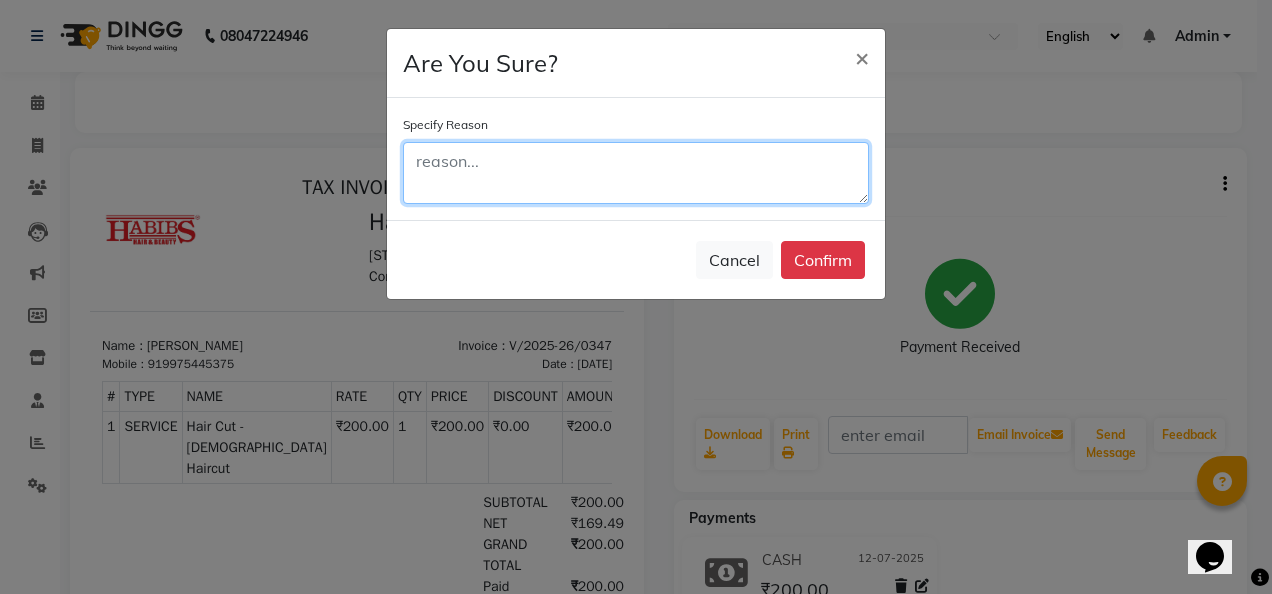 click 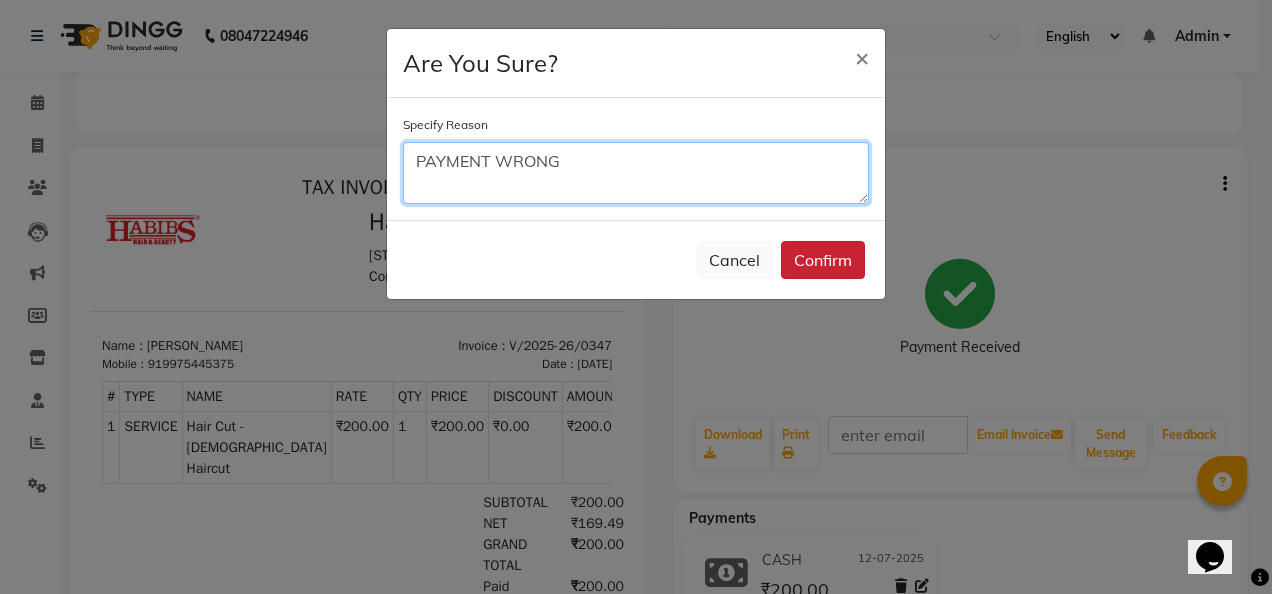 type on "PAYMENT WRONG" 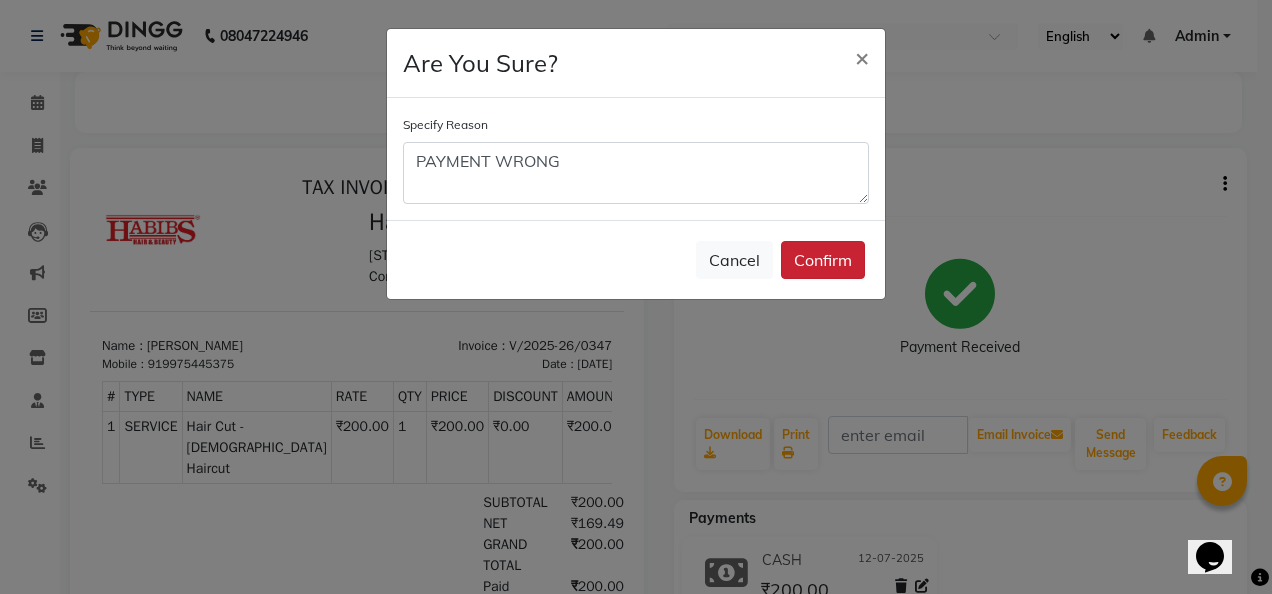 click on "Confirm" 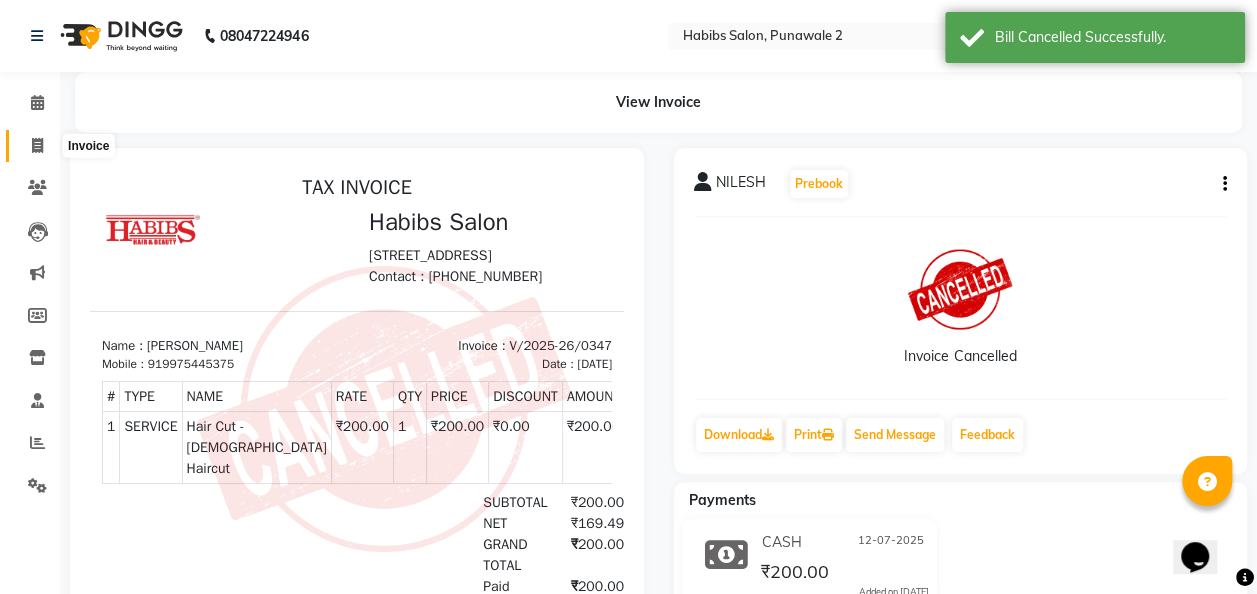 click 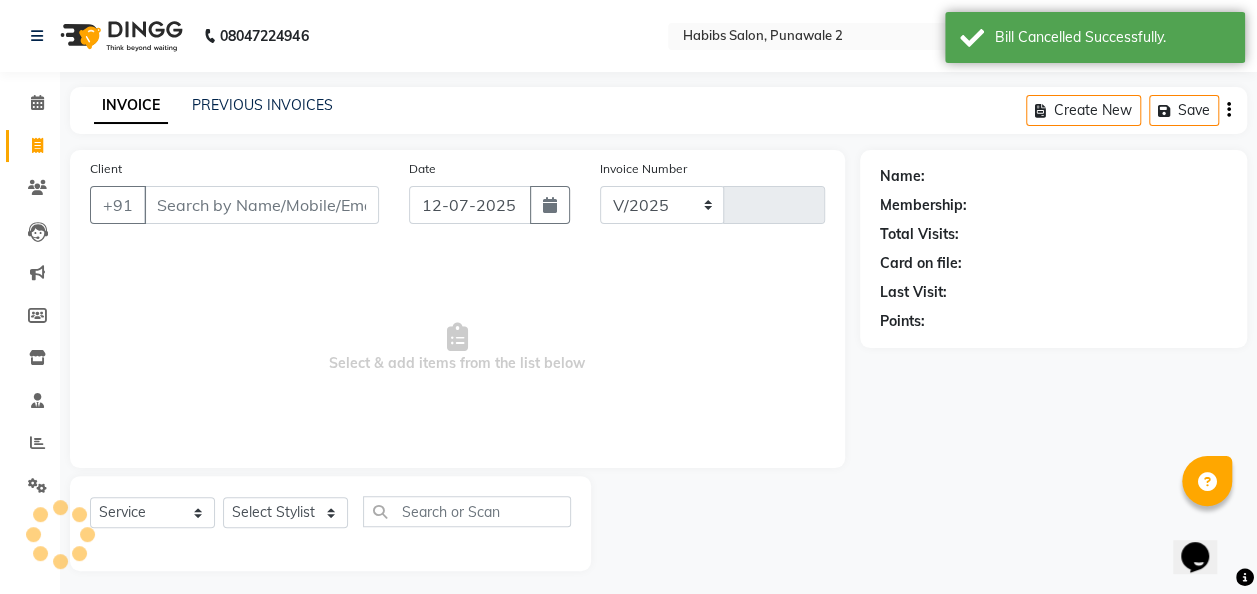 select on "8475" 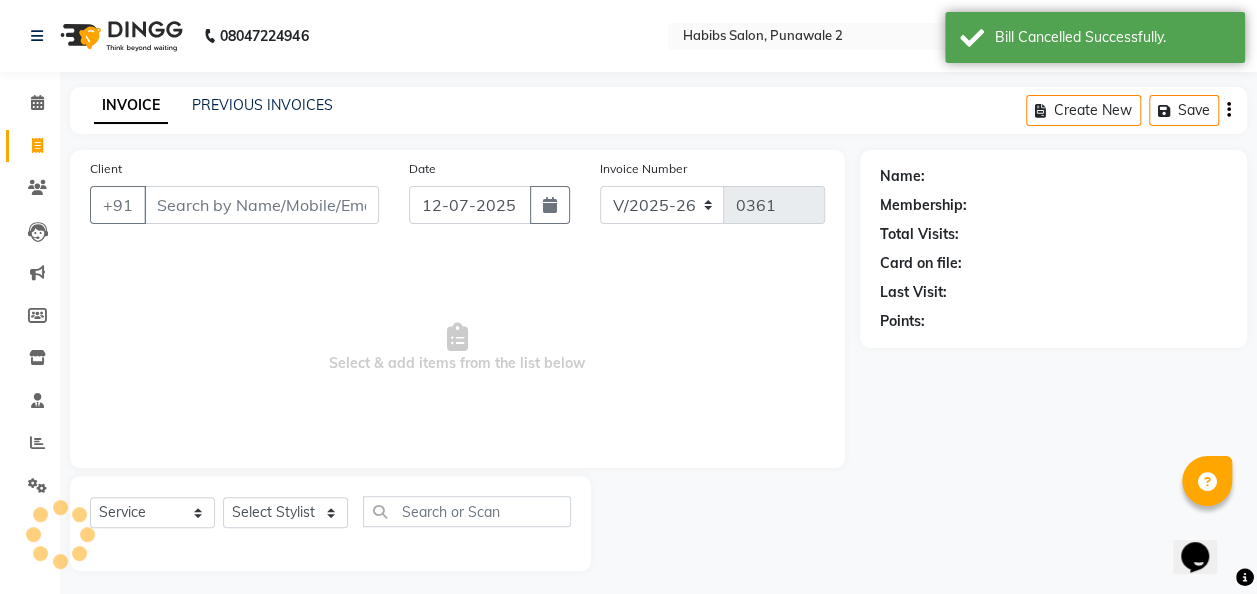 scroll, scrollTop: 6, scrollLeft: 0, axis: vertical 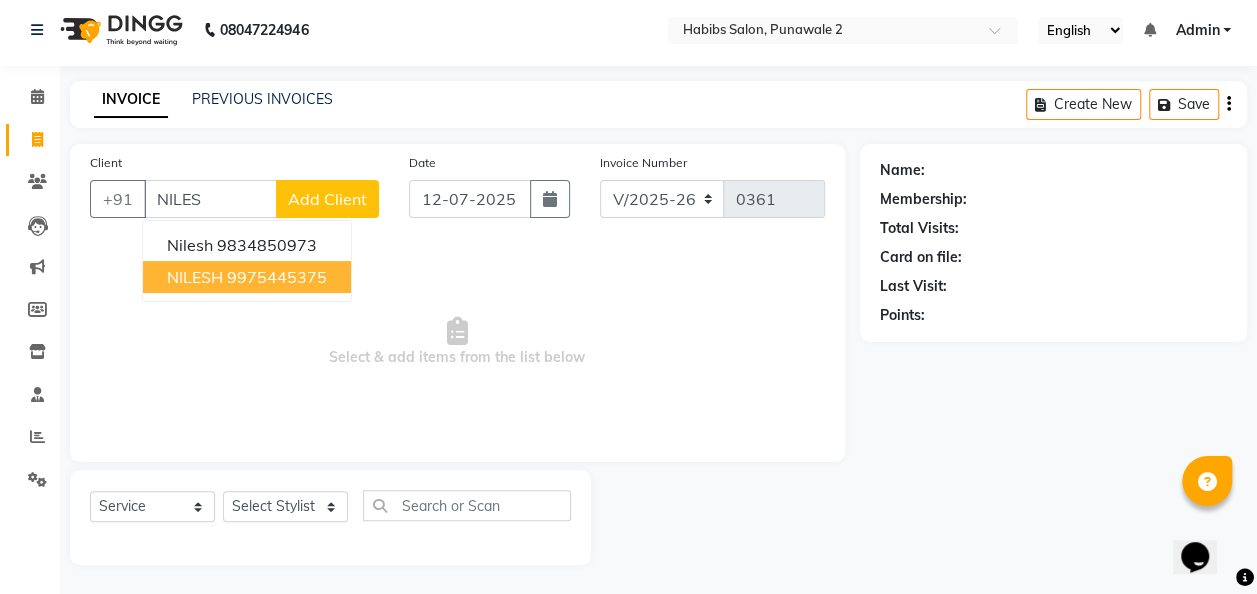 click on "9975445375" at bounding box center (277, 277) 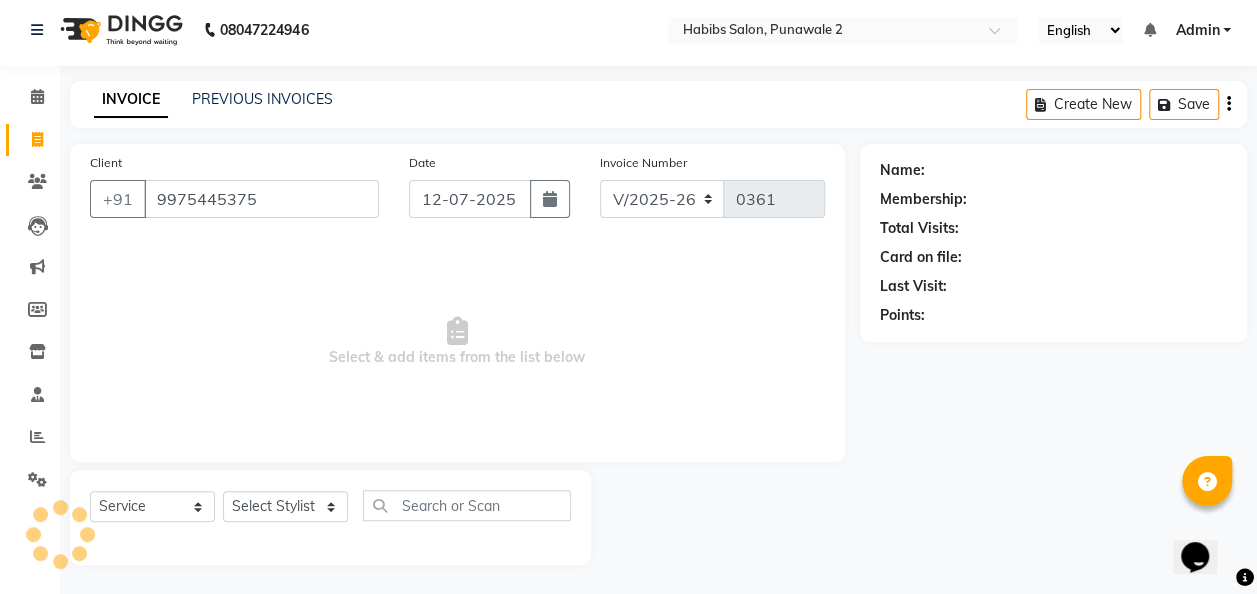 type on "9975445375" 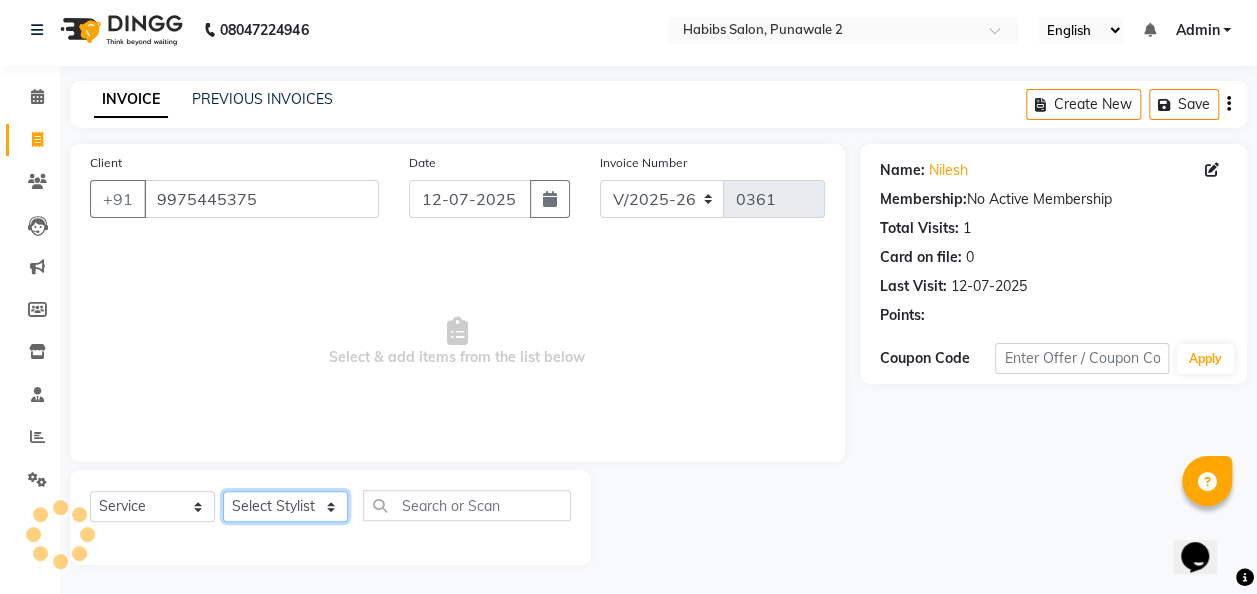 click on "Select Stylist Chandan [PERSON_NAME] [PERSON_NAME] [PERSON_NAME]" 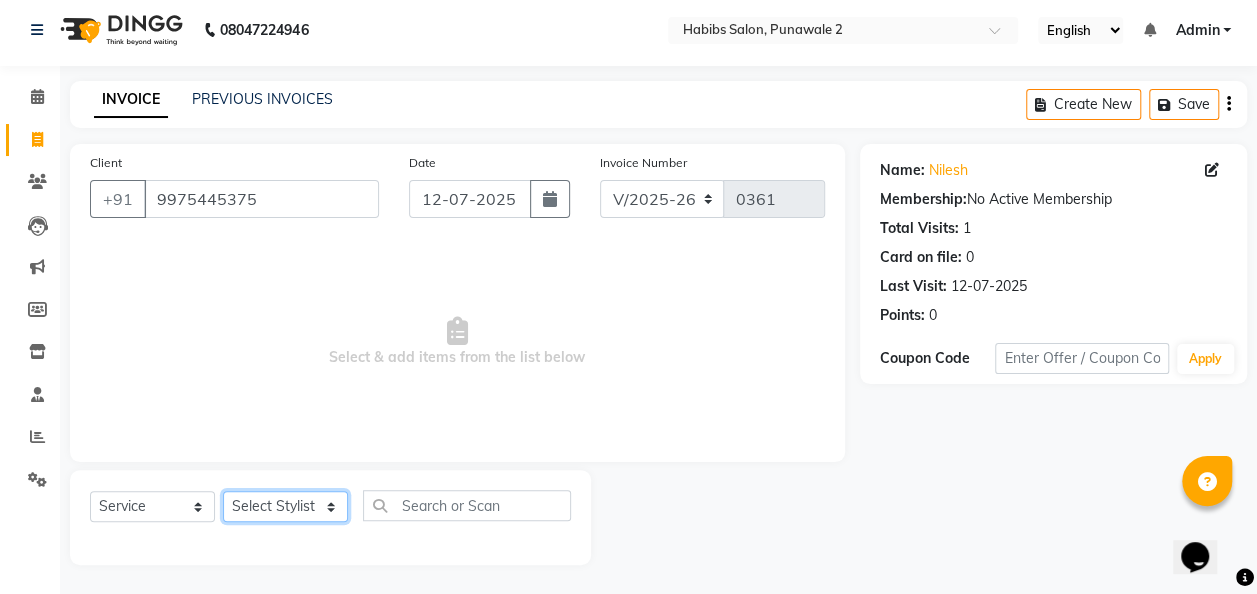 select on "82975" 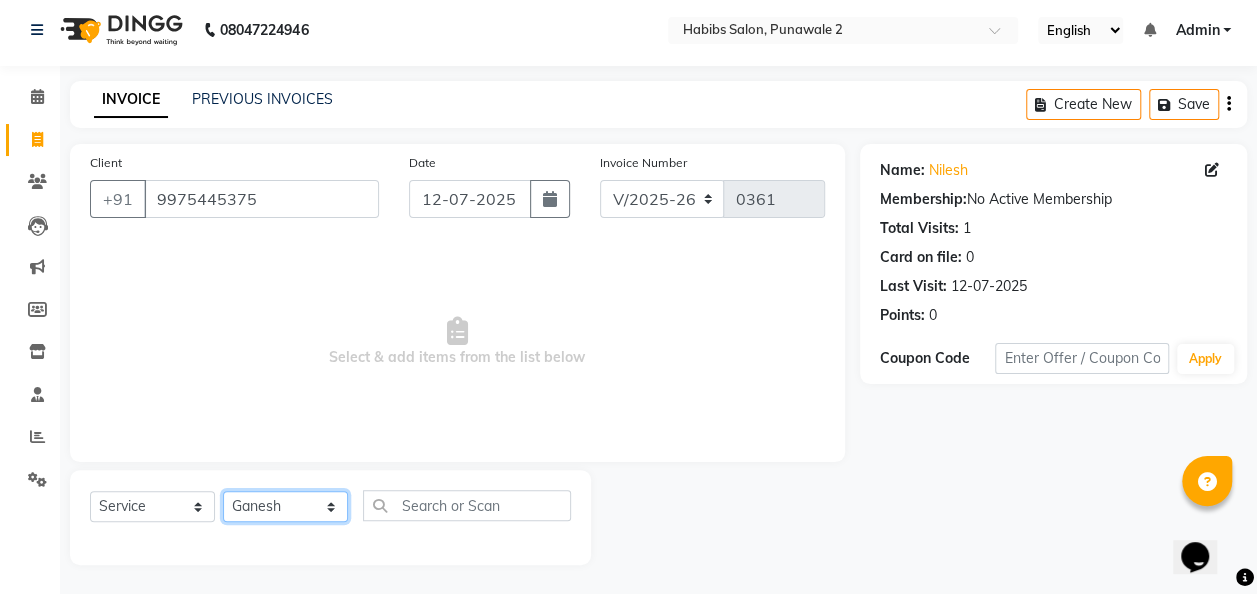 click on "Select Stylist Chandan [PERSON_NAME] [PERSON_NAME] [PERSON_NAME]" 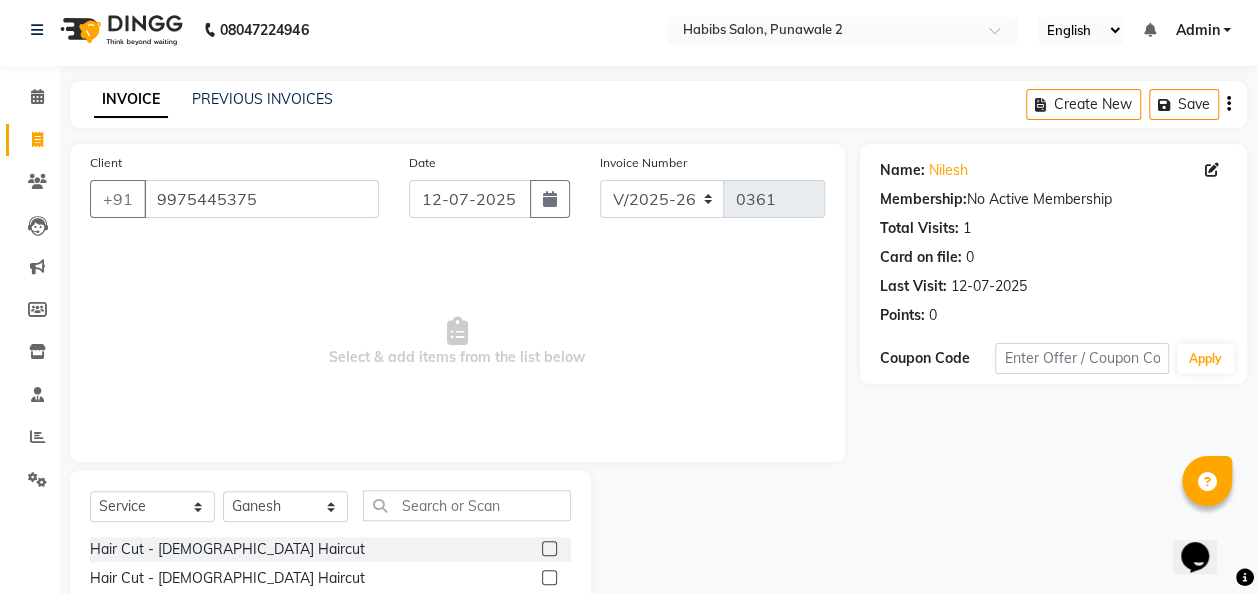 click 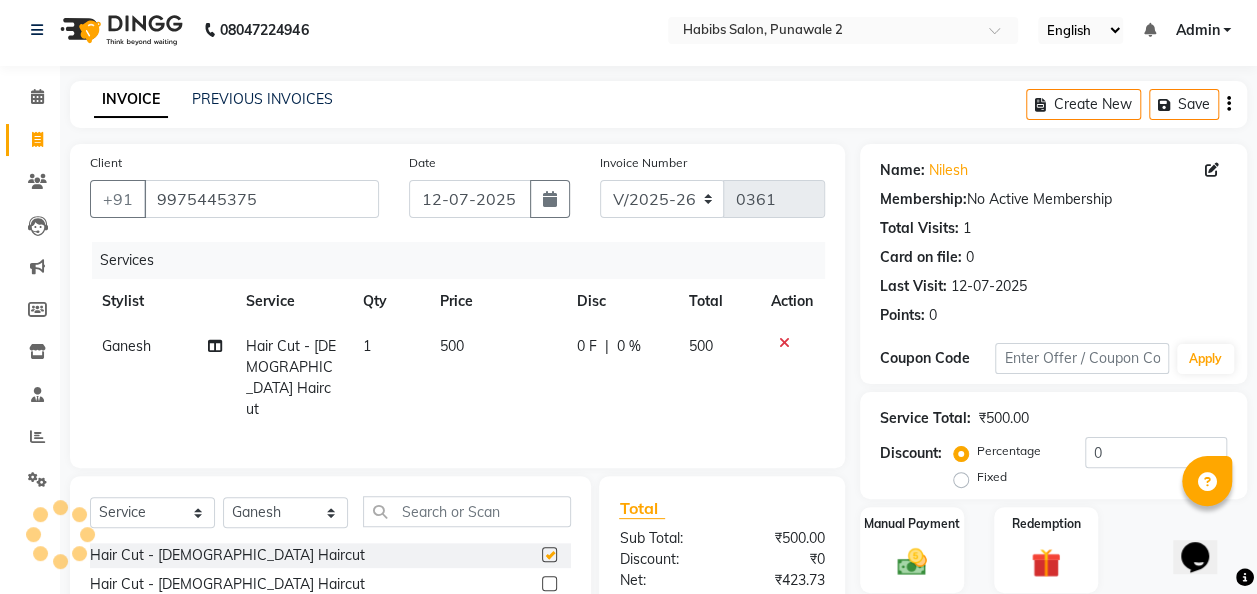checkbox on "false" 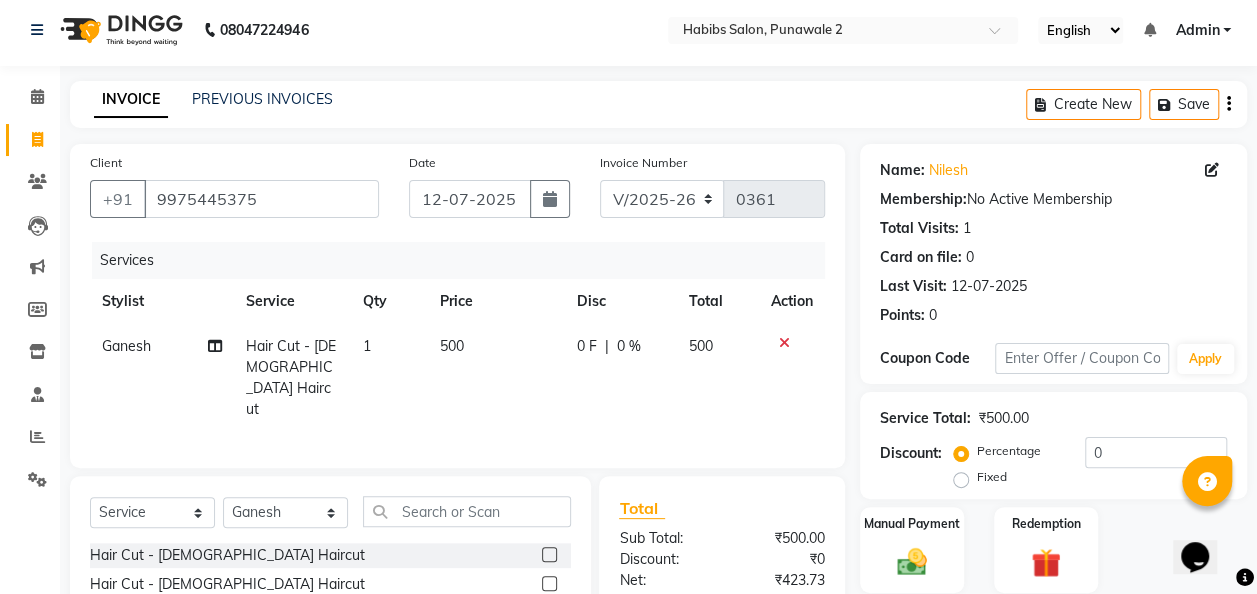 click on "500" 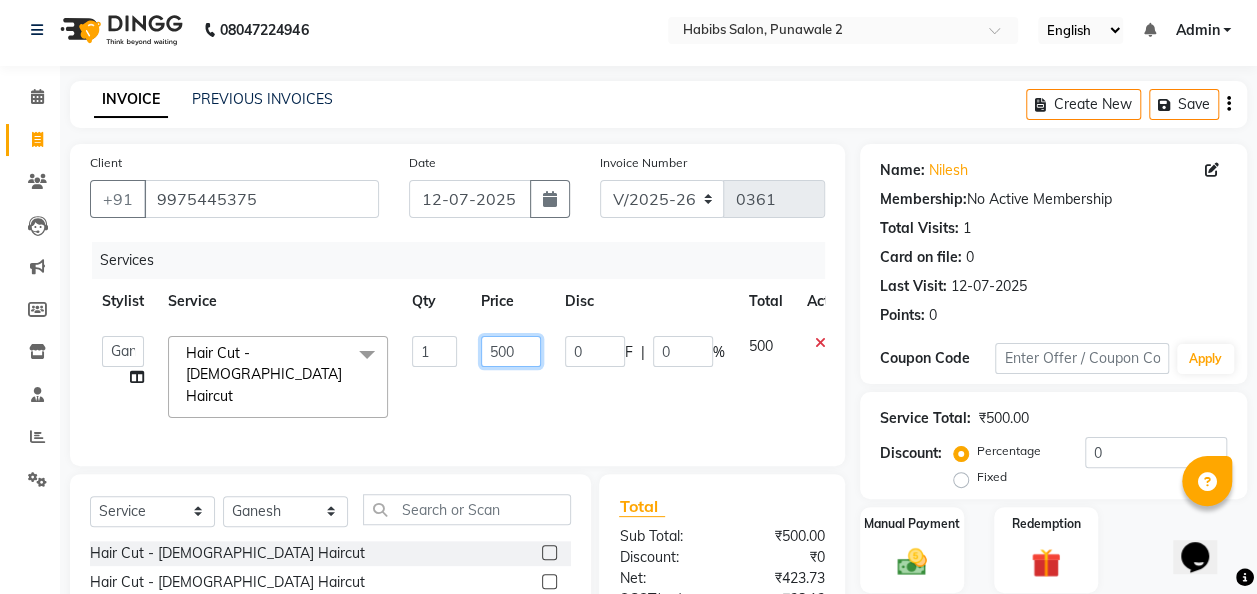 click on "500" 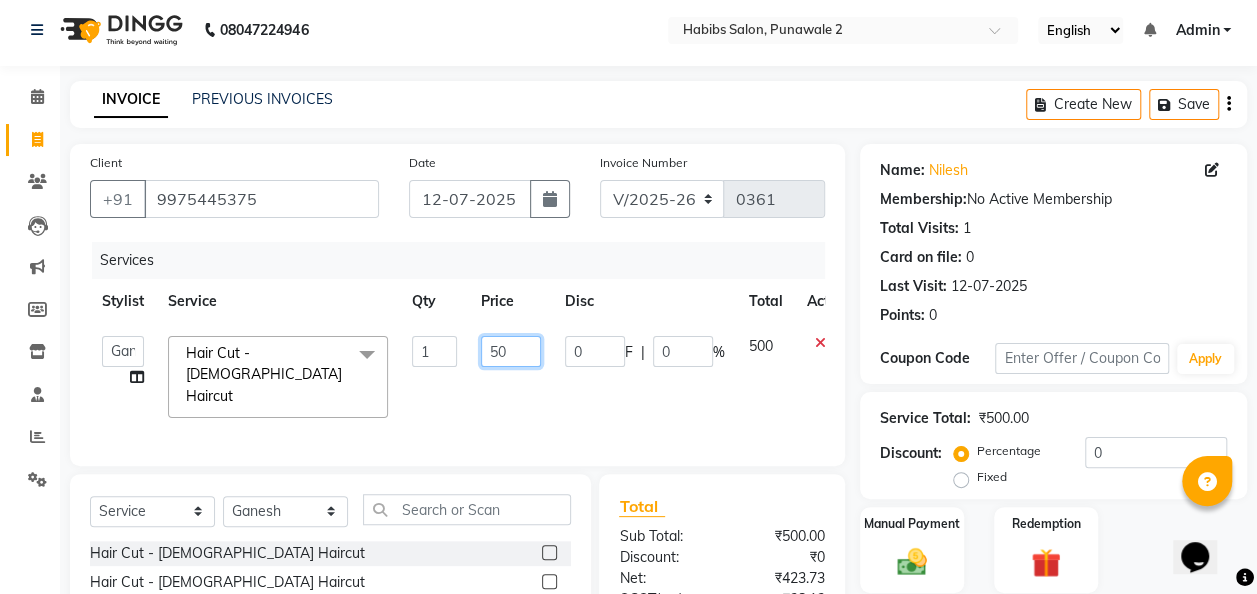 type on "5" 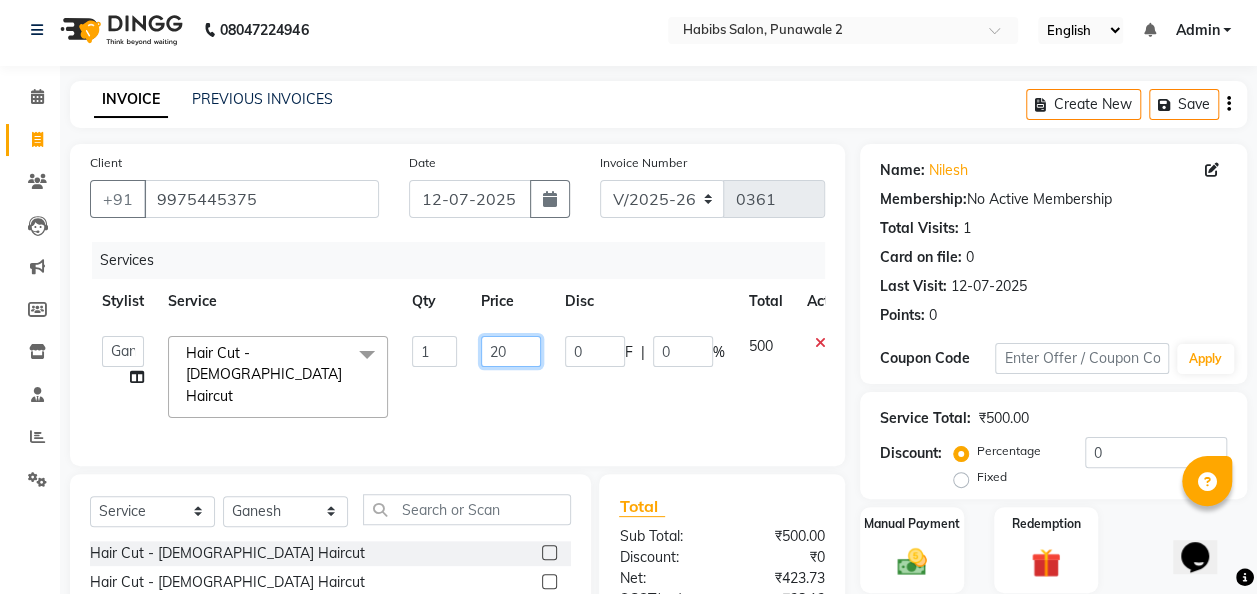 type on "200" 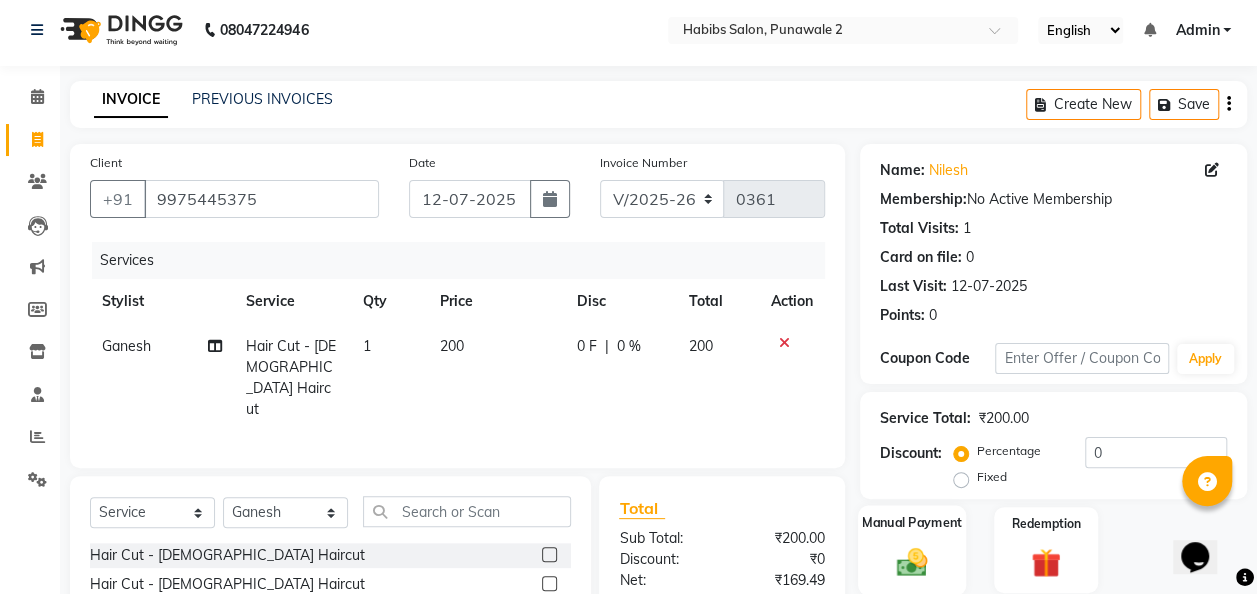 click 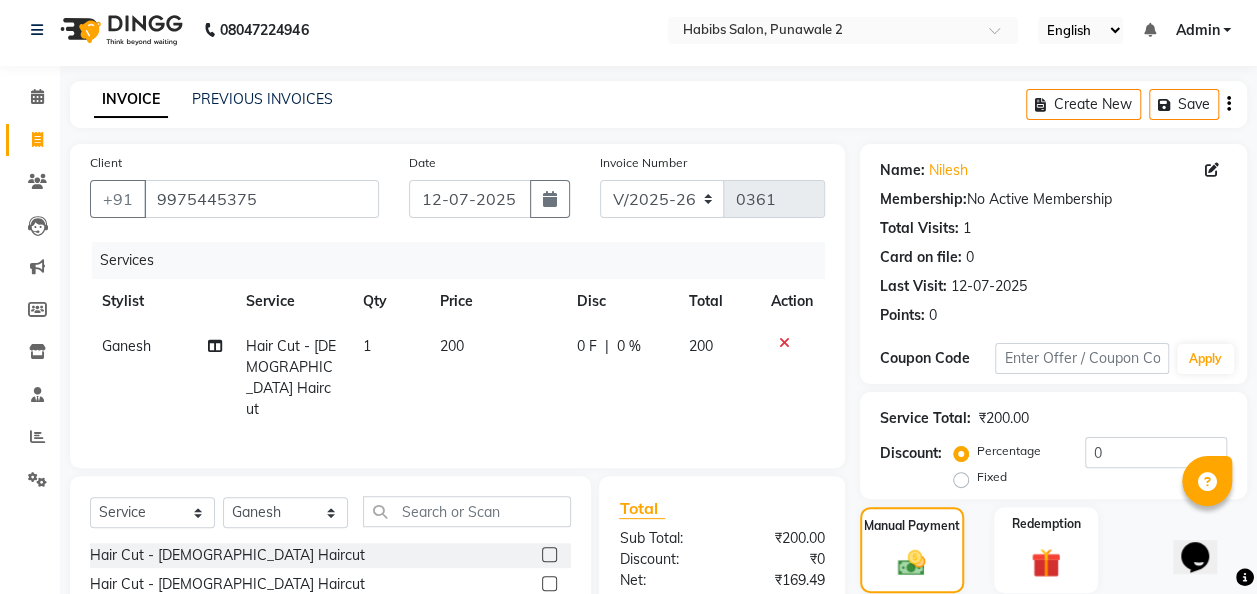 scroll, scrollTop: 206, scrollLeft: 0, axis: vertical 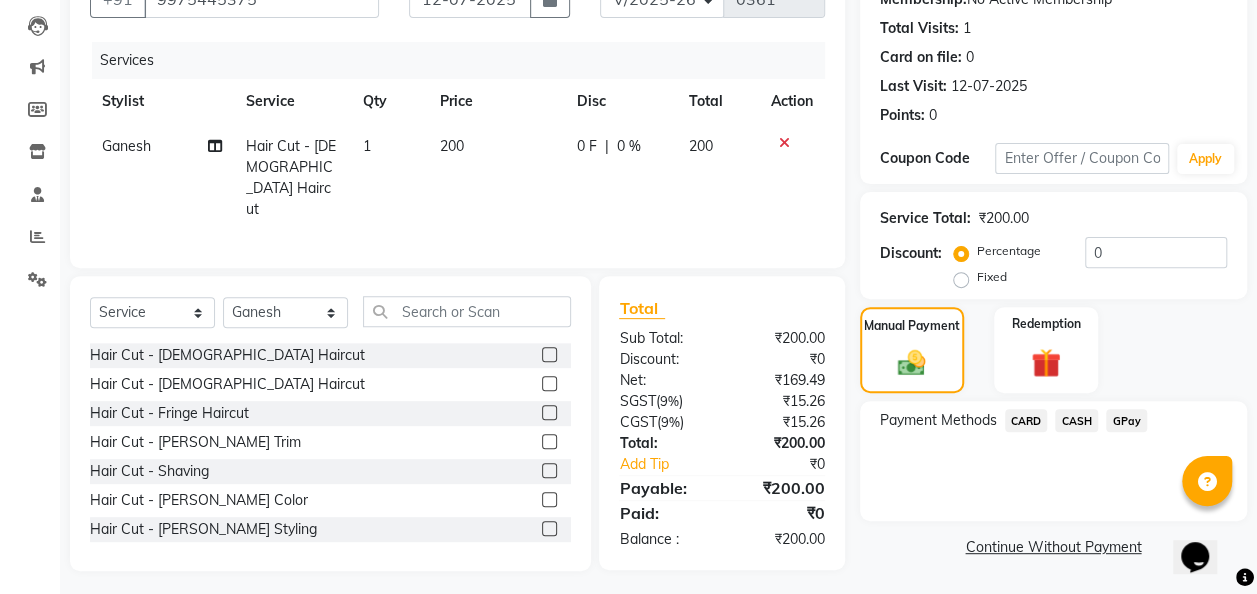 click on "CASH" 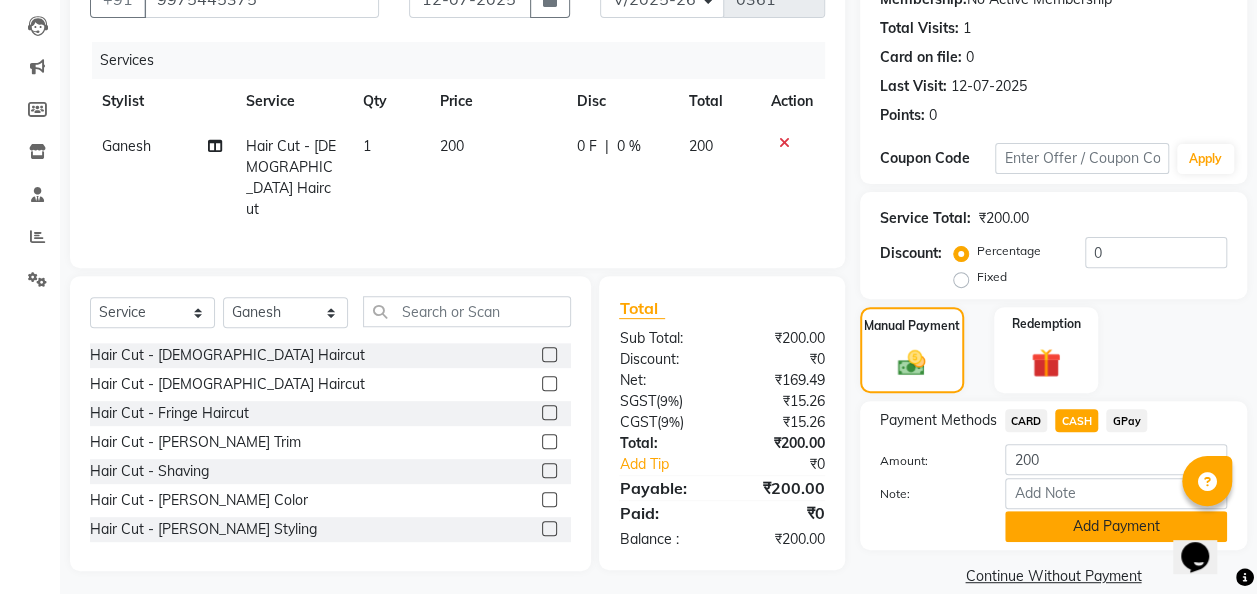 click on "Add Payment" 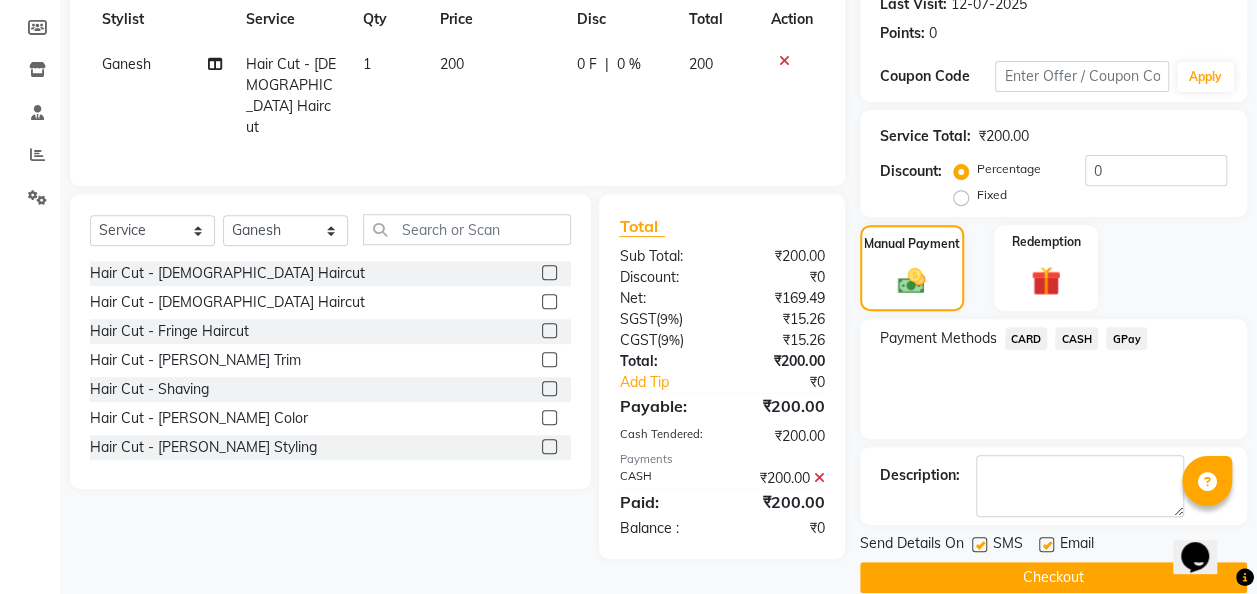 scroll, scrollTop: 288, scrollLeft: 0, axis: vertical 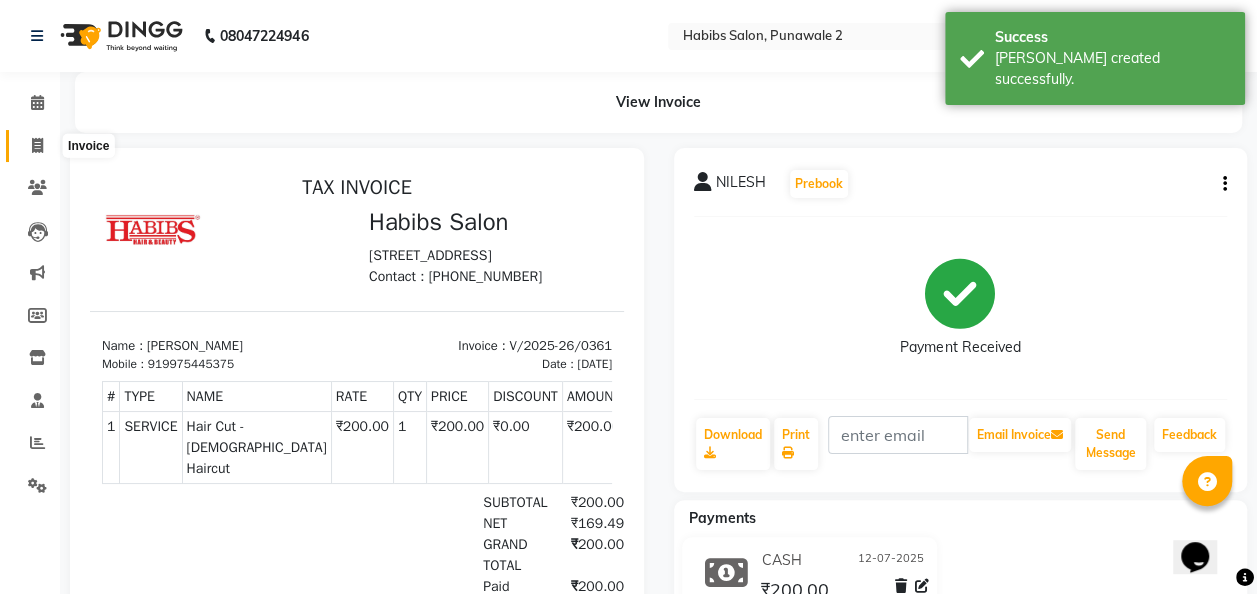 click 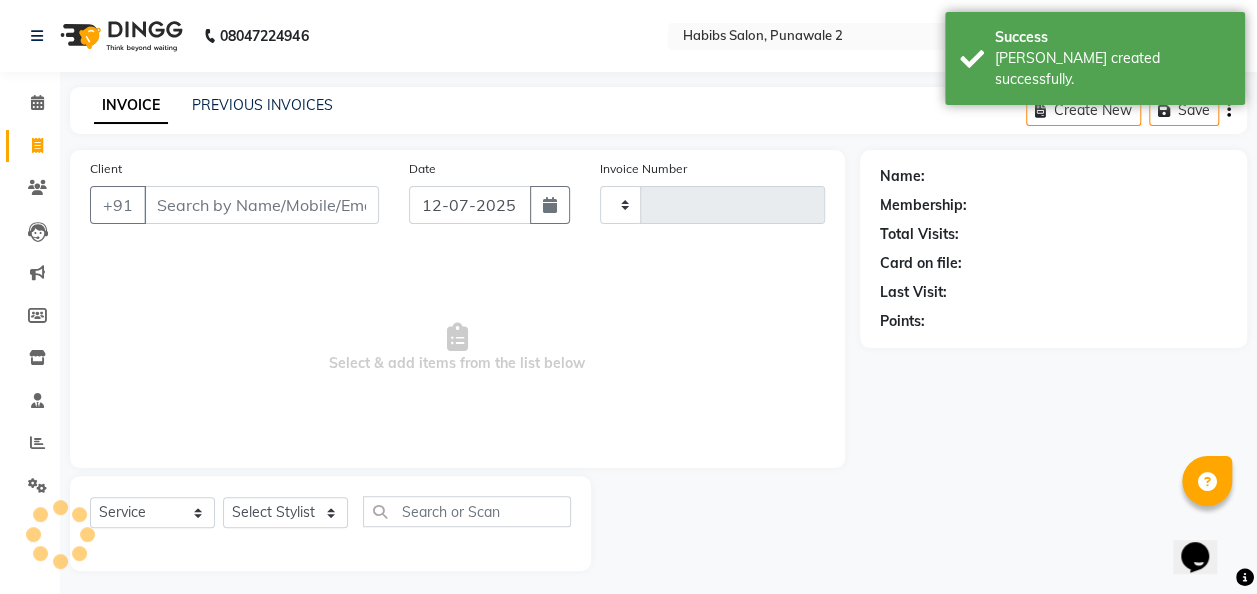 type on "0362" 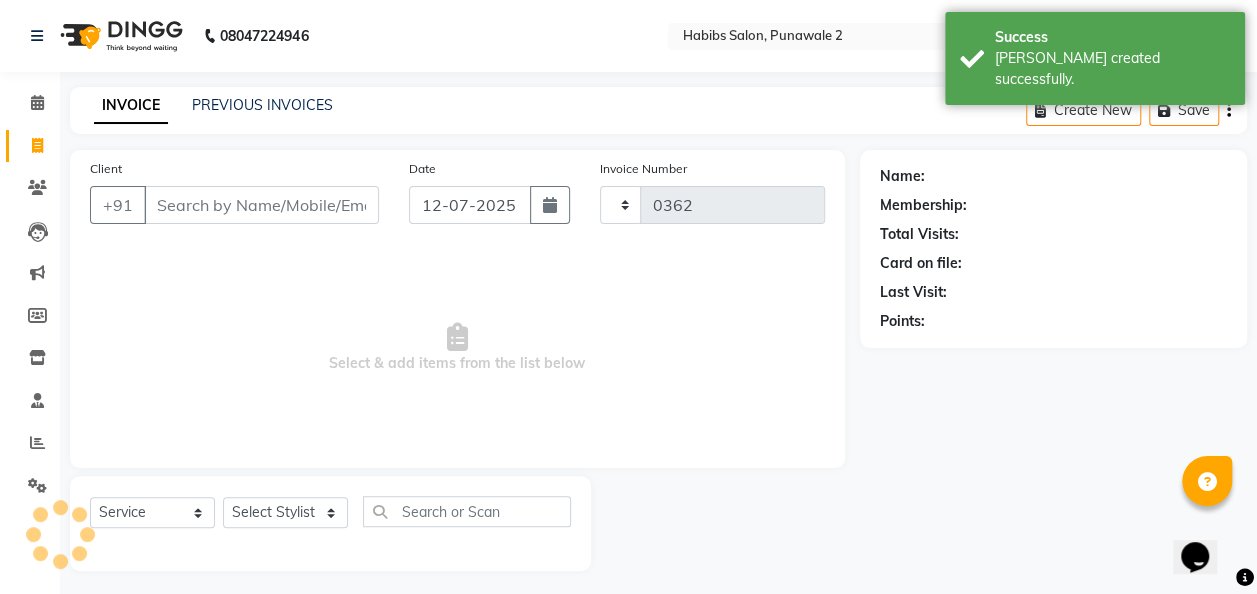 scroll, scrollTop: 6, scrollLeft: 0, axis: vertical 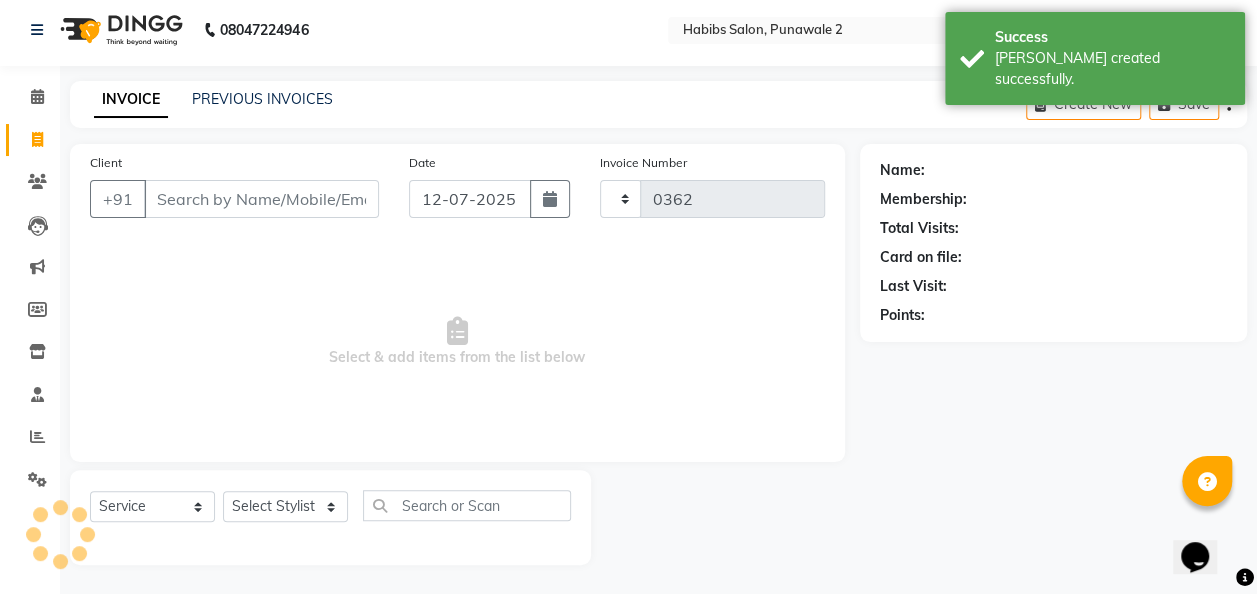 select on "8475" 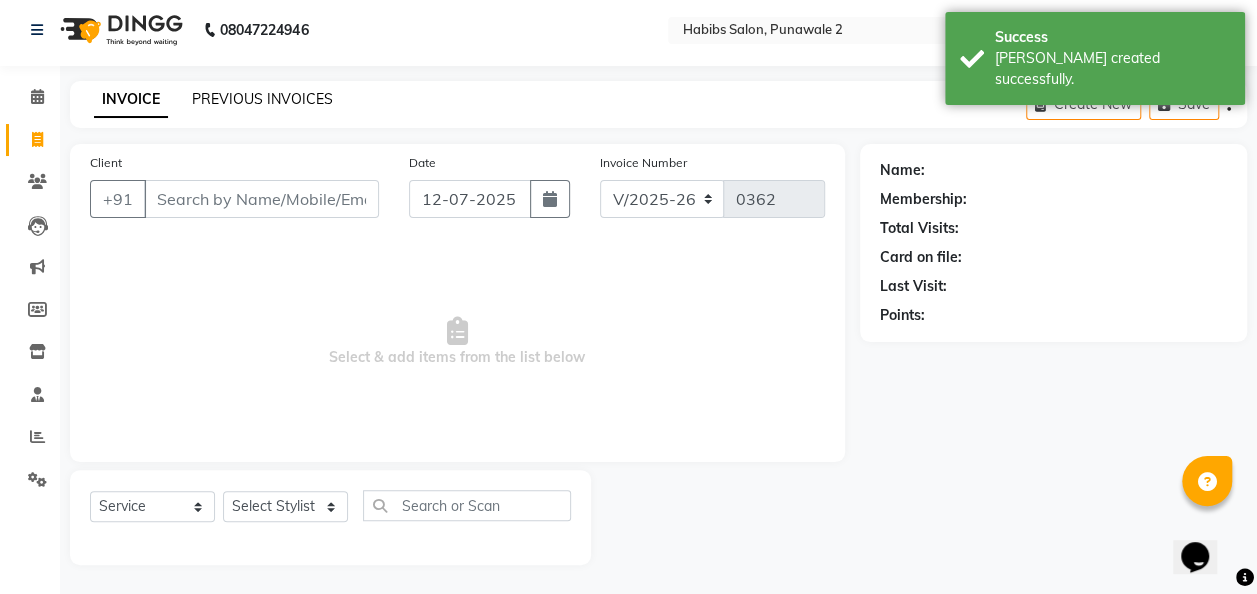 click on "PREVIOUS INVOICES" 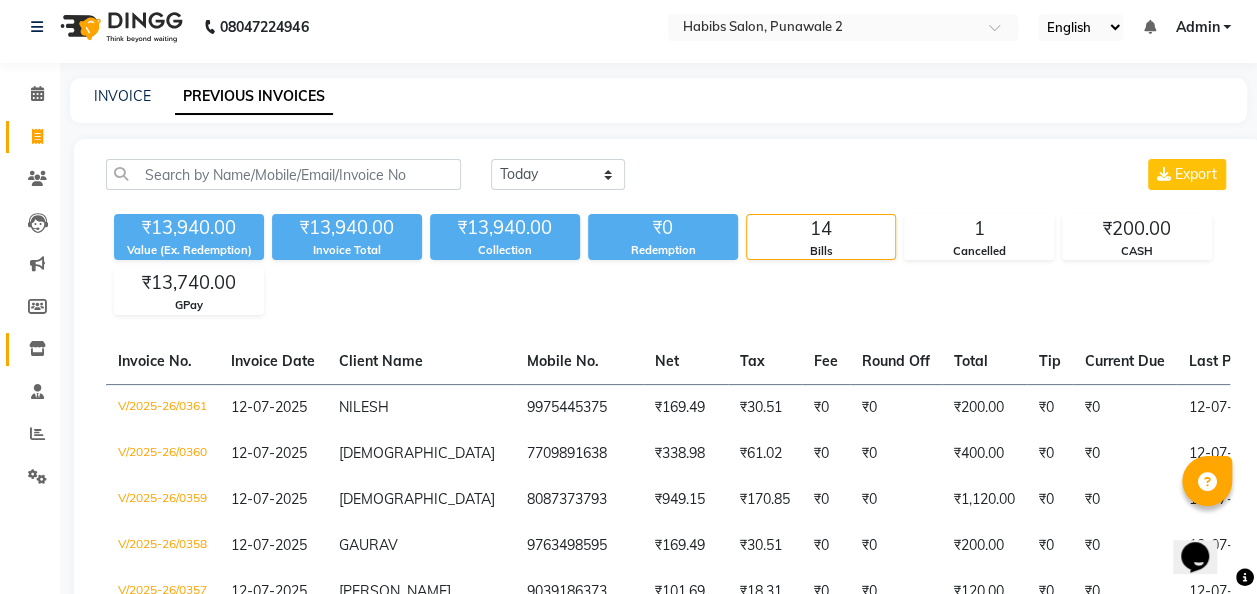 scroll, scrollTop: 0, scrollLeft: 0, axis: both 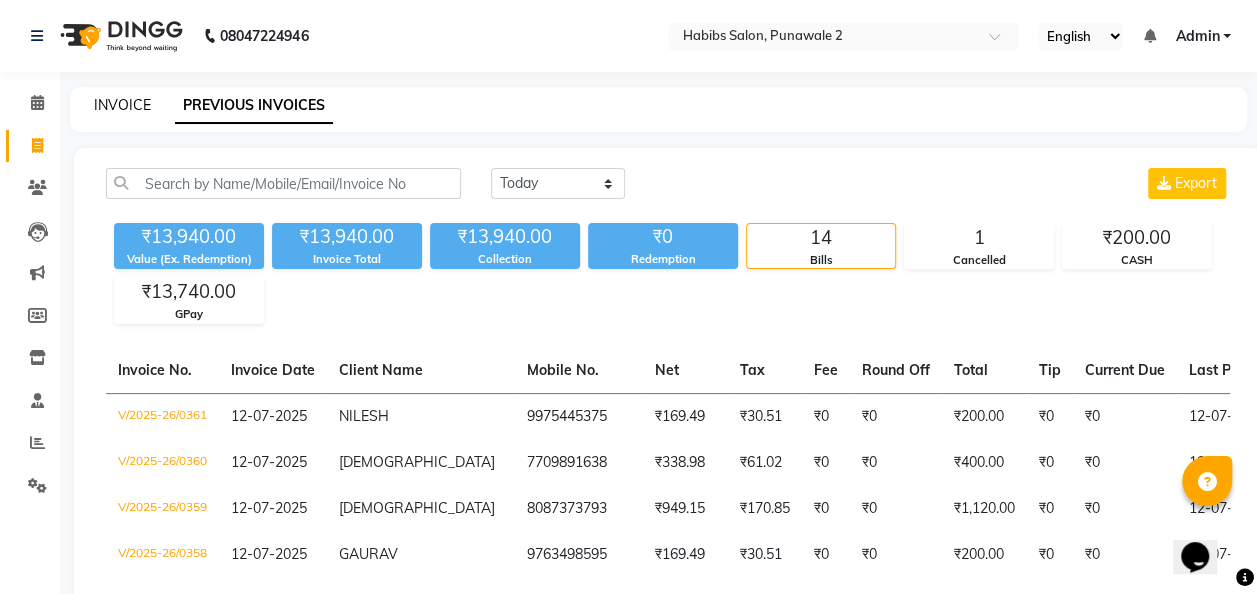 click on "INVOICE" 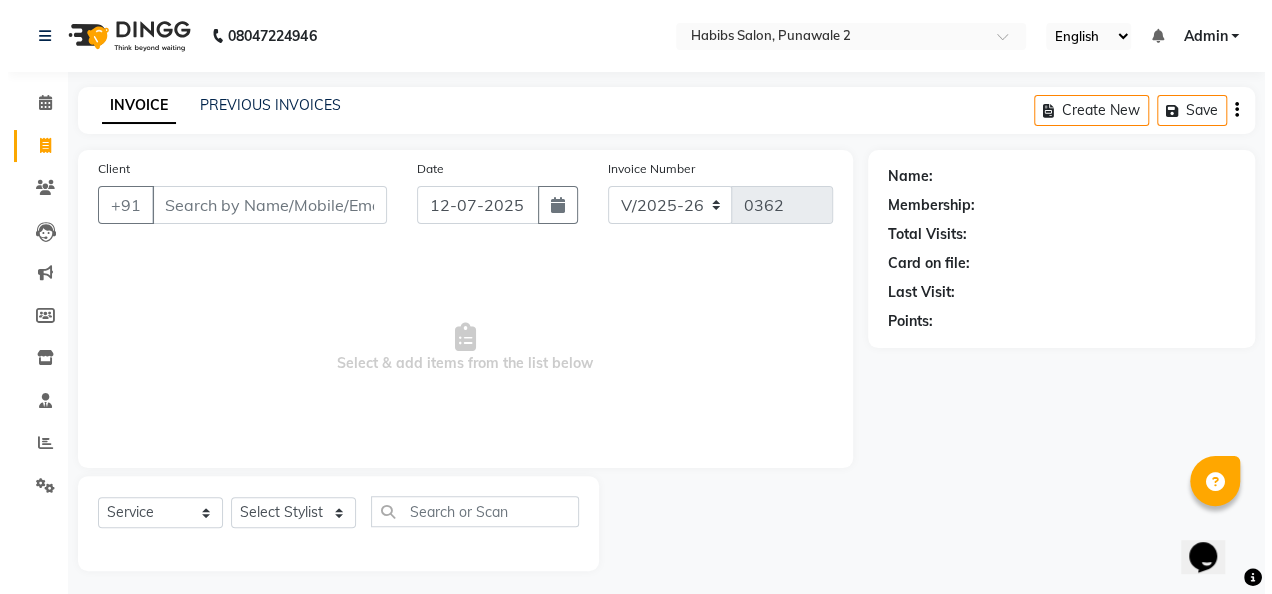 scroll, scrollTop: 6, scrollLeft: 0, axis: vertical 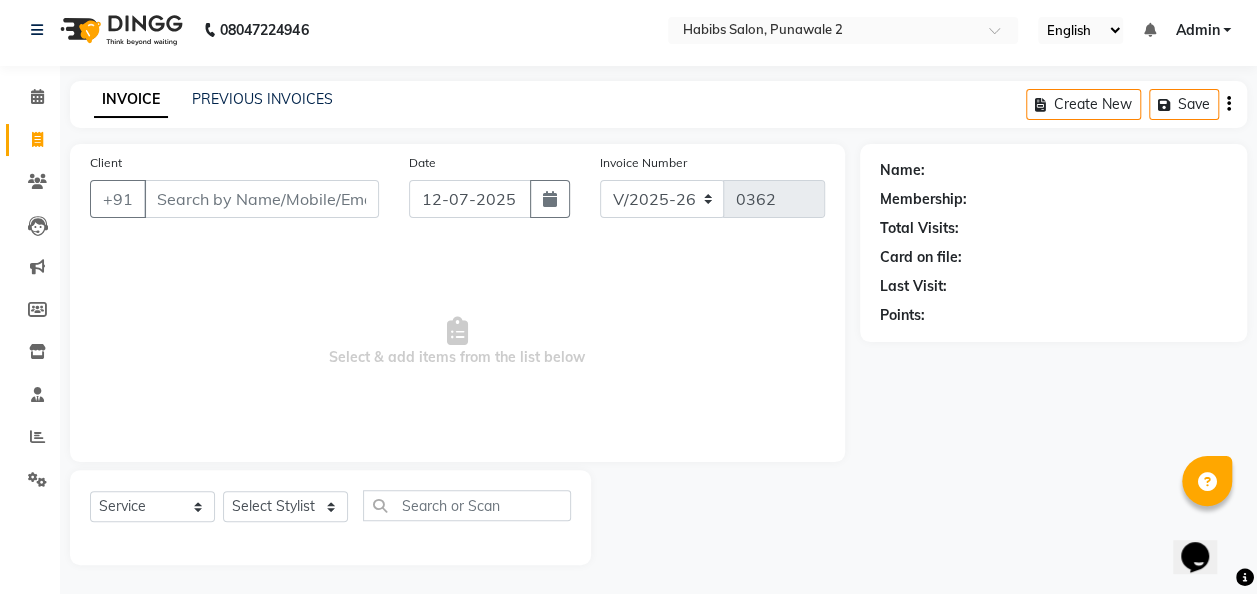 click on "Client" at bounding box center [261, 199] 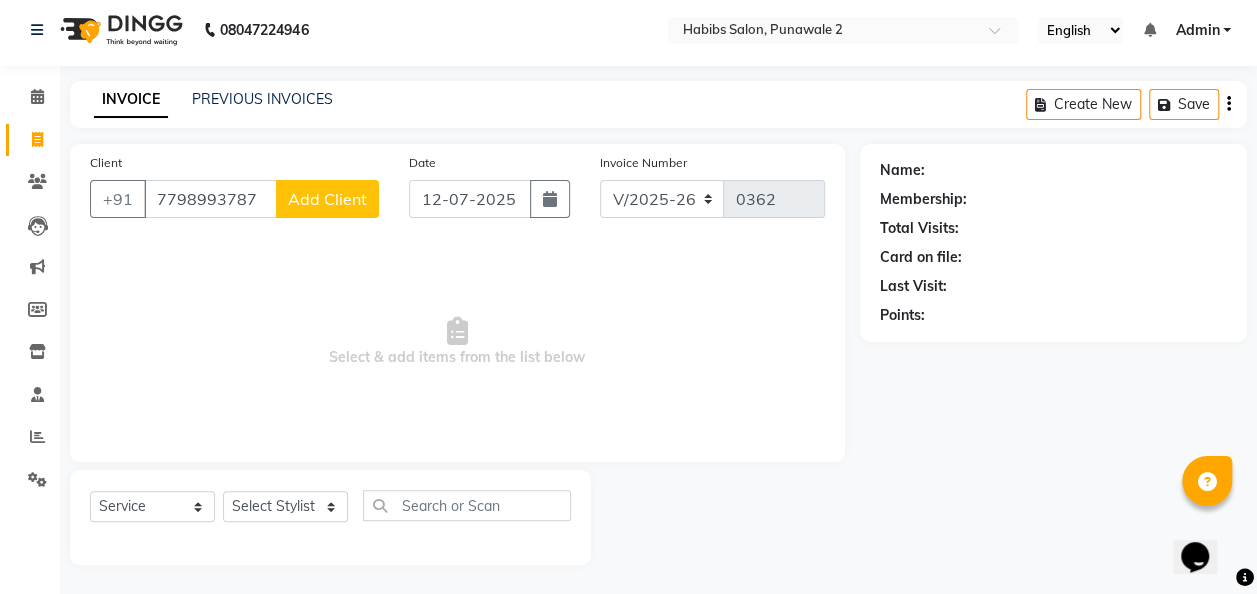 type on "7798993787" 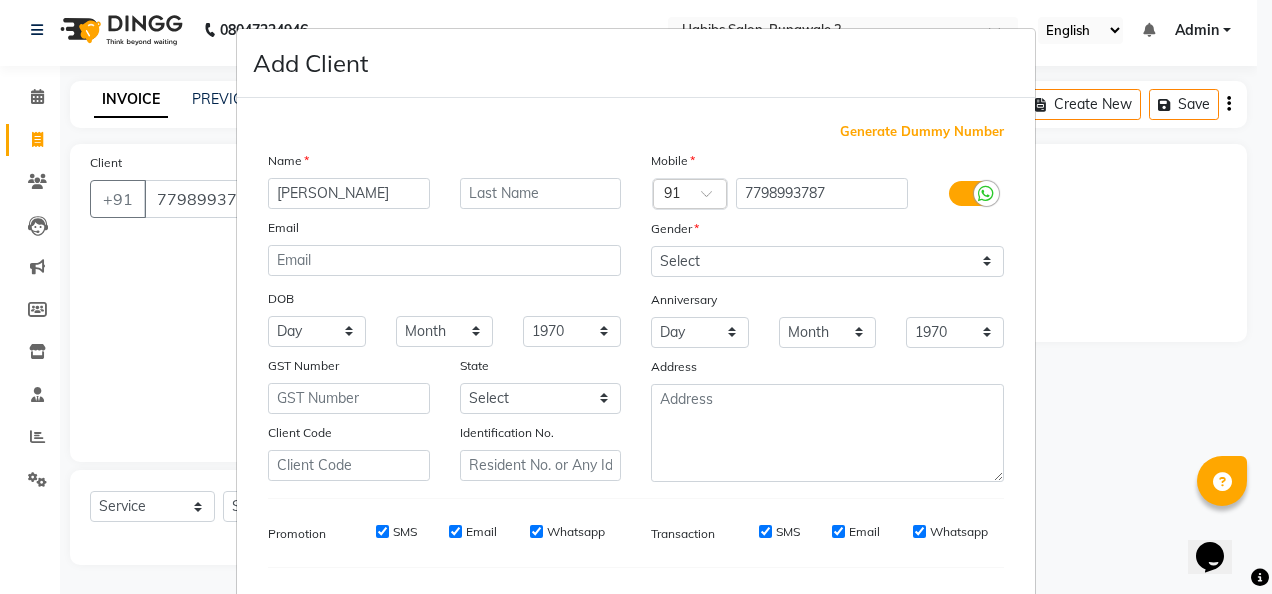 type on "[PERSON_NAME]" 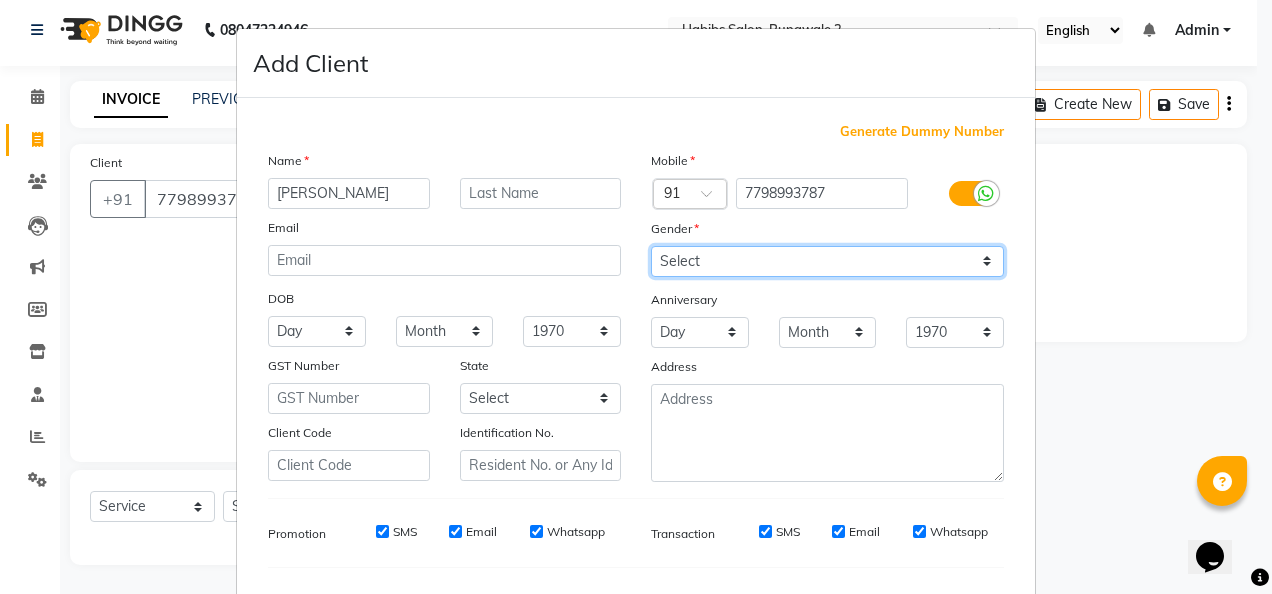 click on "Select [DEMOGRAPHIC_DATA] [DEMOGRAPHIC_DATA] Other Prefer Not To Say" at bounding box center [827, 261] 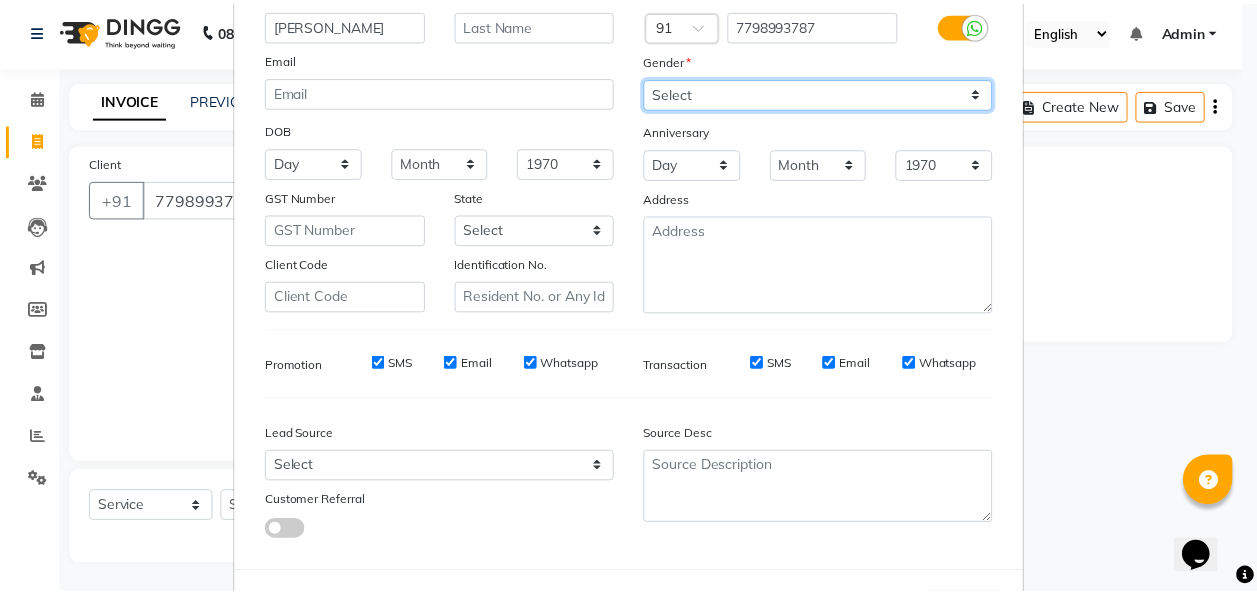 scroll, scrollTop: 251, scrollLeft: 0, axis: vertical 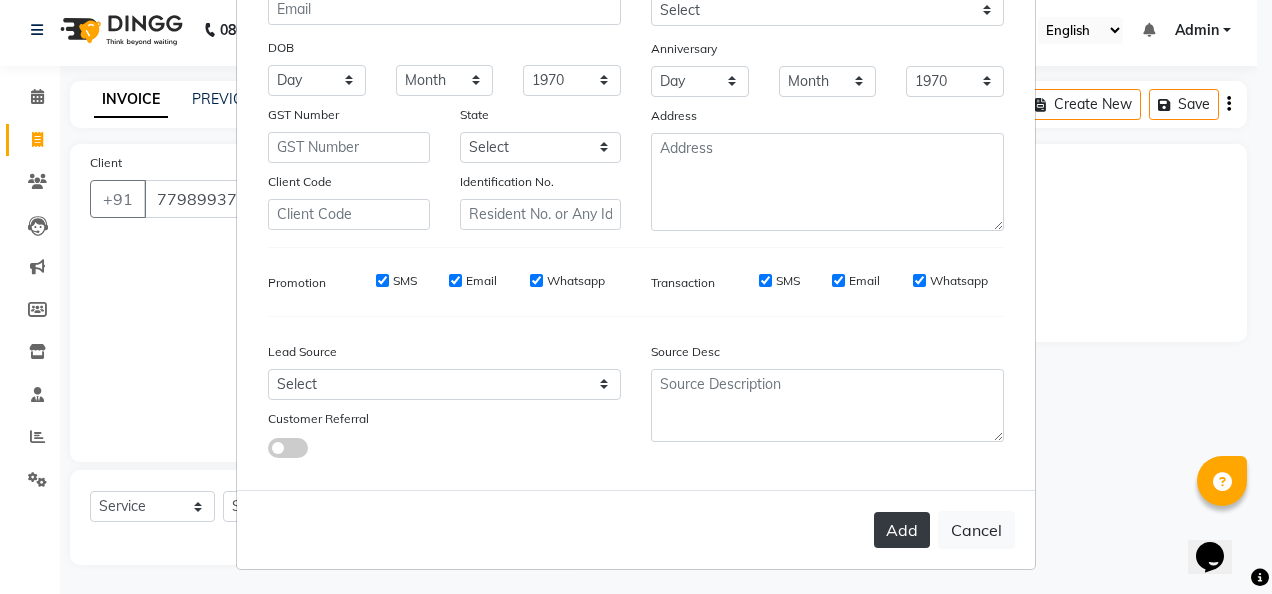 click on "Add" at bounding box center (902, 530) 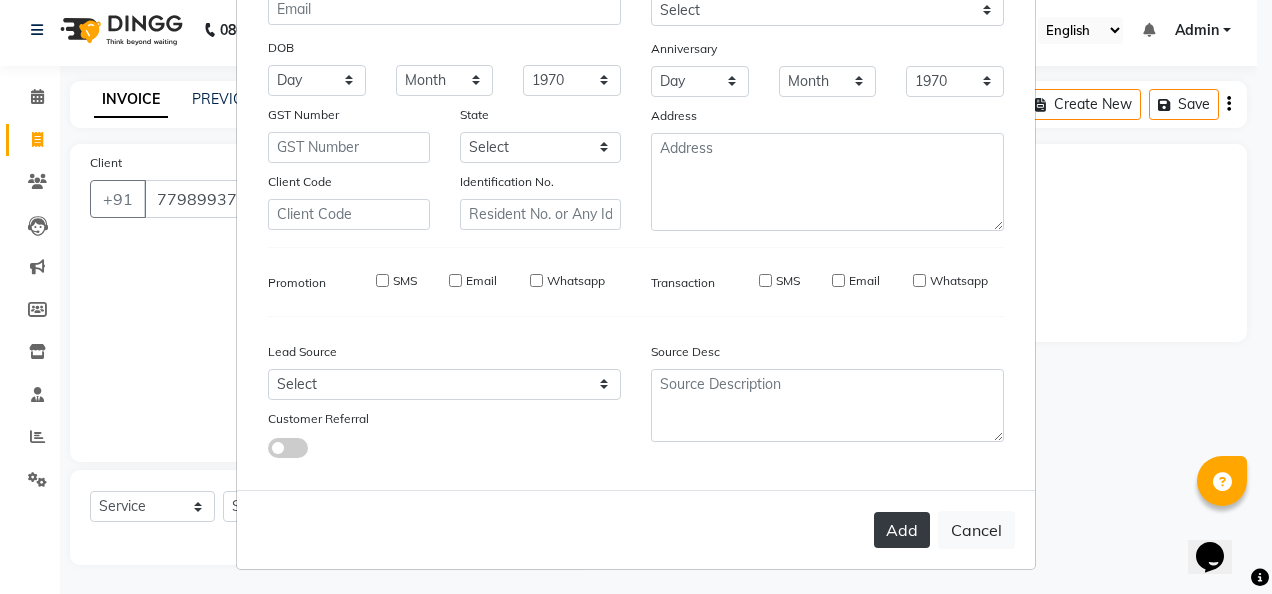 type 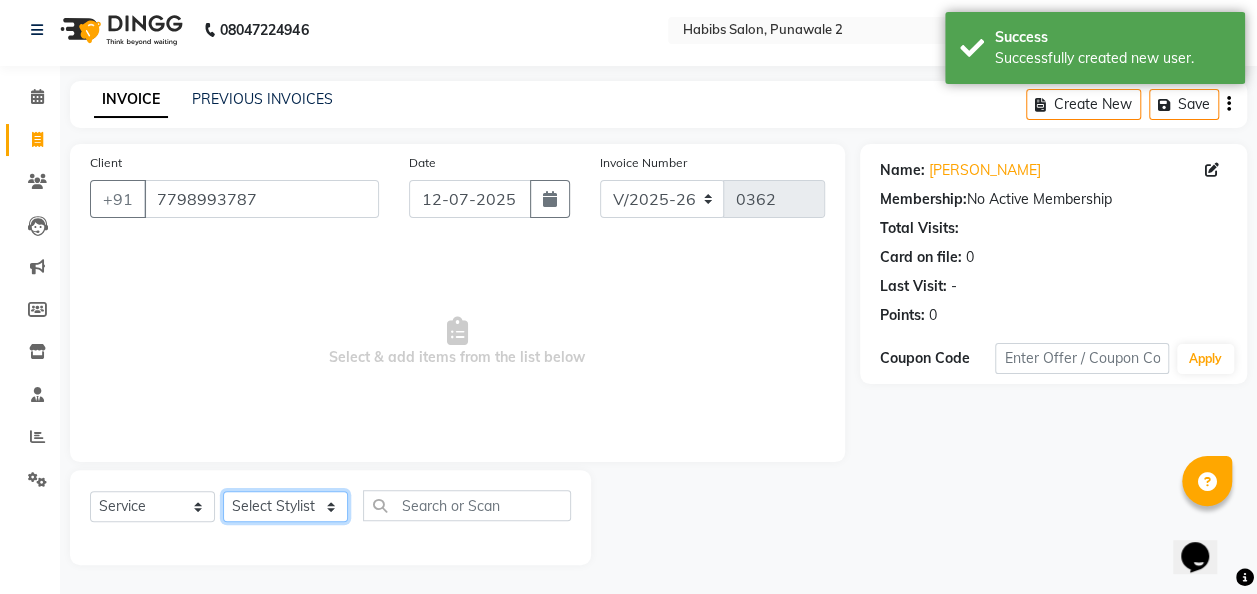 click on "Select Stylist Chandan [PERSON_NAME] [PERSON_NAME] [PERSON_NAME]" 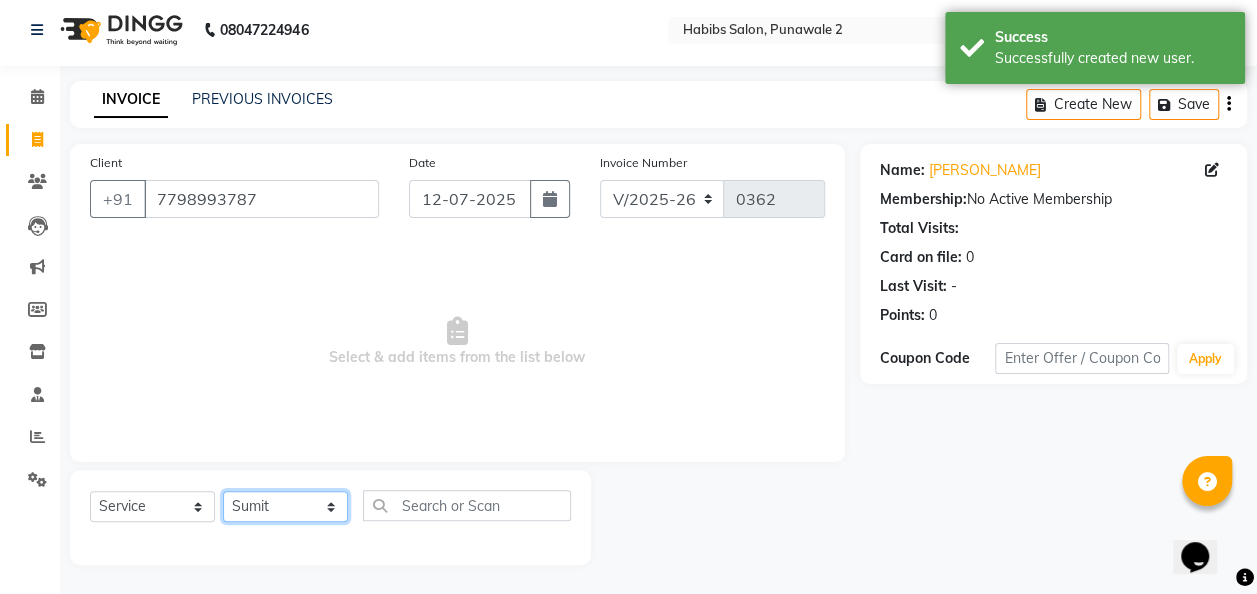 click on "Select Stylist Chandan [PERSON_NAME] [PERSON_NAME] [PERSON_NAME]" 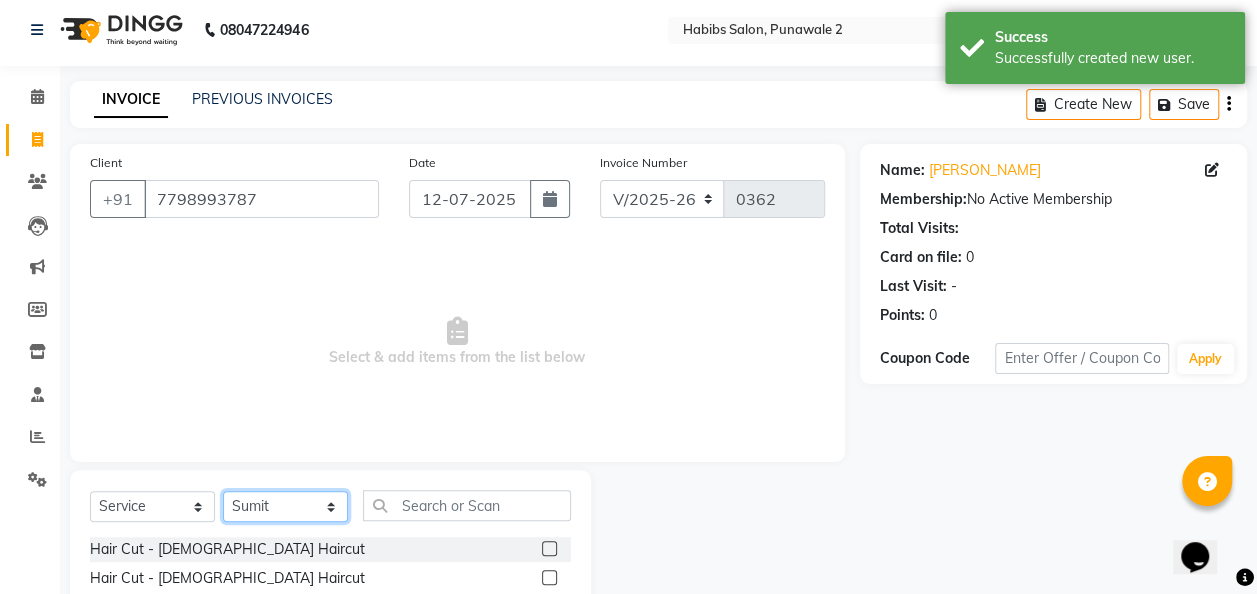 scroll, scrollTop: 206, scrollLeft: 0, axis: vertical 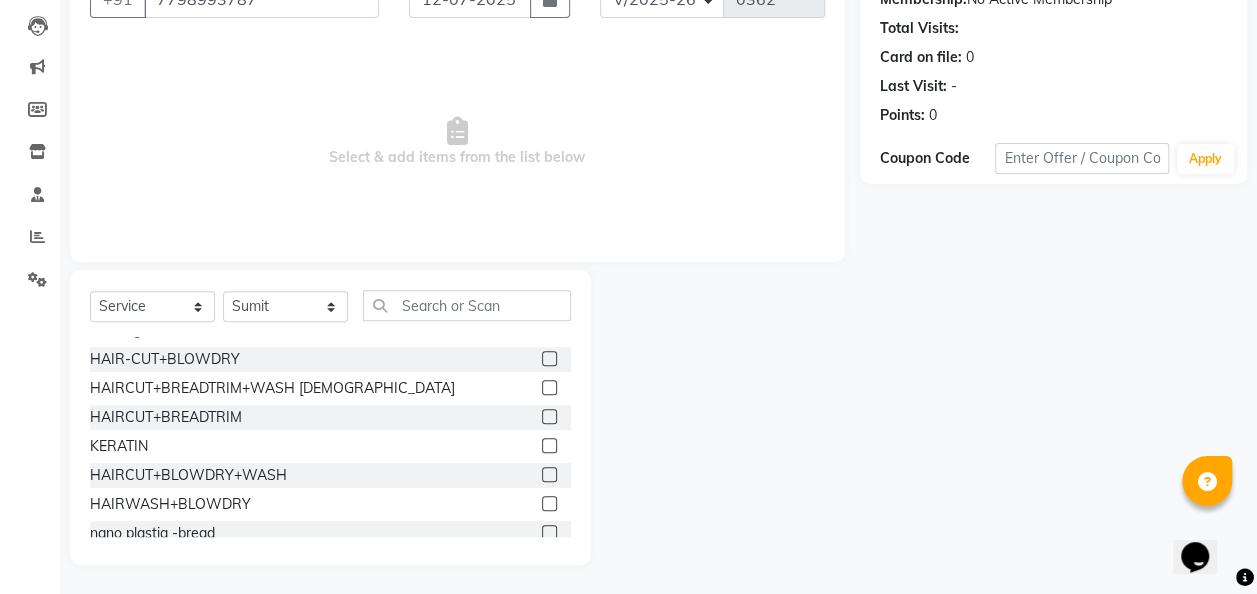 click 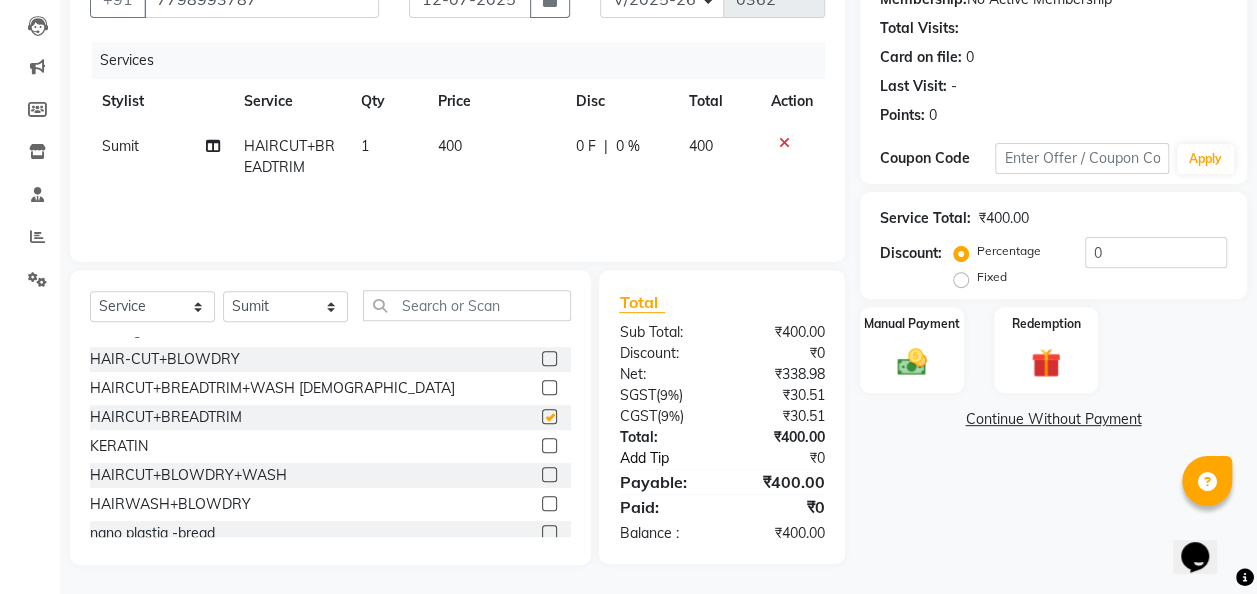 checkbox on "false" 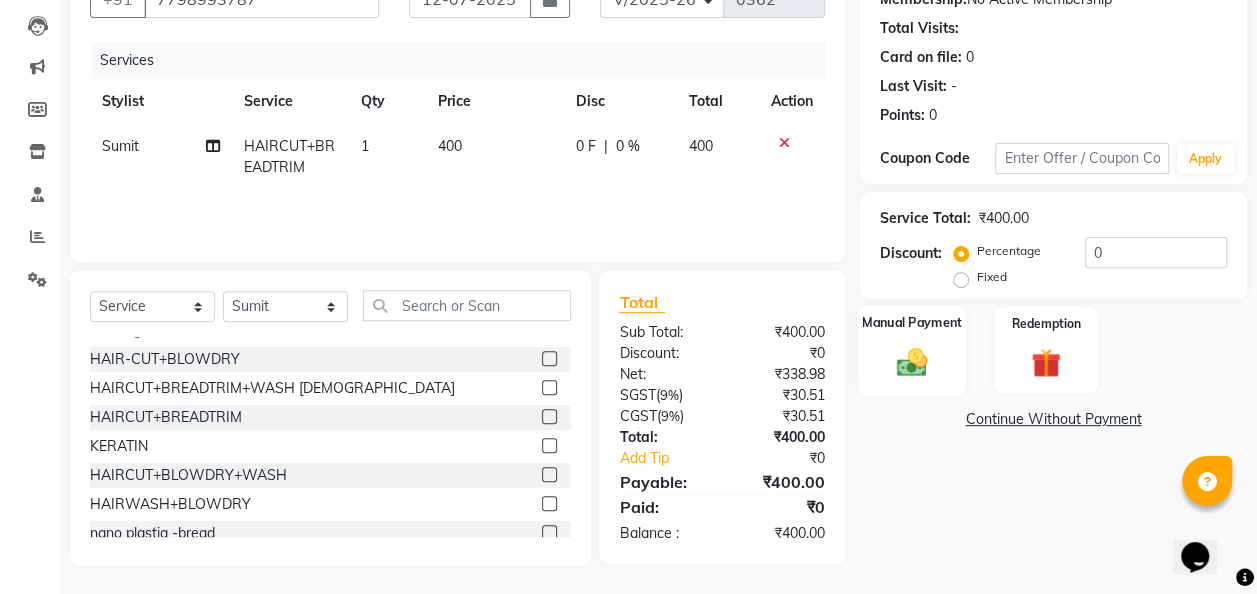 click 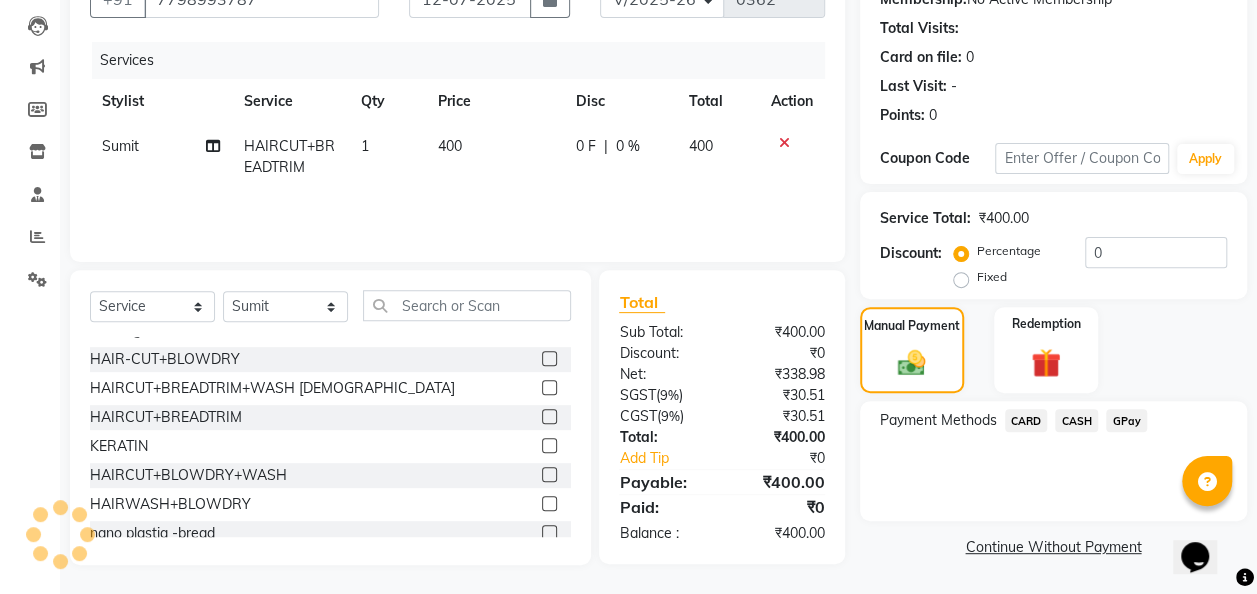 click on "GPay" 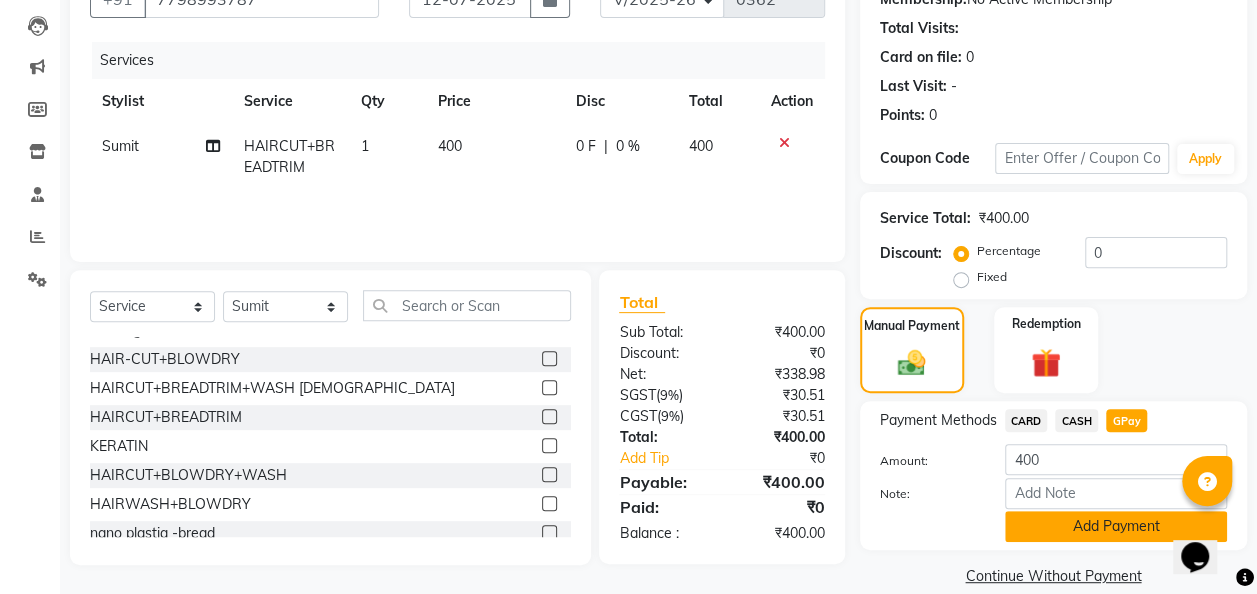 click on "Add Payment" 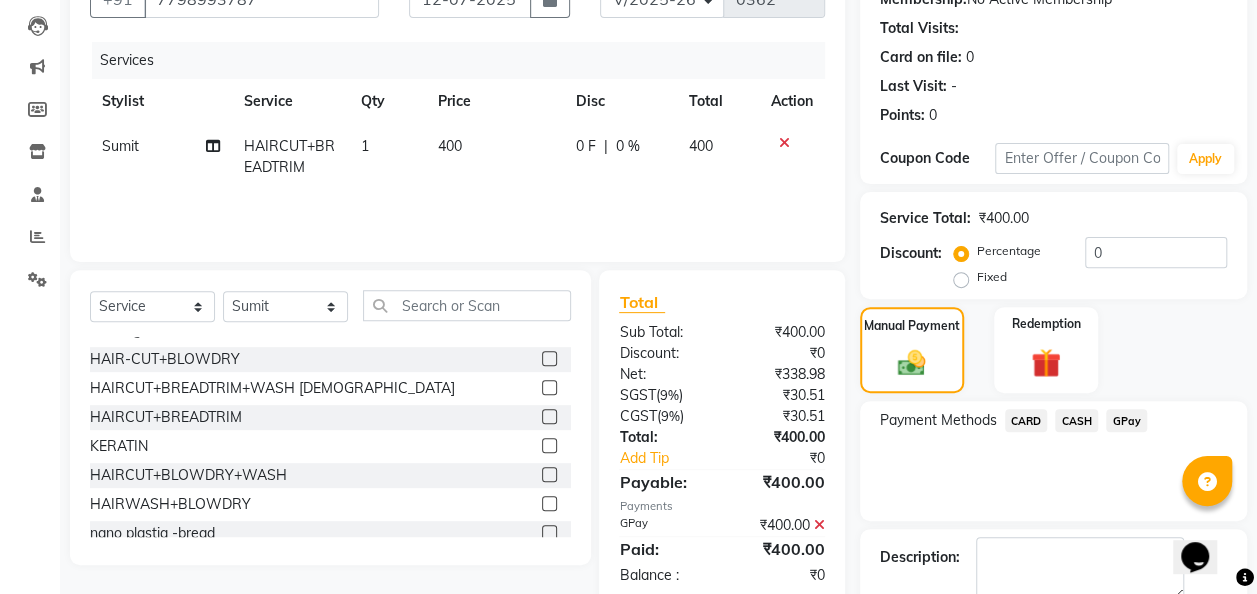 scroll, scrollTop: 316, scrollLeft: 0, axis: vertical 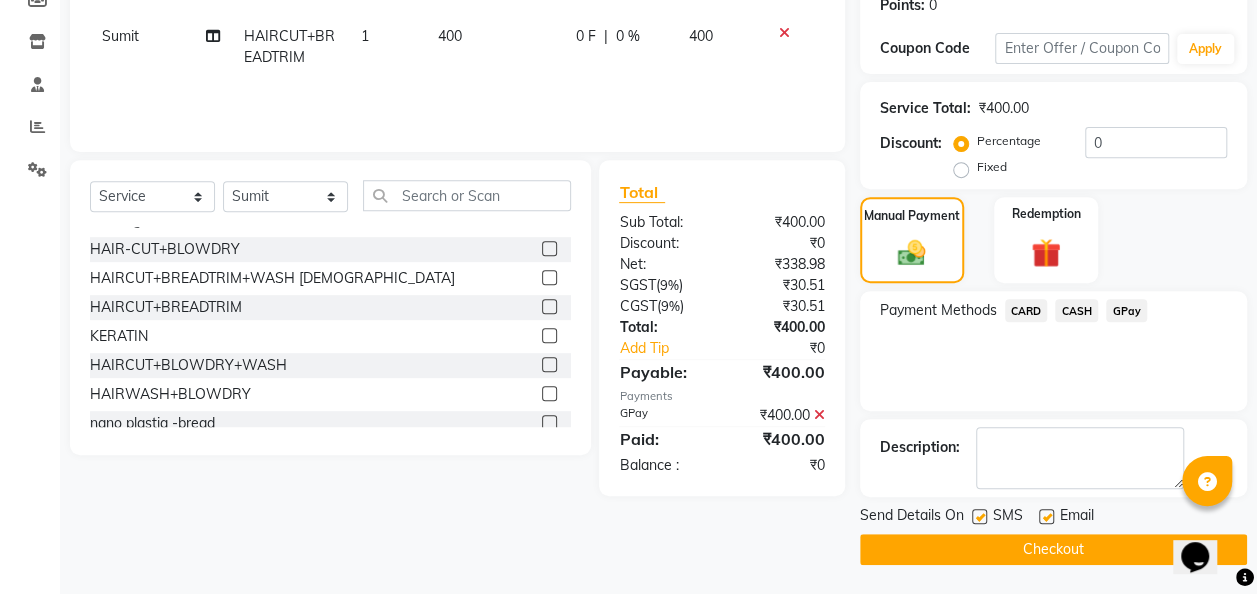 click on "Checkout" 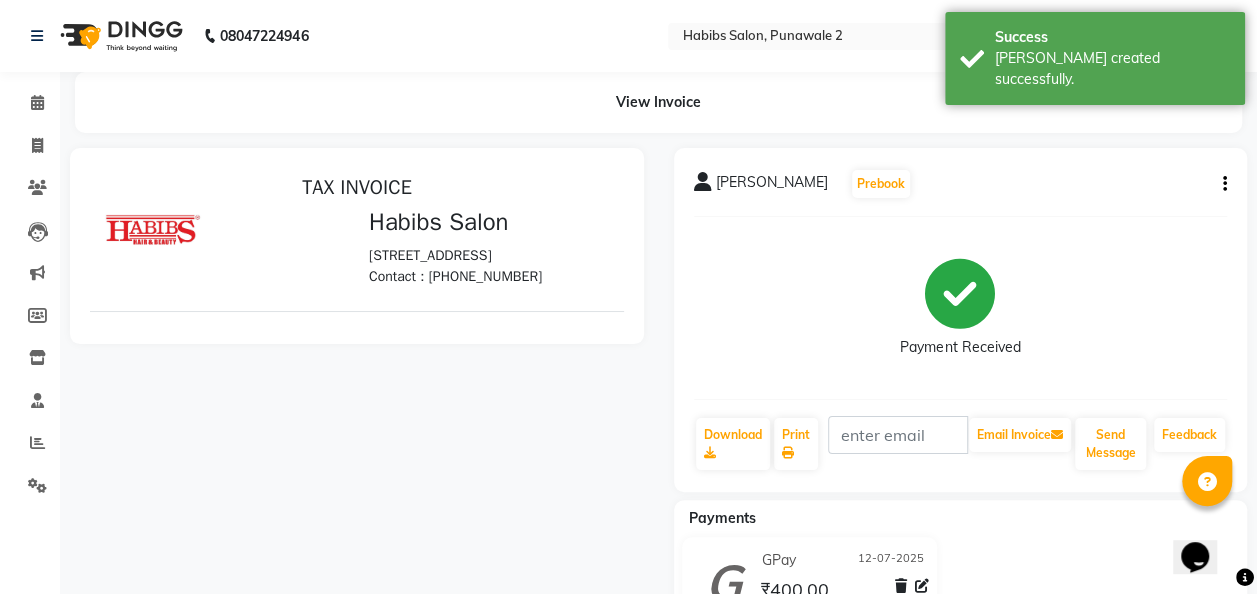 scroll, scrollTop: 0, scrollLeft: 0, axis: both 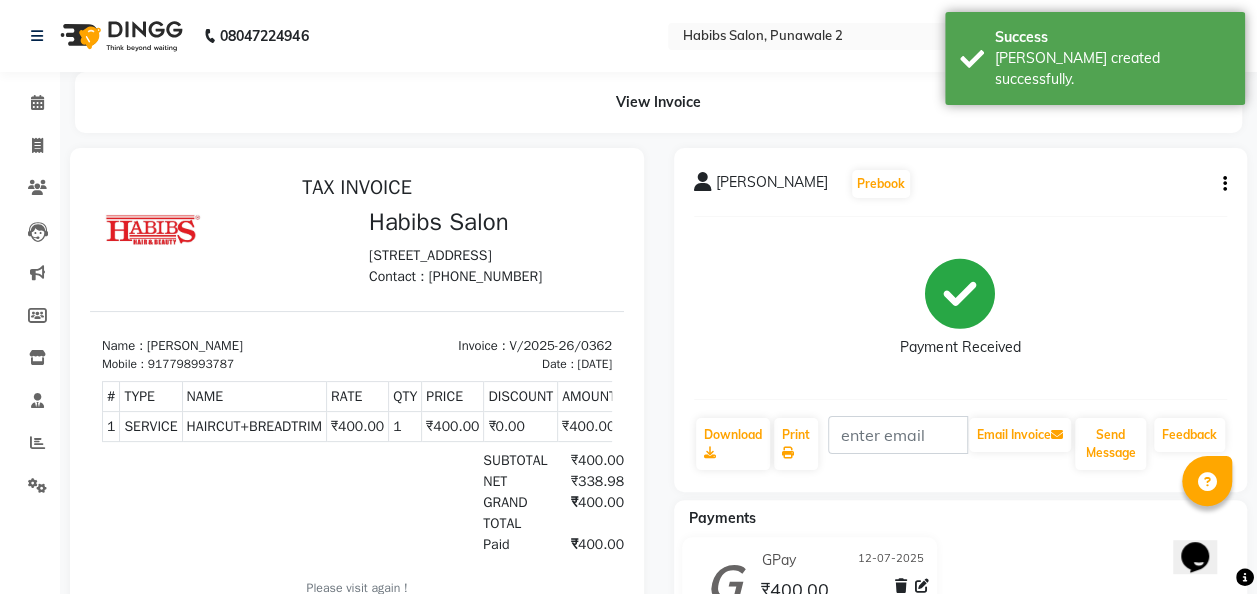 click on "GPay [DATE] ₹400.00  Added on [DATE]" 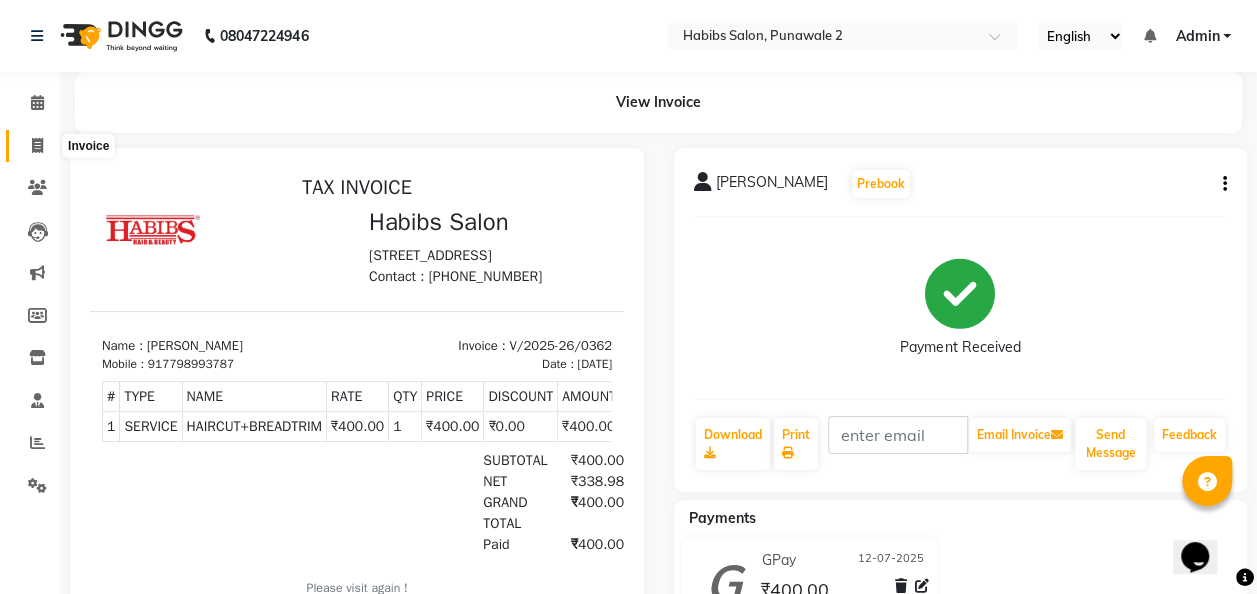 click 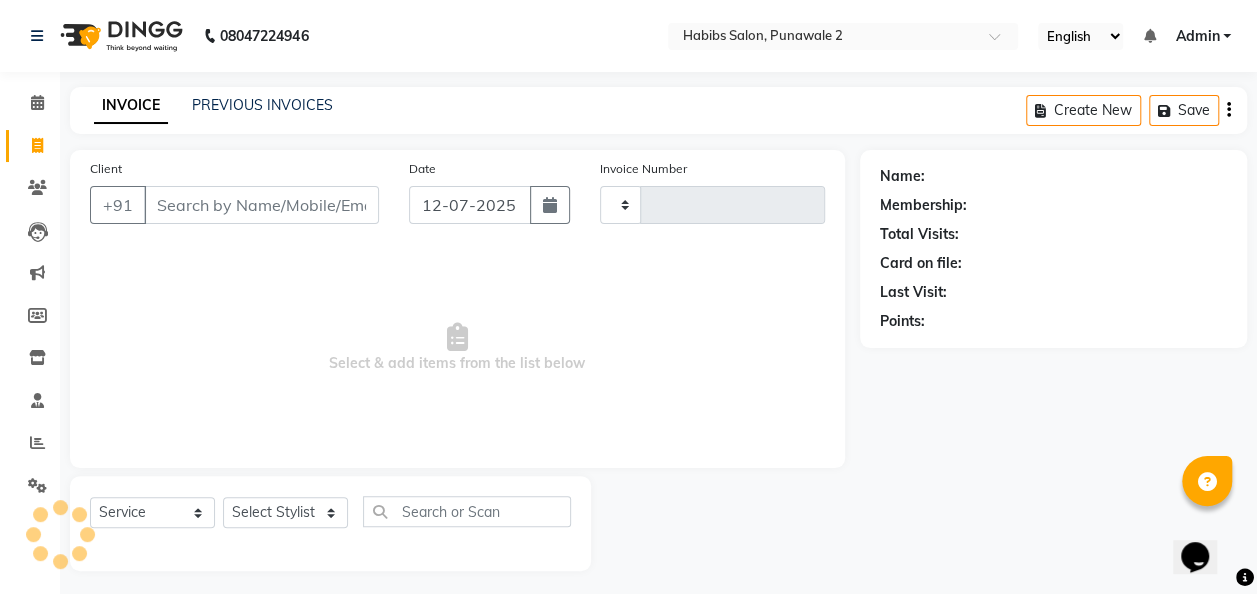 type on "0363" 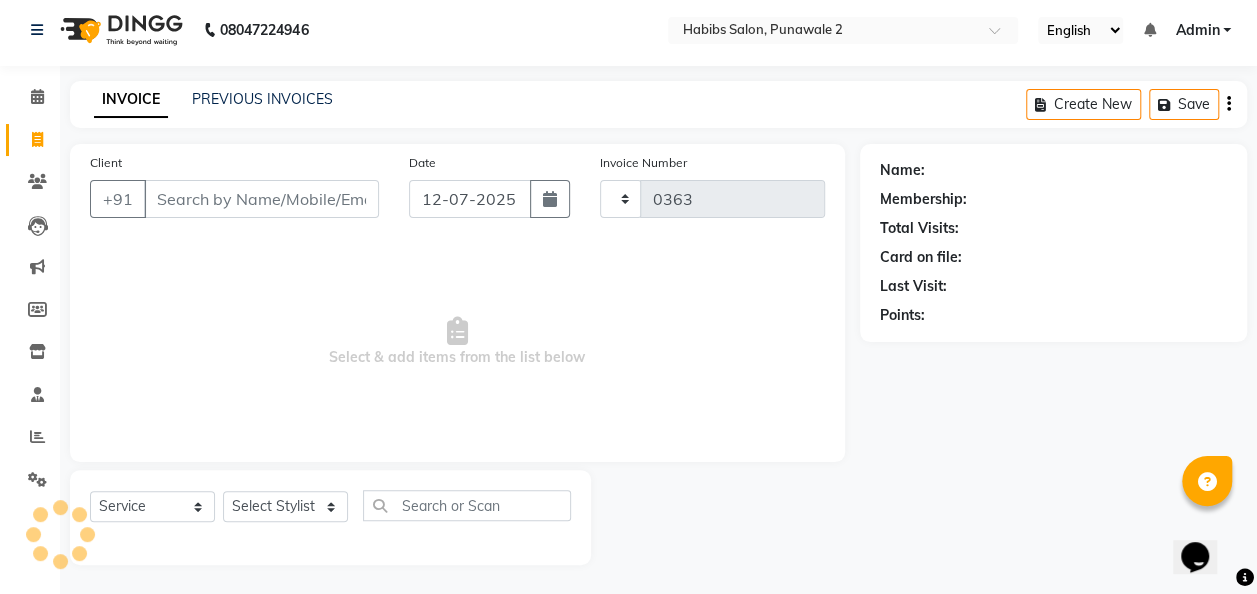 select on "8475" 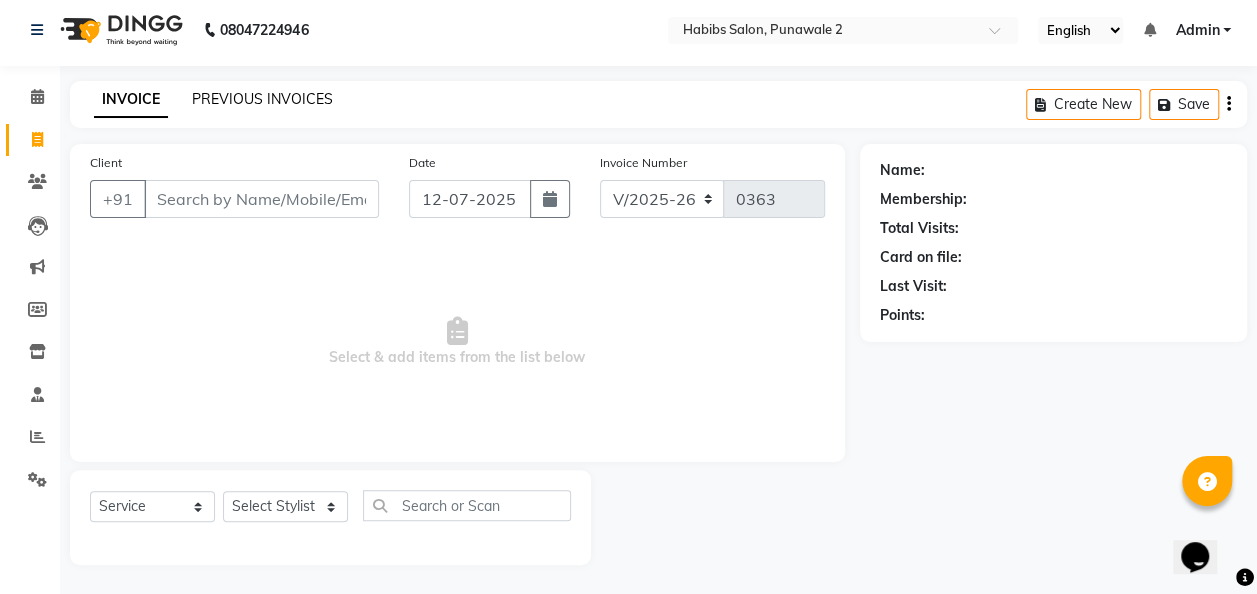 click on "PREVIOUS INVOICES" 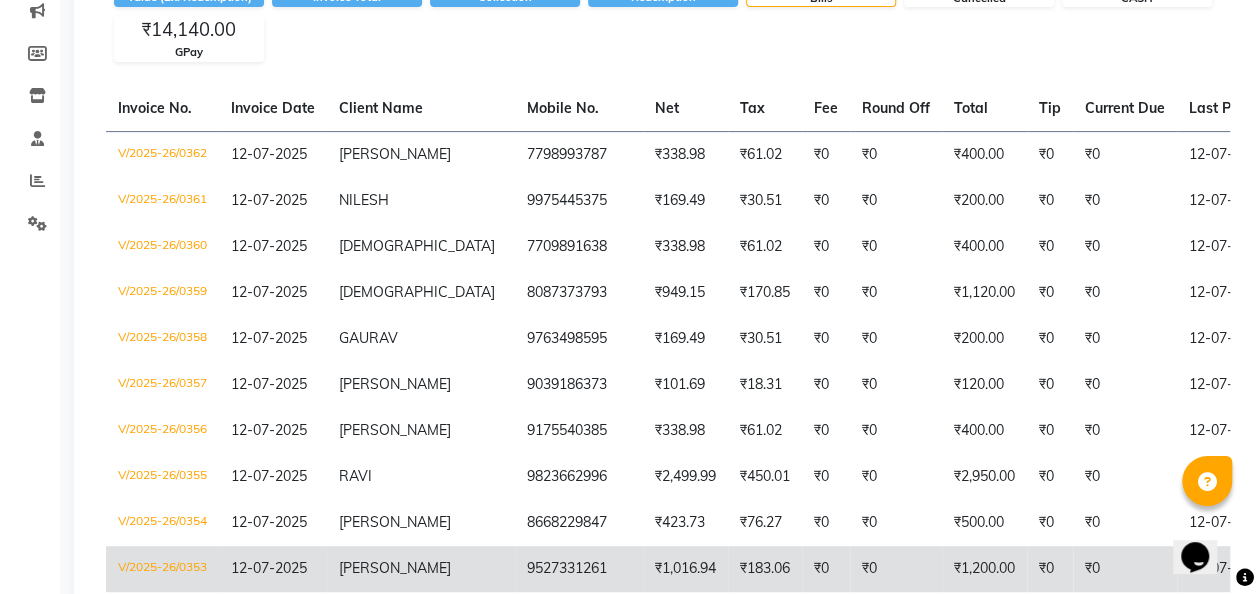 scroll, scrollTop: 0, scrollLeft: 0, axis: both 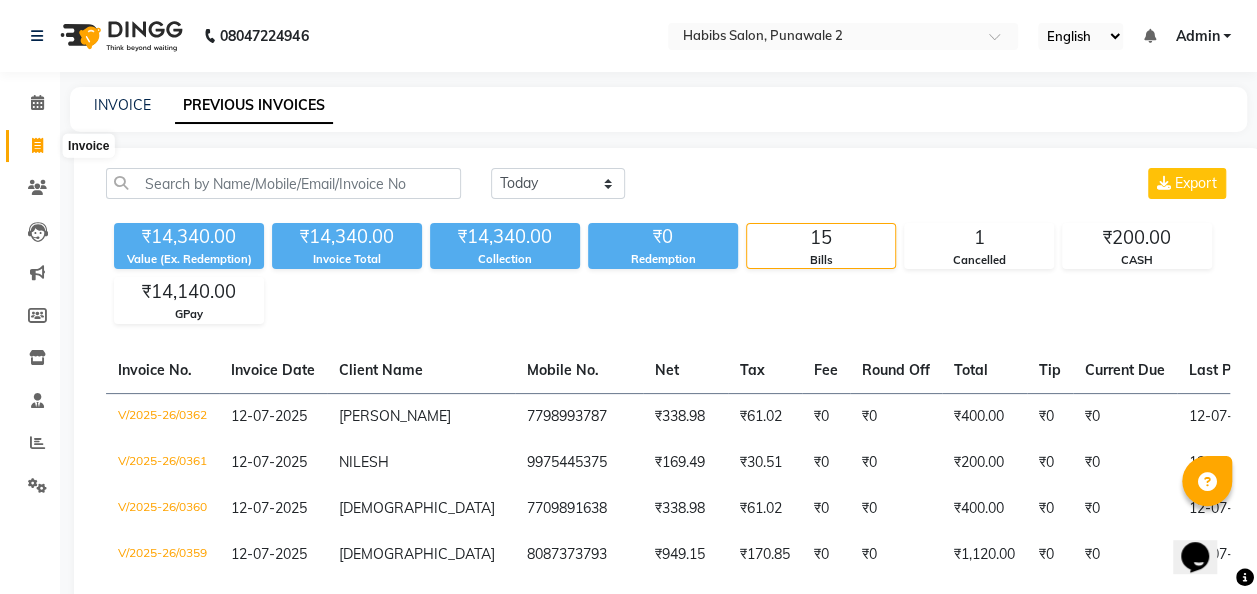 click 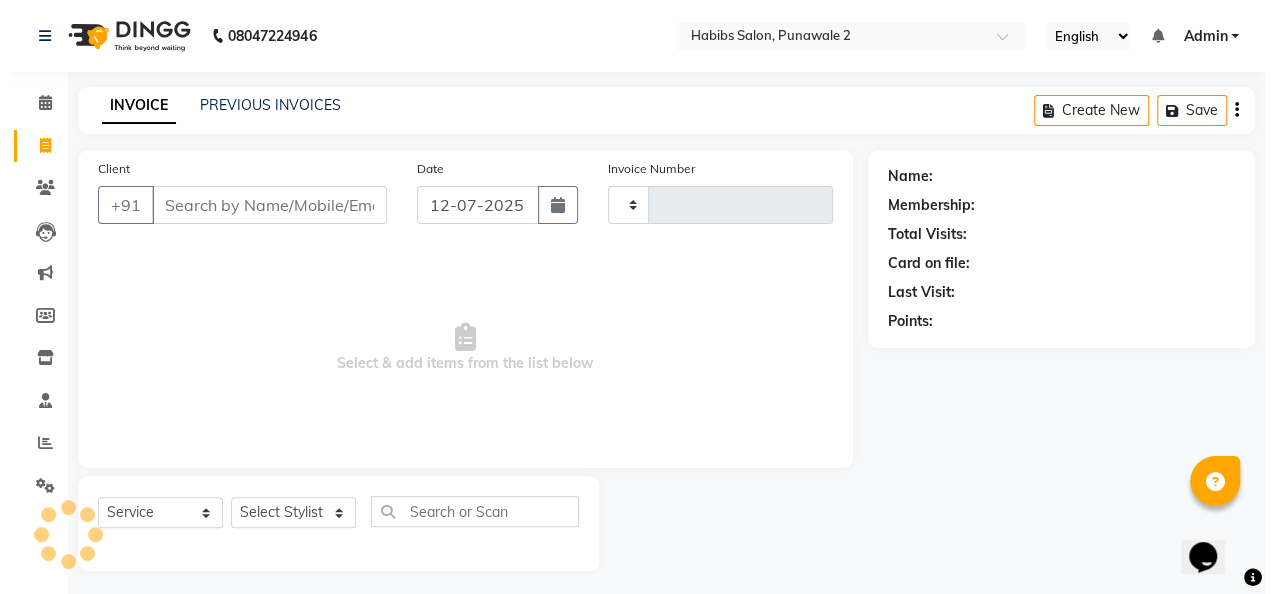 scroll, scrollTop: 6, scrollLeft: 0, axis: vertical 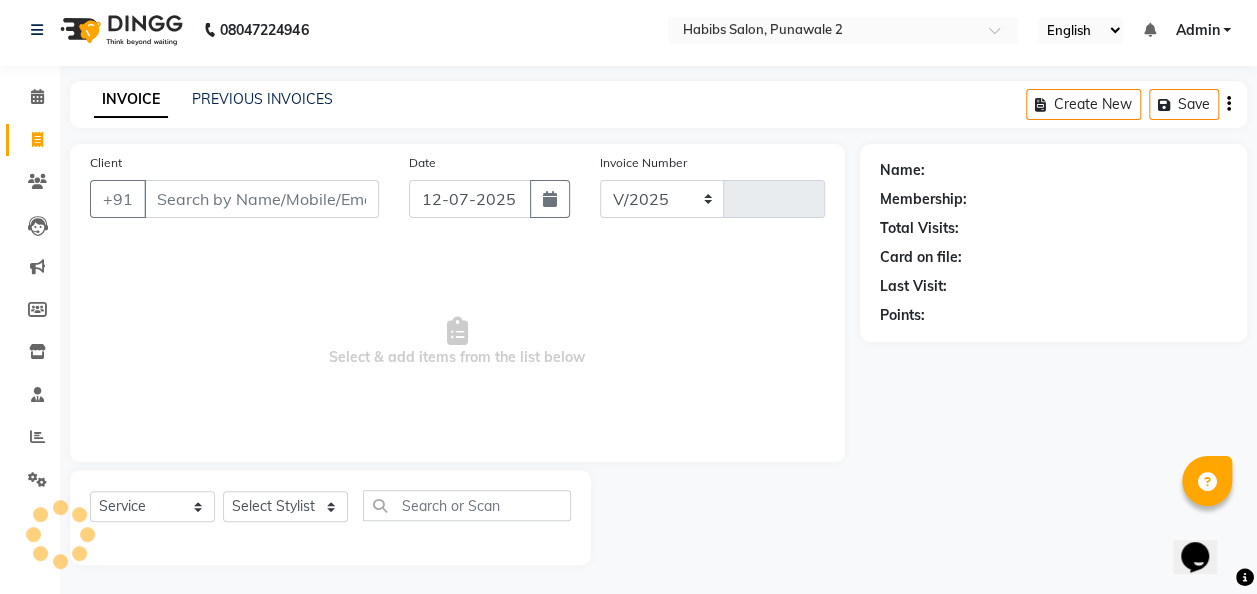 select on "8475" 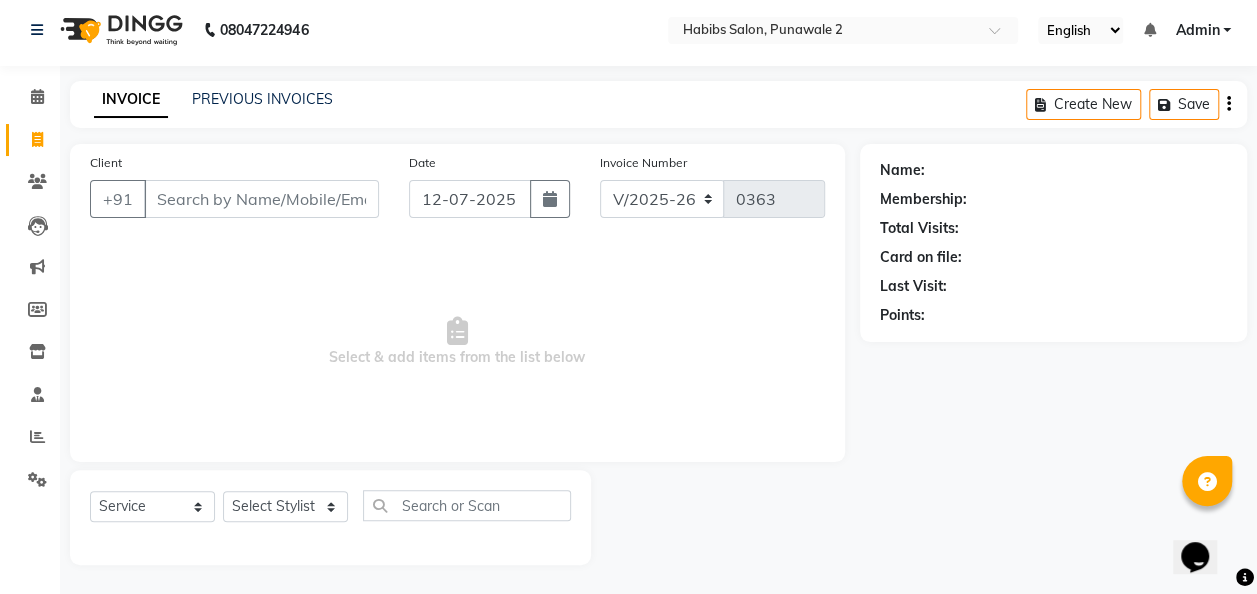 click on "Client" at bounding box center [261, 199] 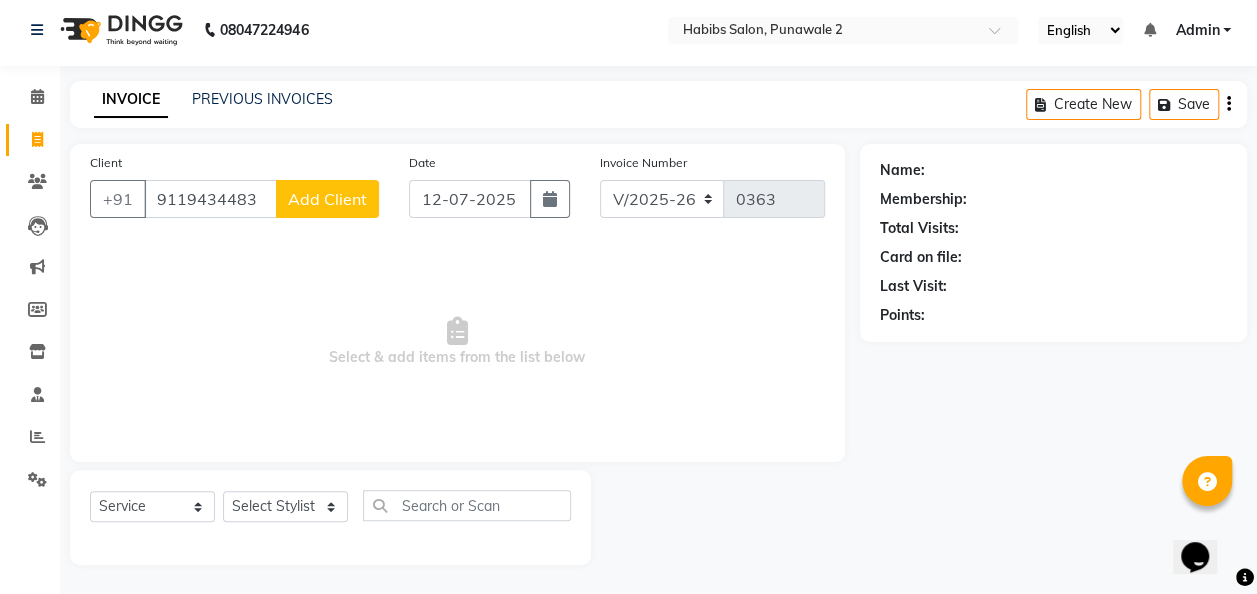 type on "9119434483" 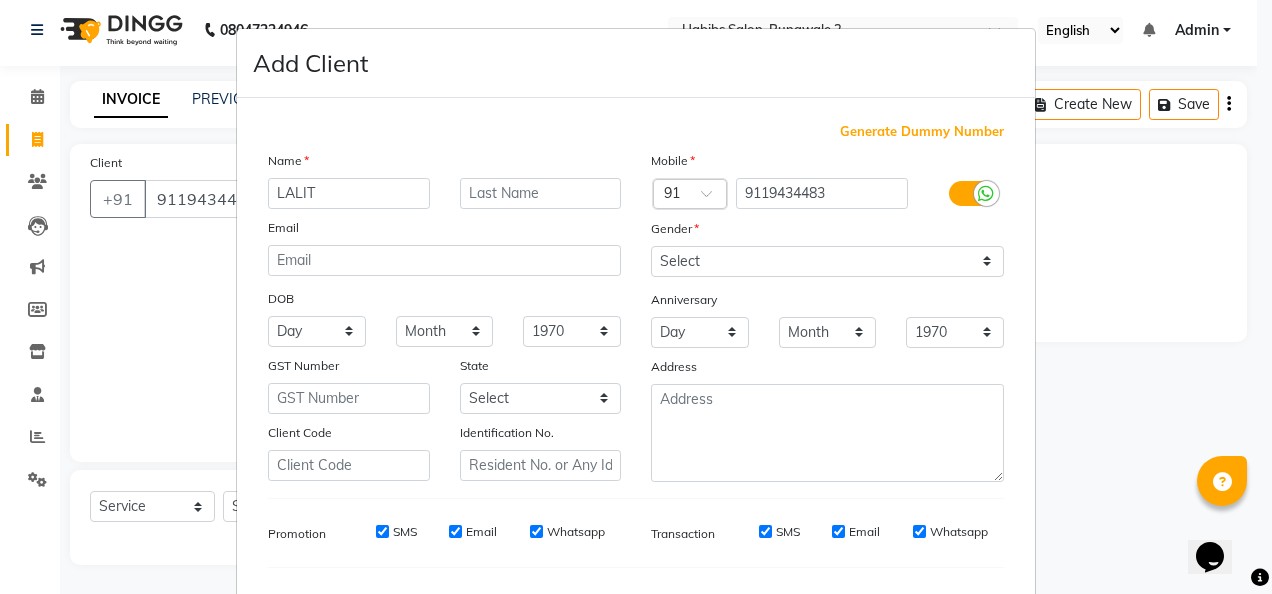 type on "LALIT" 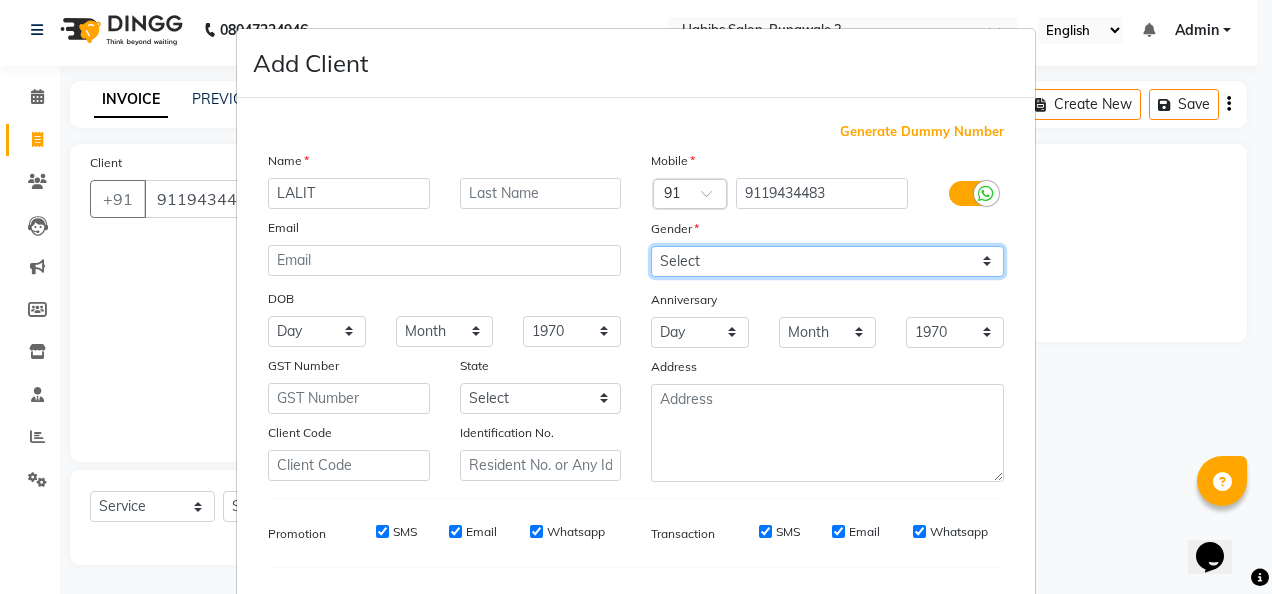 click on "Select [DEMOGRAPHIC_DATA] [DEMOGRAPHIC_DATA] Other Prefer Not To Say" at bounding box center [827, 261] 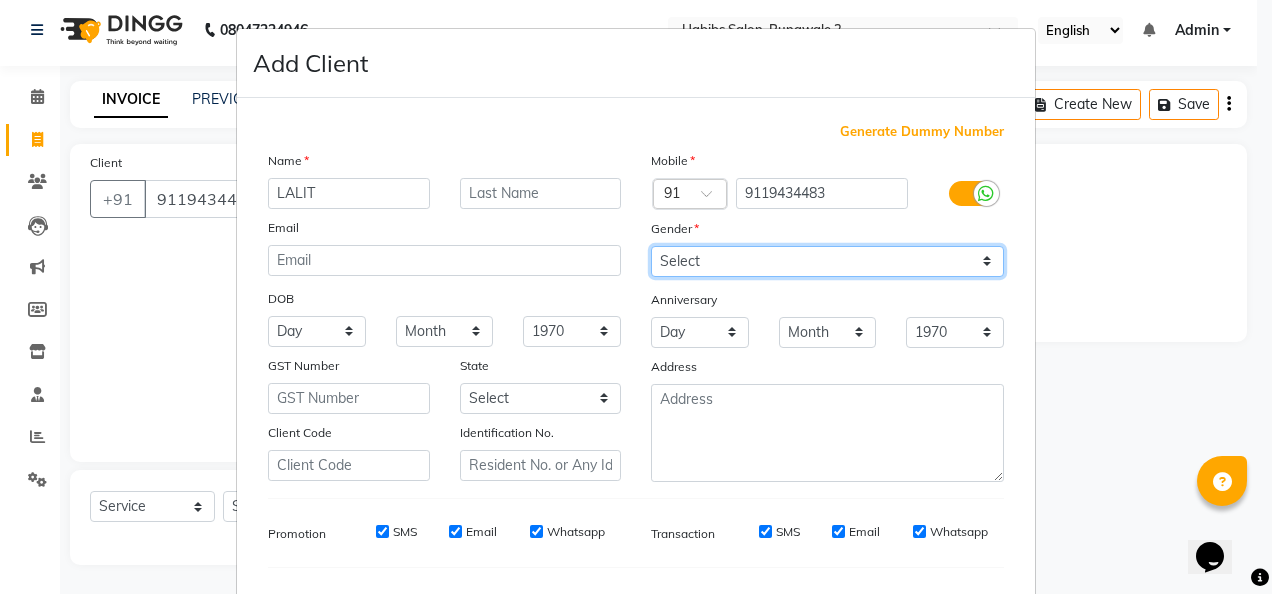 select on "[DEMOGRAPHIC_DATA]" 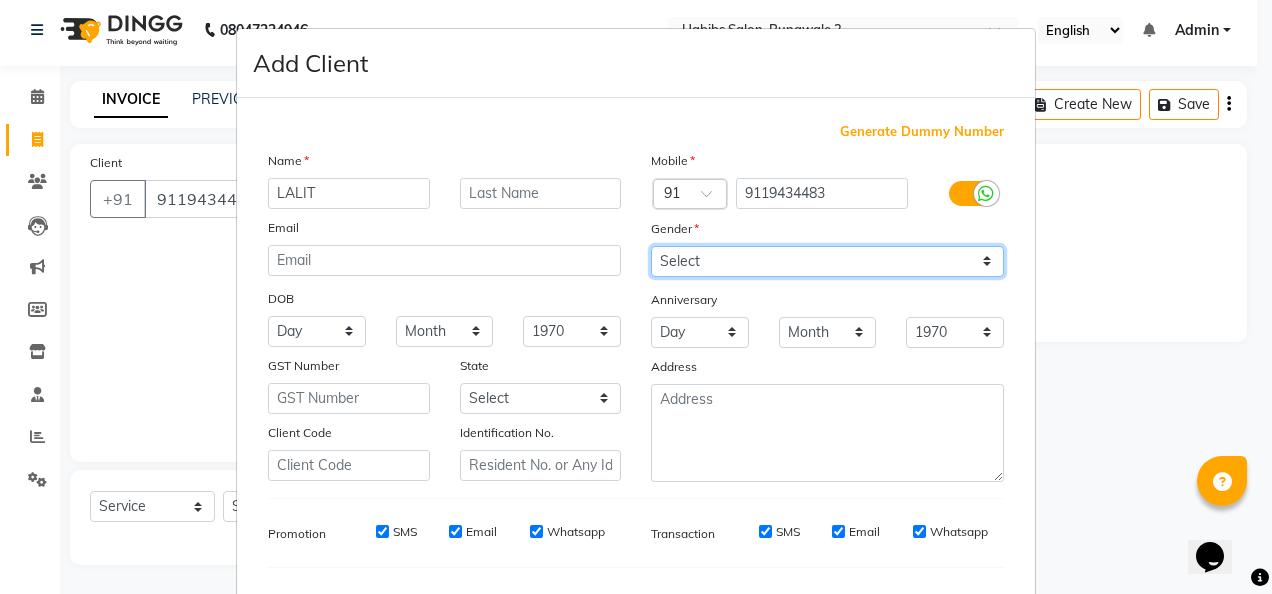 click on "Select [DEMOGRAPHIC_DATA] [DEMOGRAPHIC_DATA] Other Prefer Not To Say" at bounding box center (827, 261) 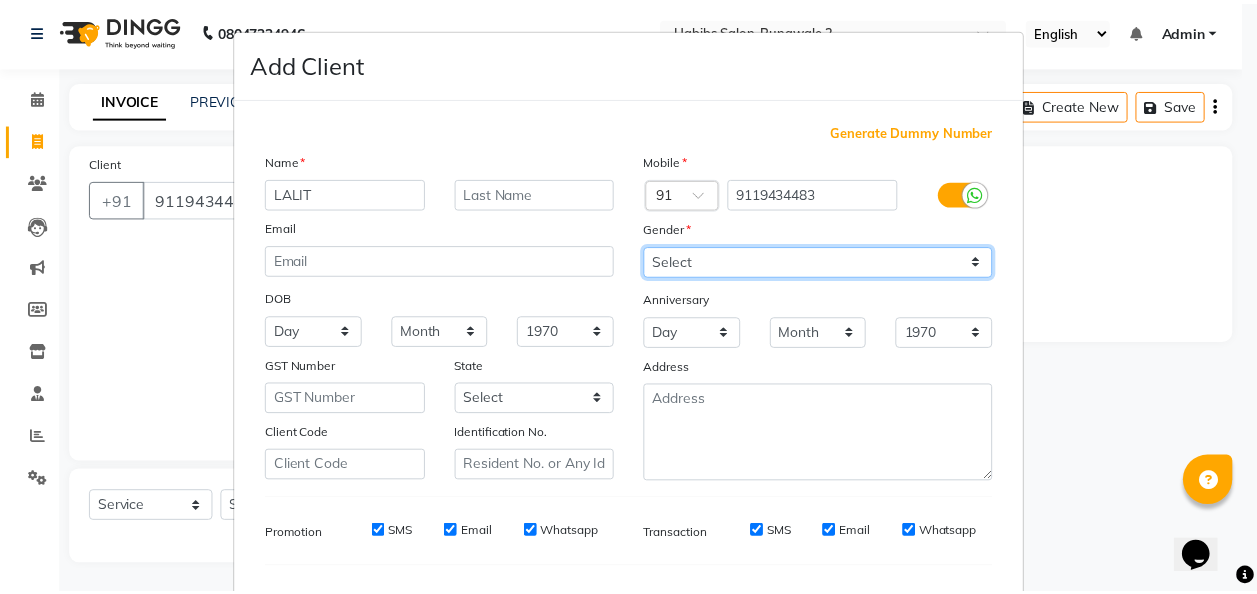 scroll, scrollTop: 251, scrollLeft: 0, axis: vertical 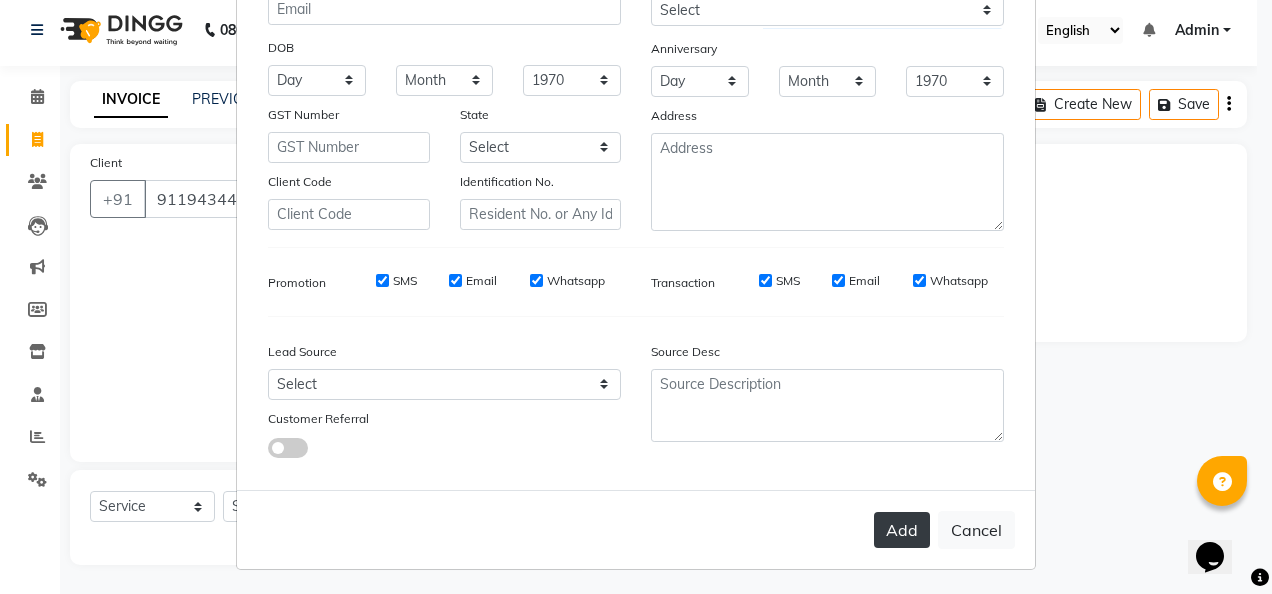 click on "Add" at bounding box center (902, 530) 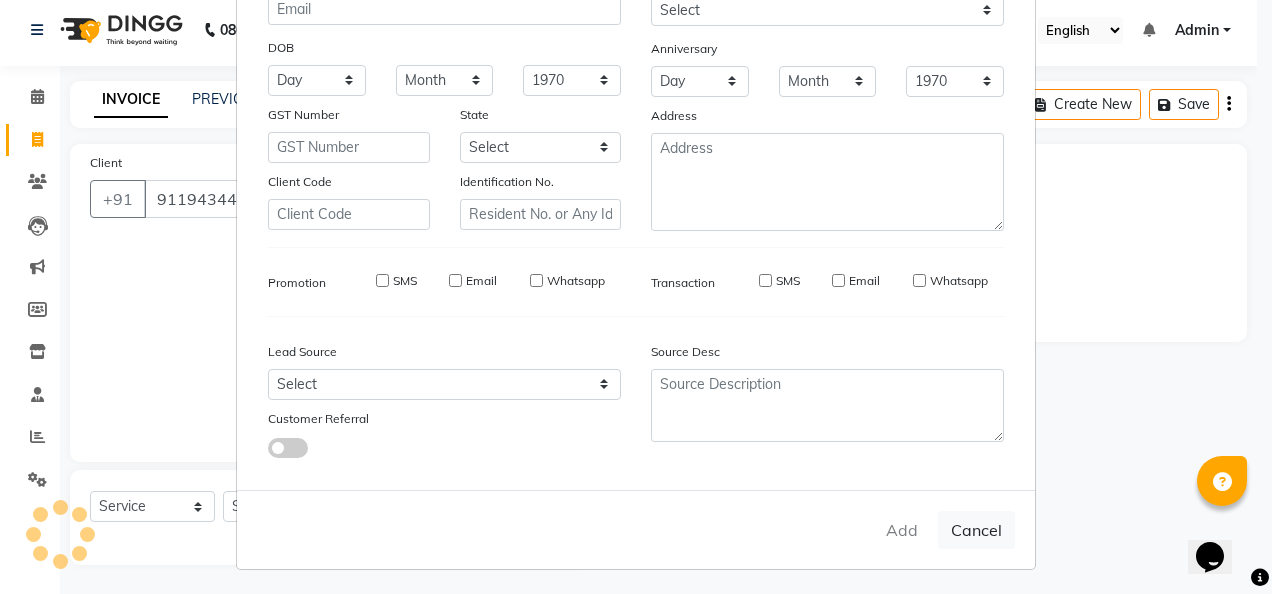 type 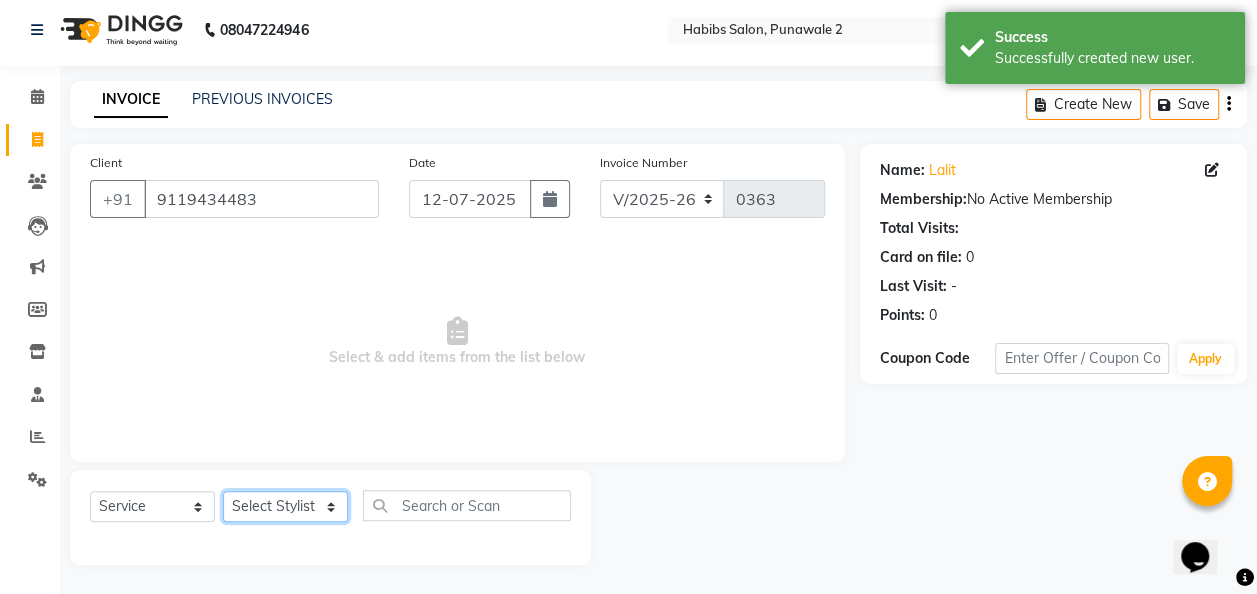 click on "Select Stylist Chandan [PERSON_NAME] [PERSON_NAME] [PERSON_NAME]" 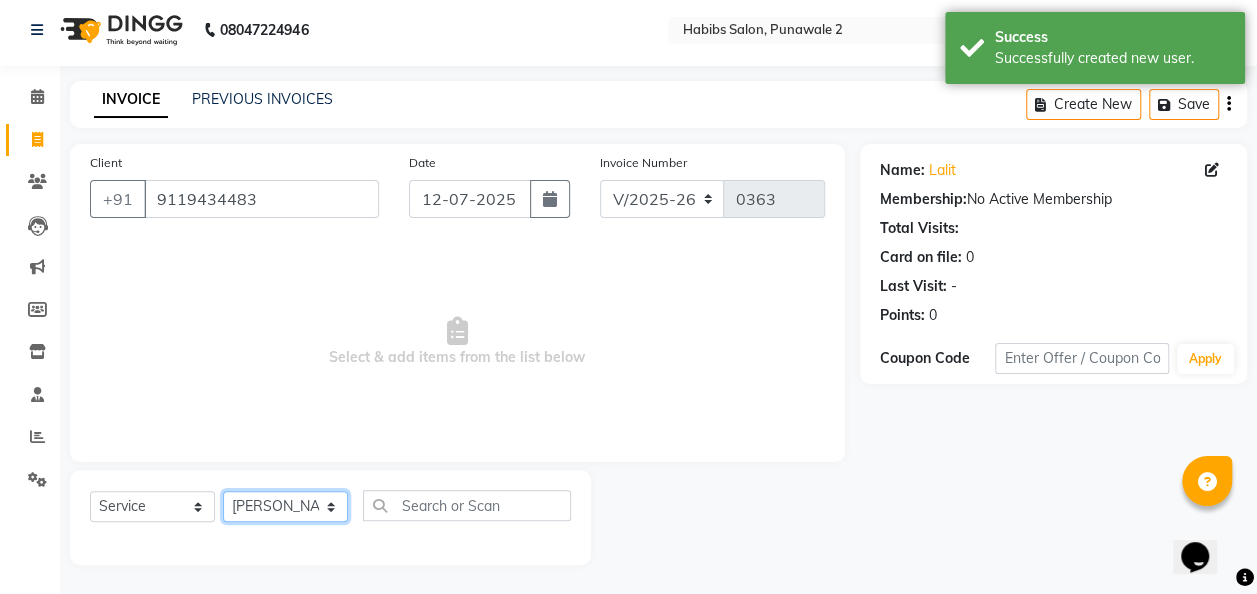 click on "Select Stylist Chandan [PERSON_NAME] [PERSON_NAME] [PERSON_NAME]" 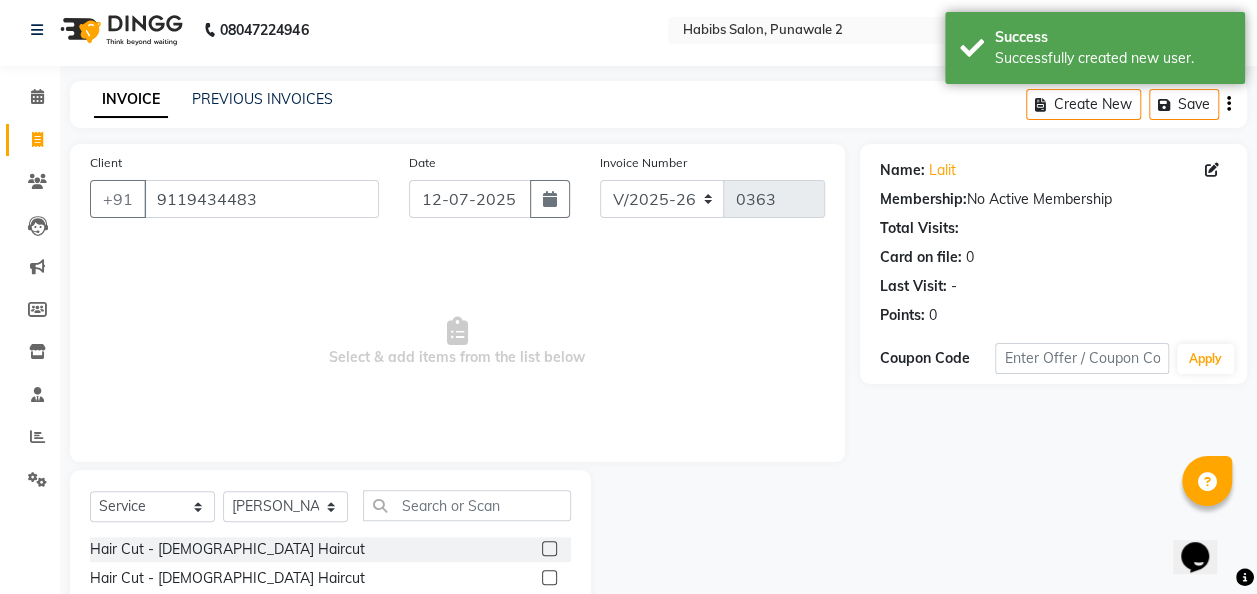 click 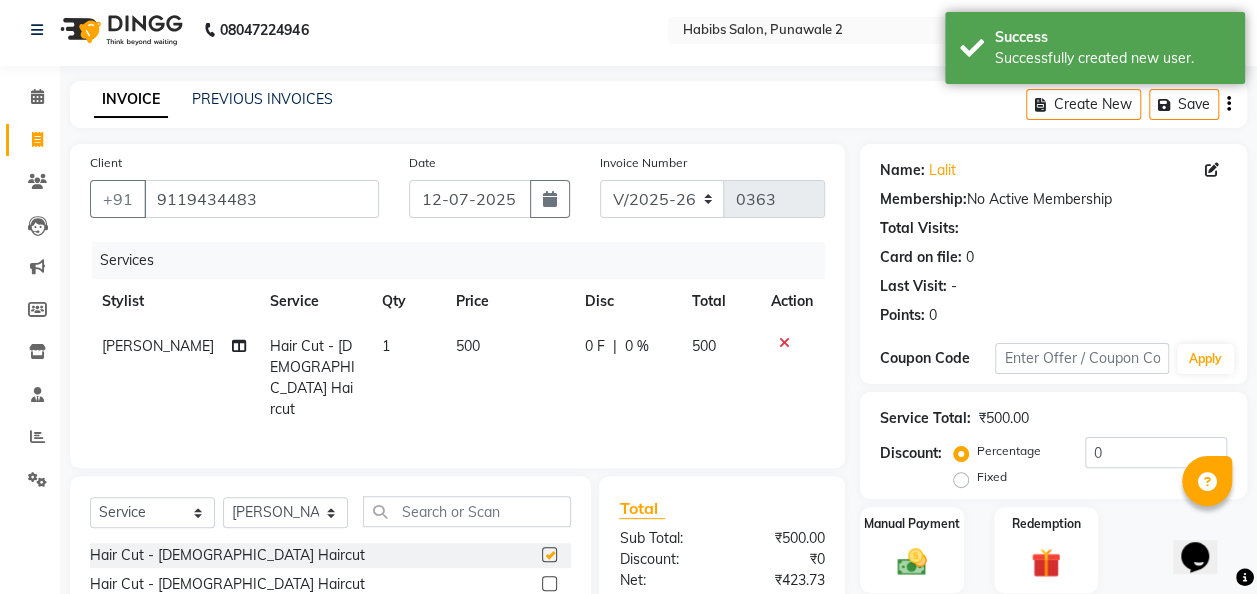 checkbox on "false" 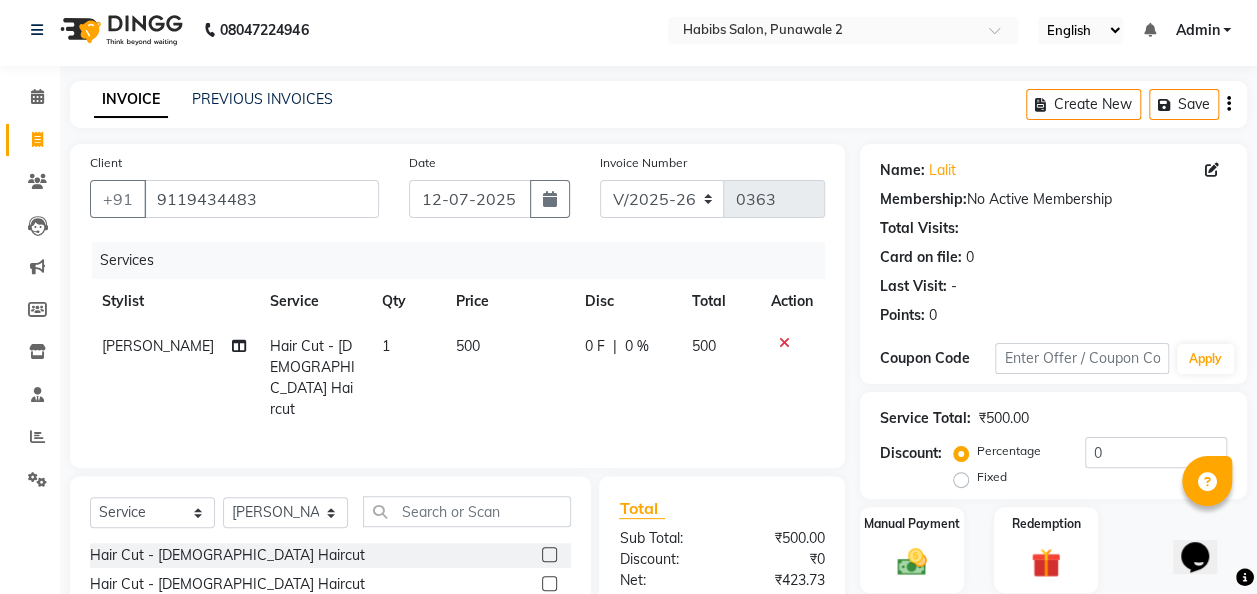 click on "500" 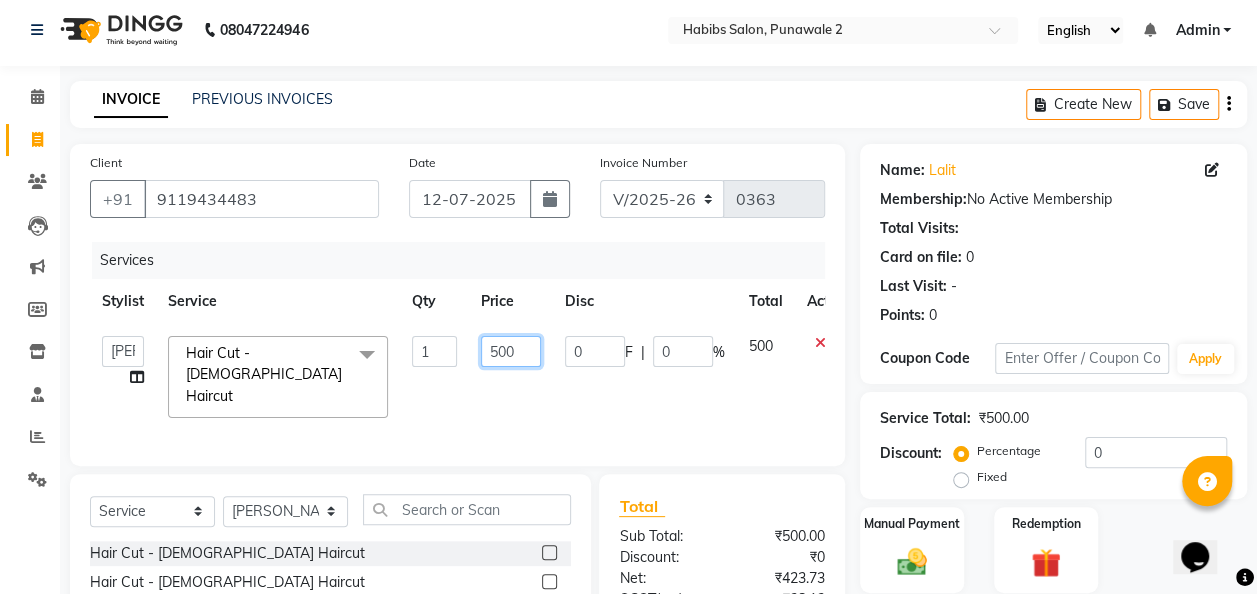 click on "500" 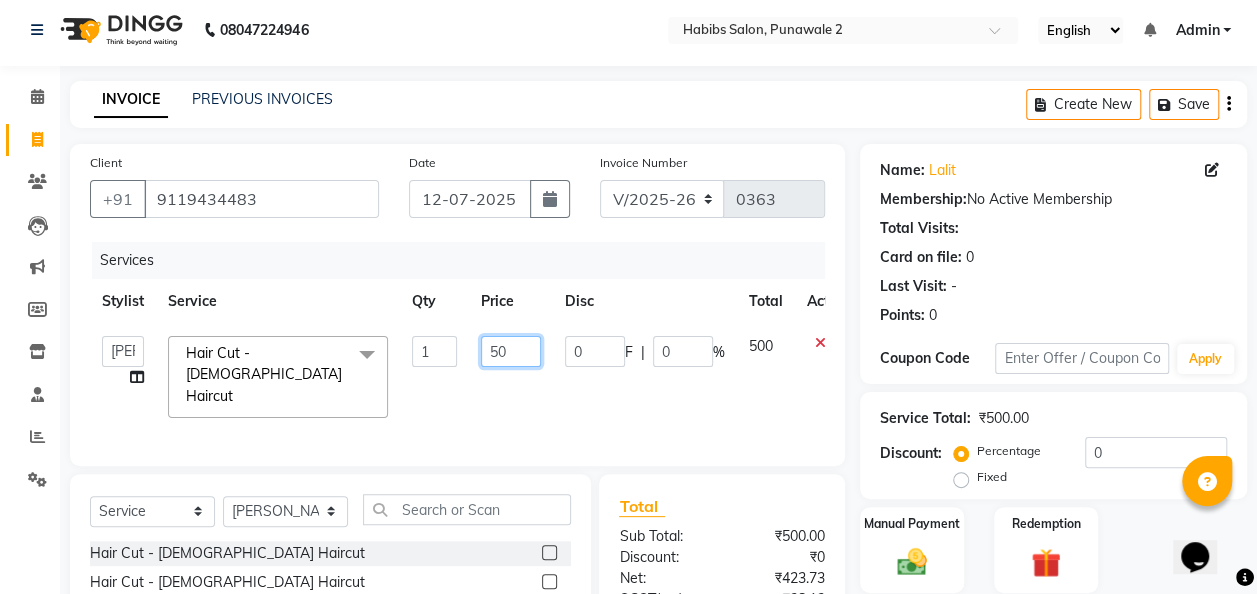 type on "5" 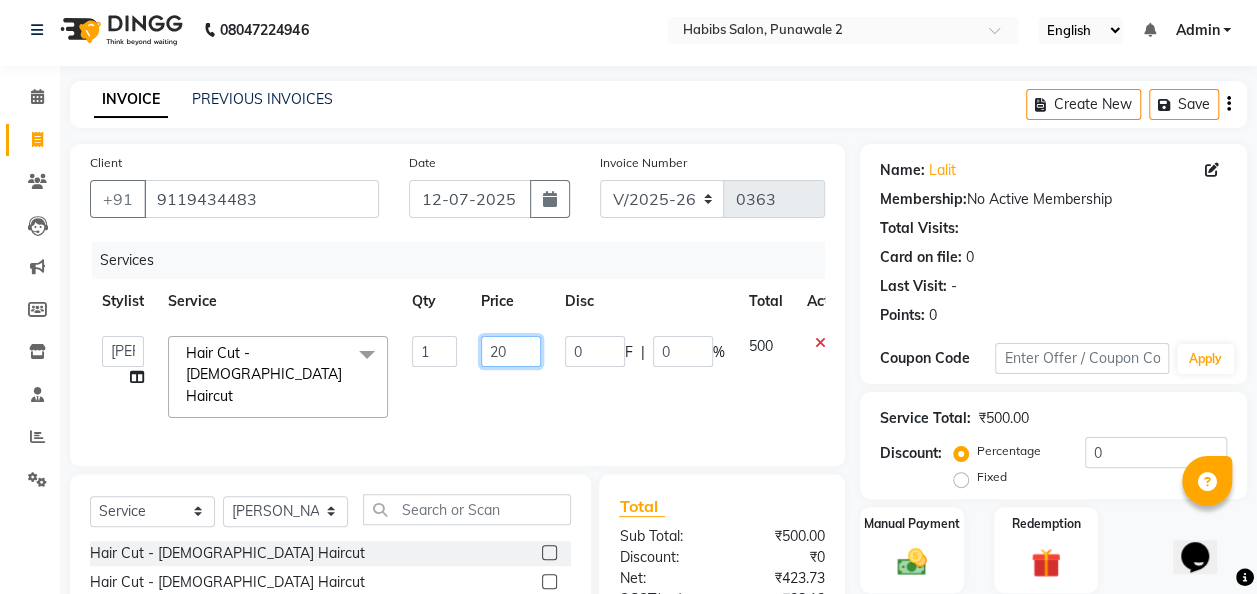 type on "200" 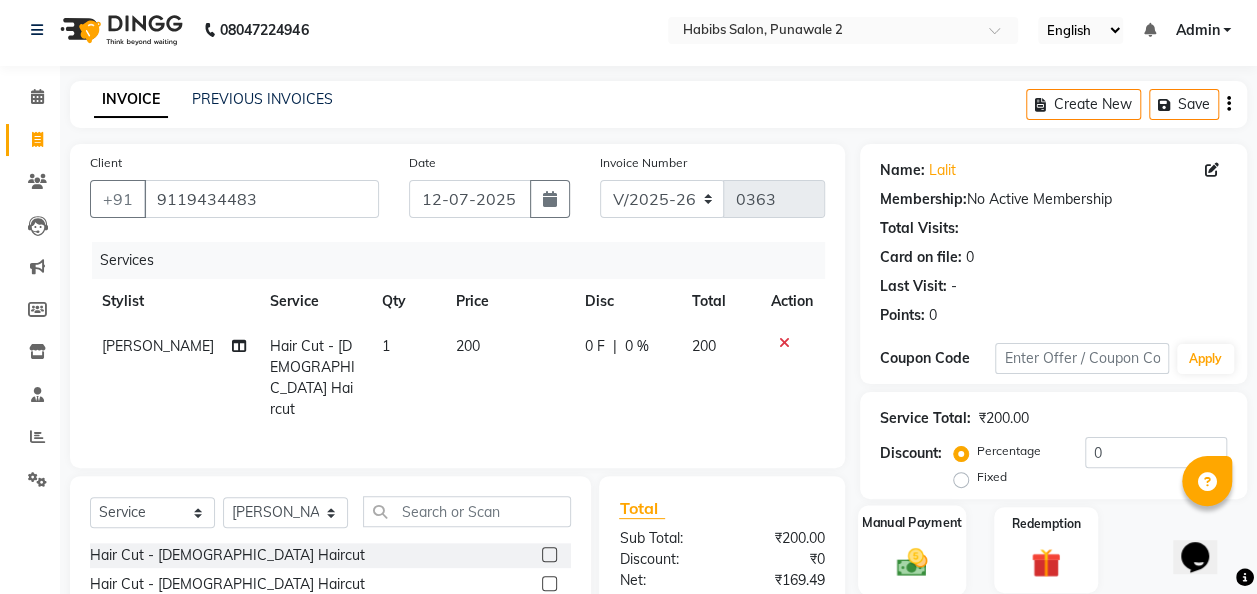 click on "Manual Payment" 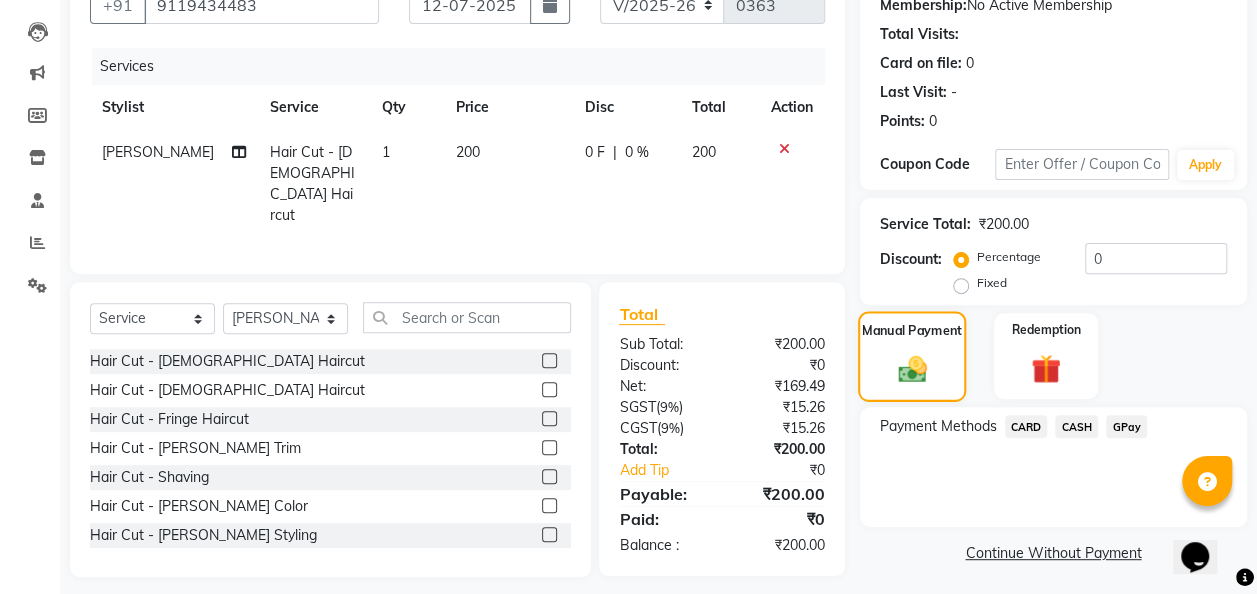 scroll, scrollTop: 206, scrollLeft: 0, axis: vertical 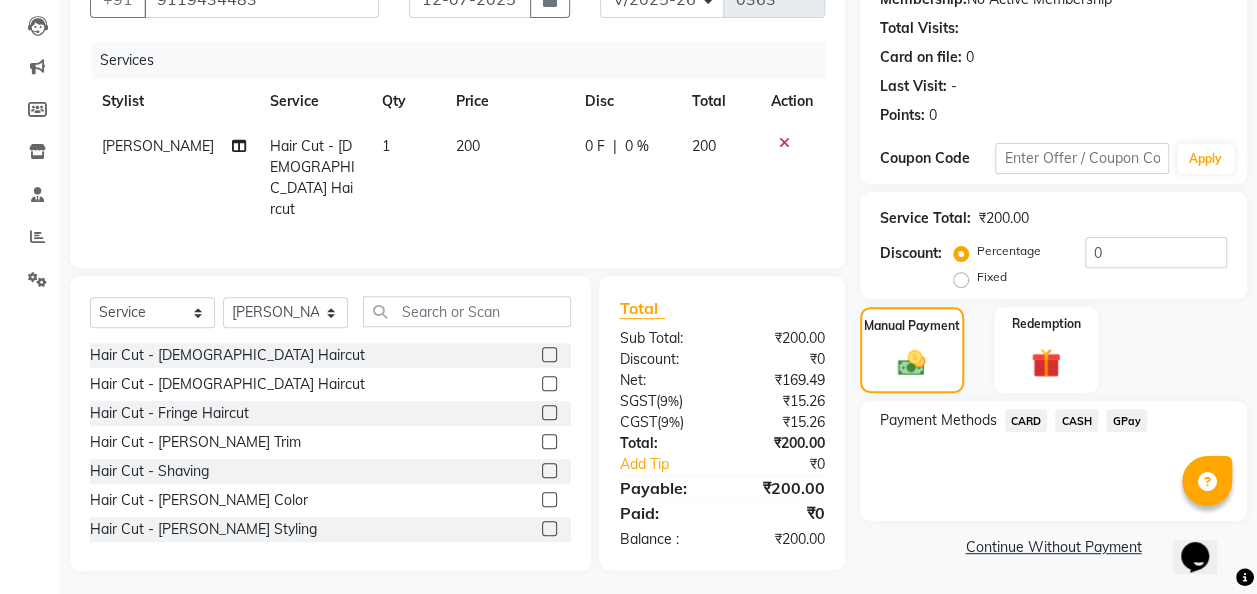 click on "GPay" 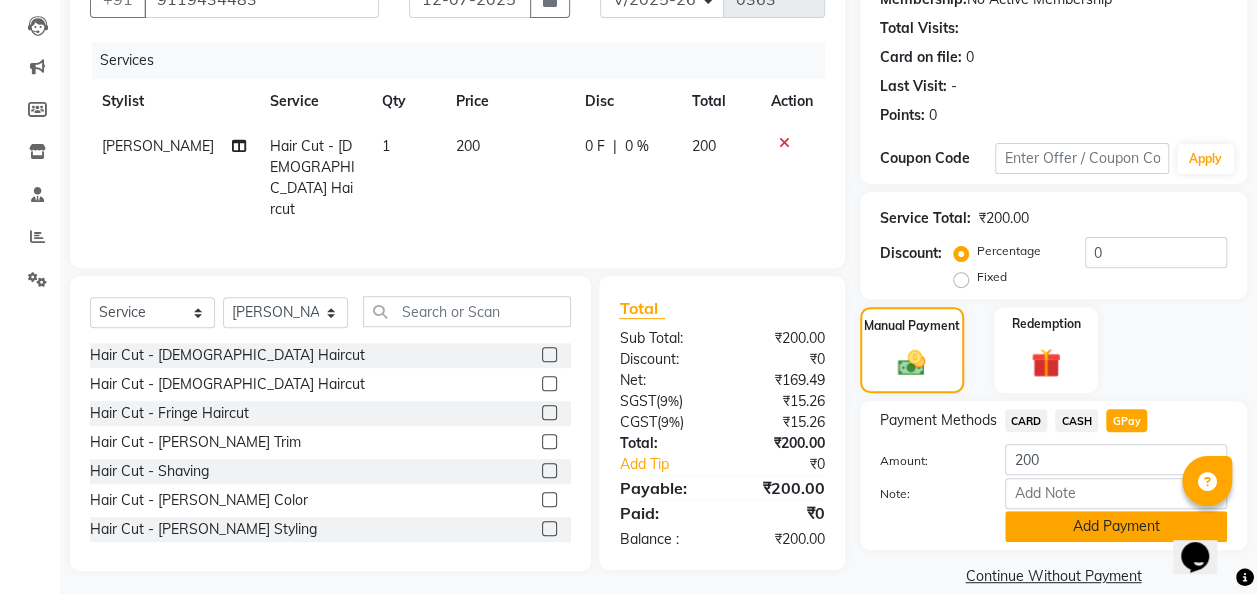 click on "Add Payment" 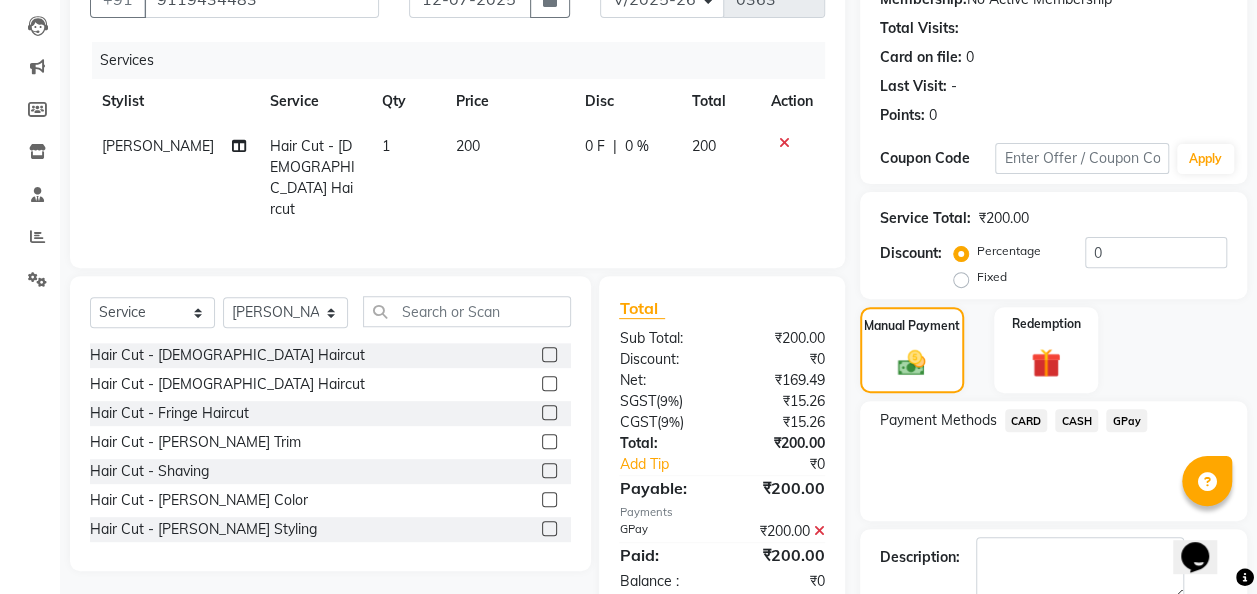 scroll, scrollTop: 316, scrollLeft: 0, axis: vertical 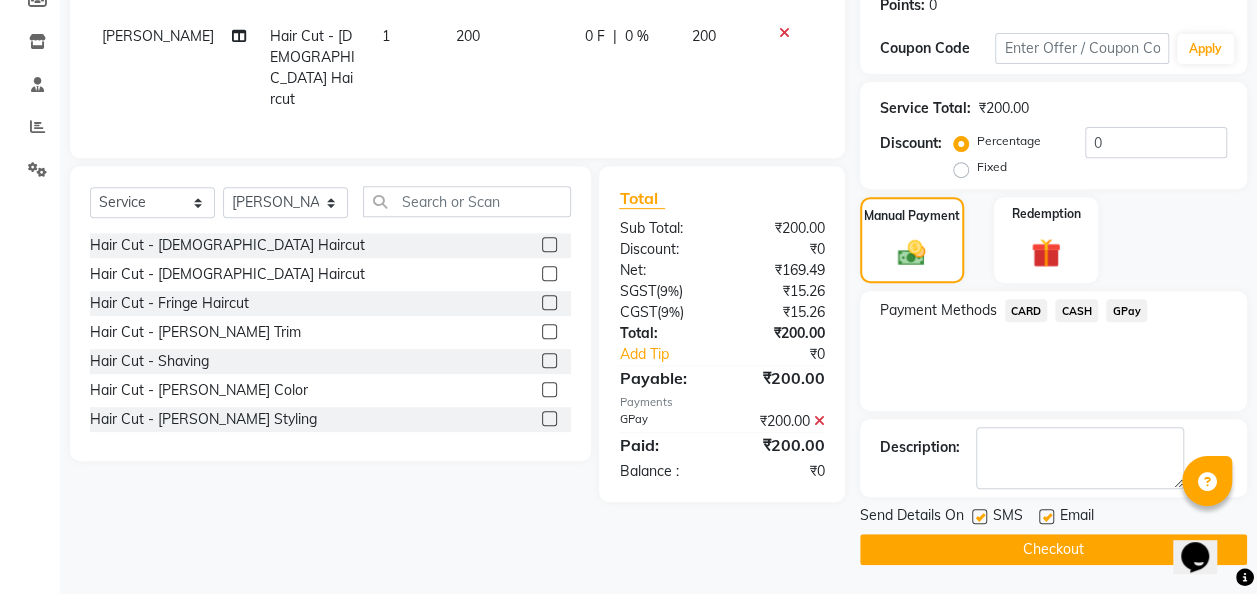 click on "Checkout" 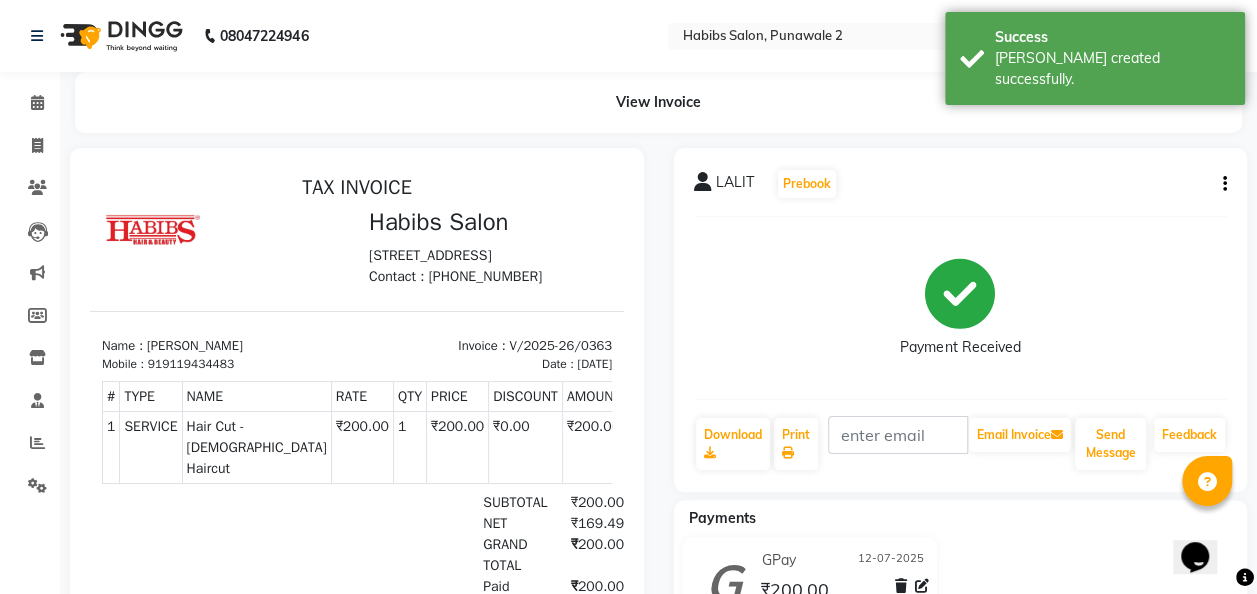 scroll, scrollTop: 0, scrollLeft: 0, axis: both 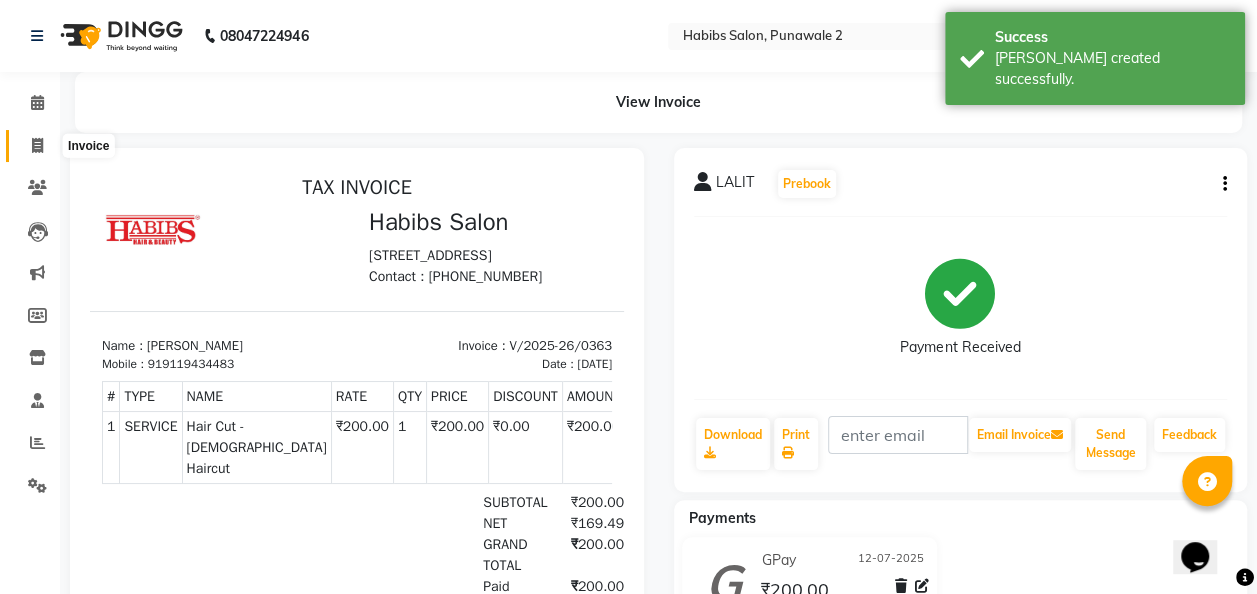 click 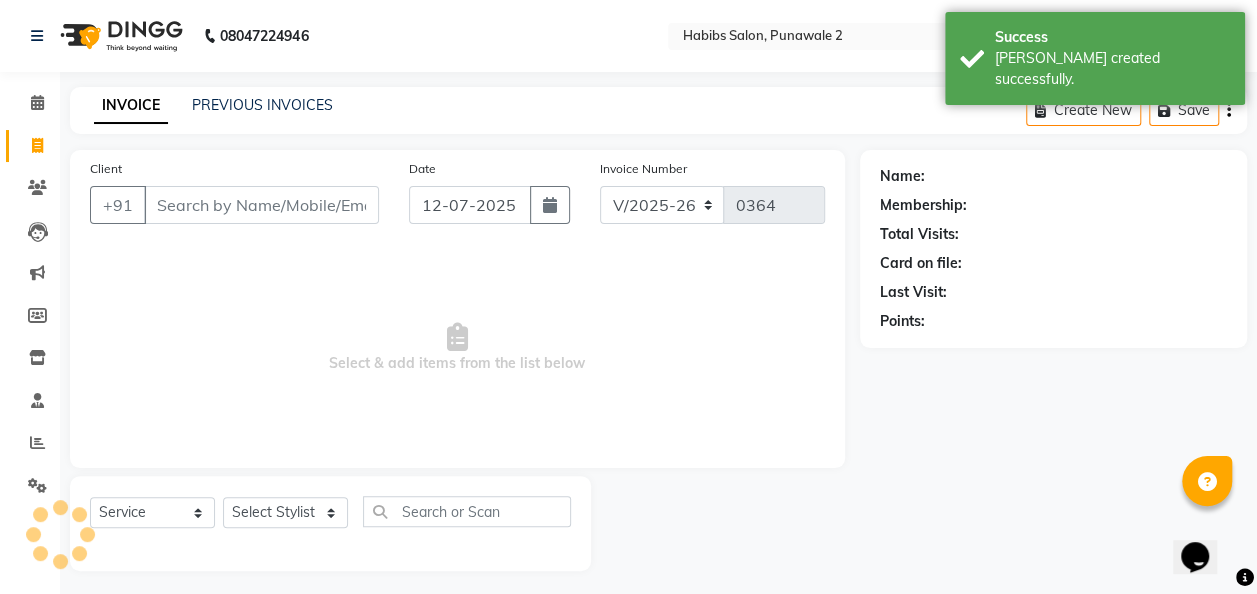 scroll, scrollTop: 6, scrollLeft: 0, axis: vertical 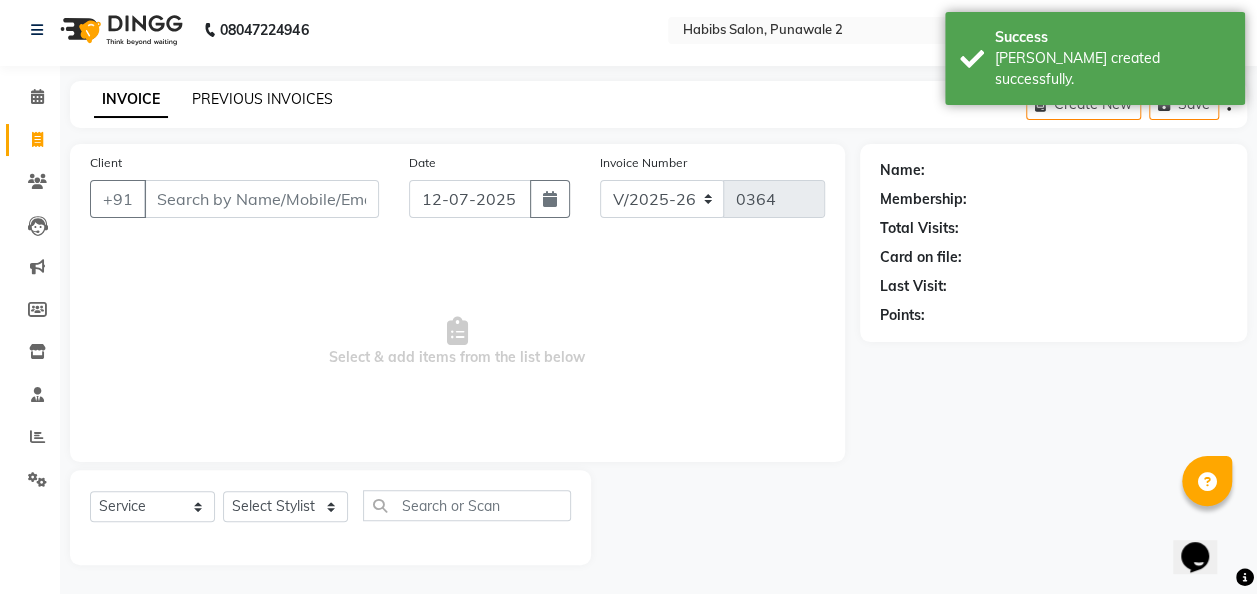 click on "PREVIOUS INVOICES" 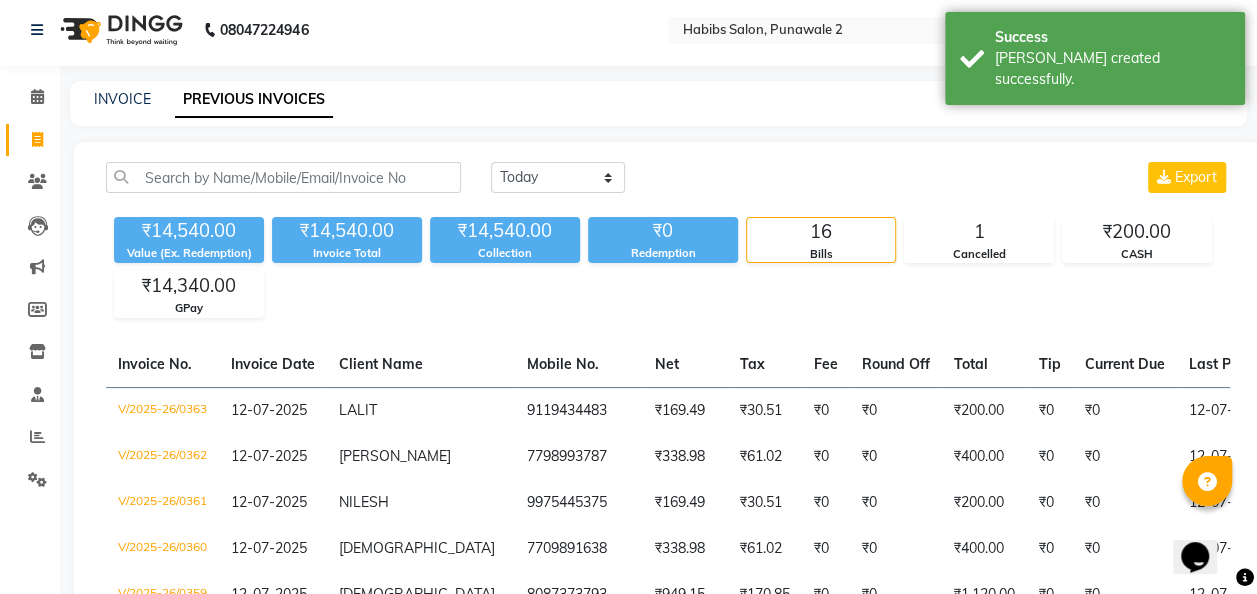 scroll, scrollTop: 0, scrollLeft: 0, axis: both 